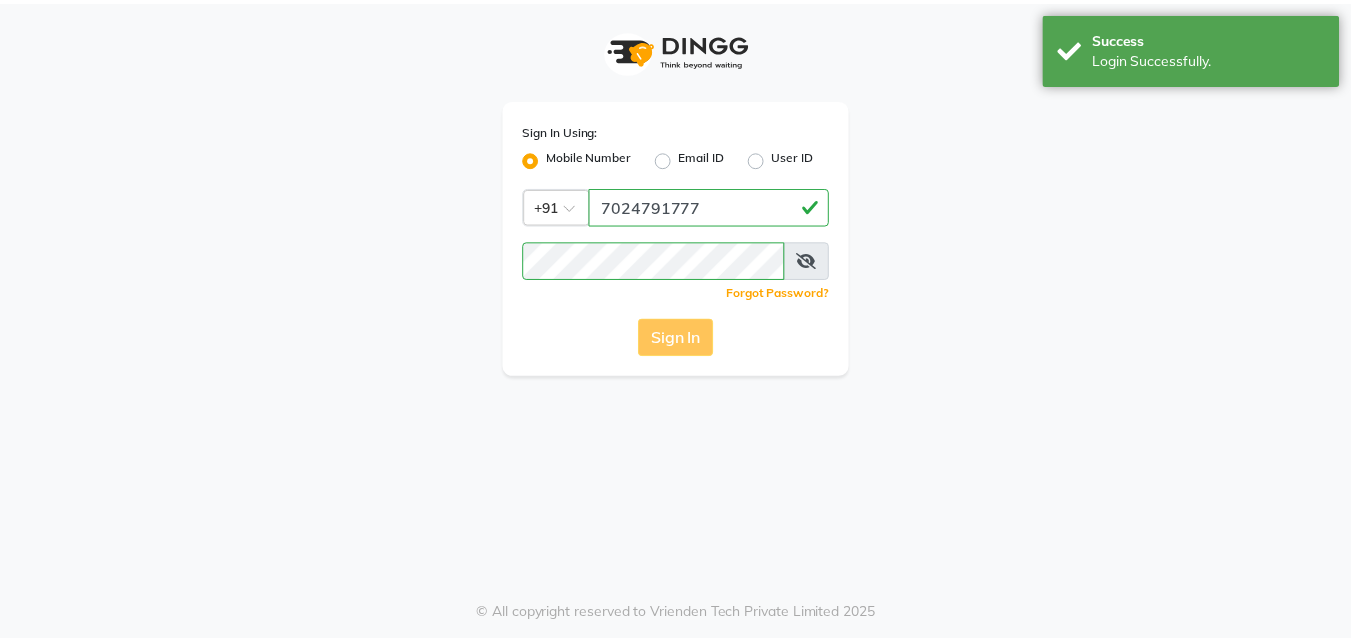 scroll, scrollTop: 0, scrollLeft: 0, axis: both 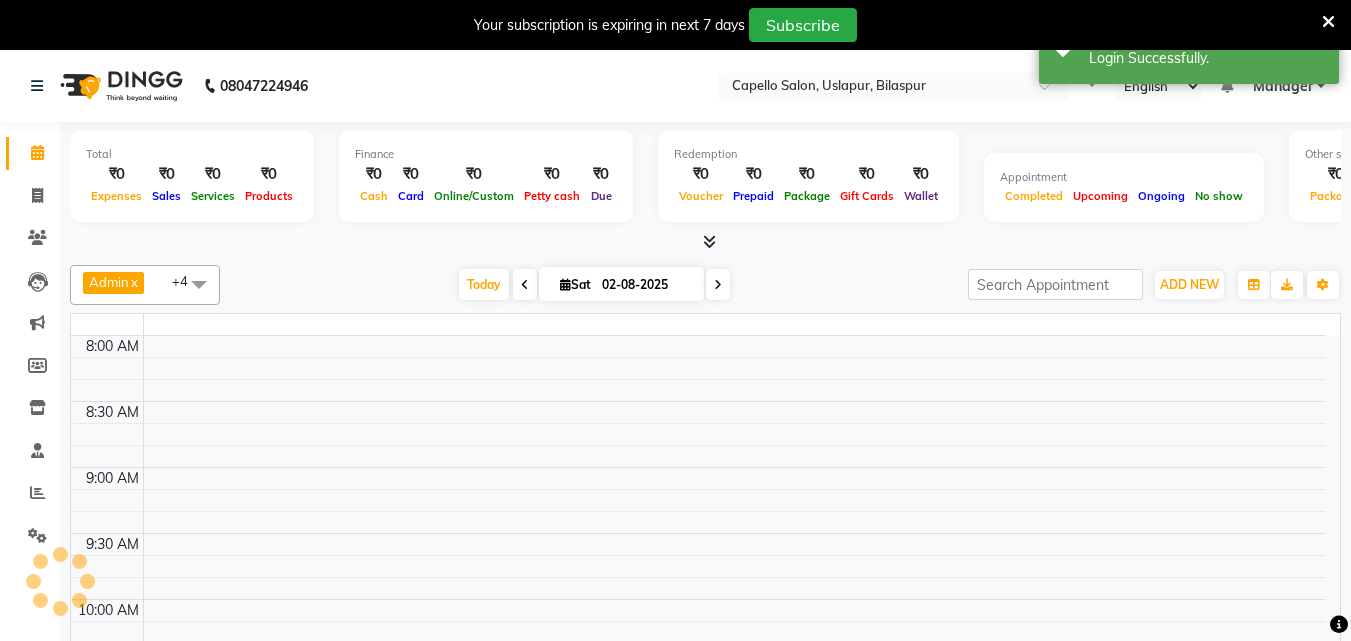 select on "en" 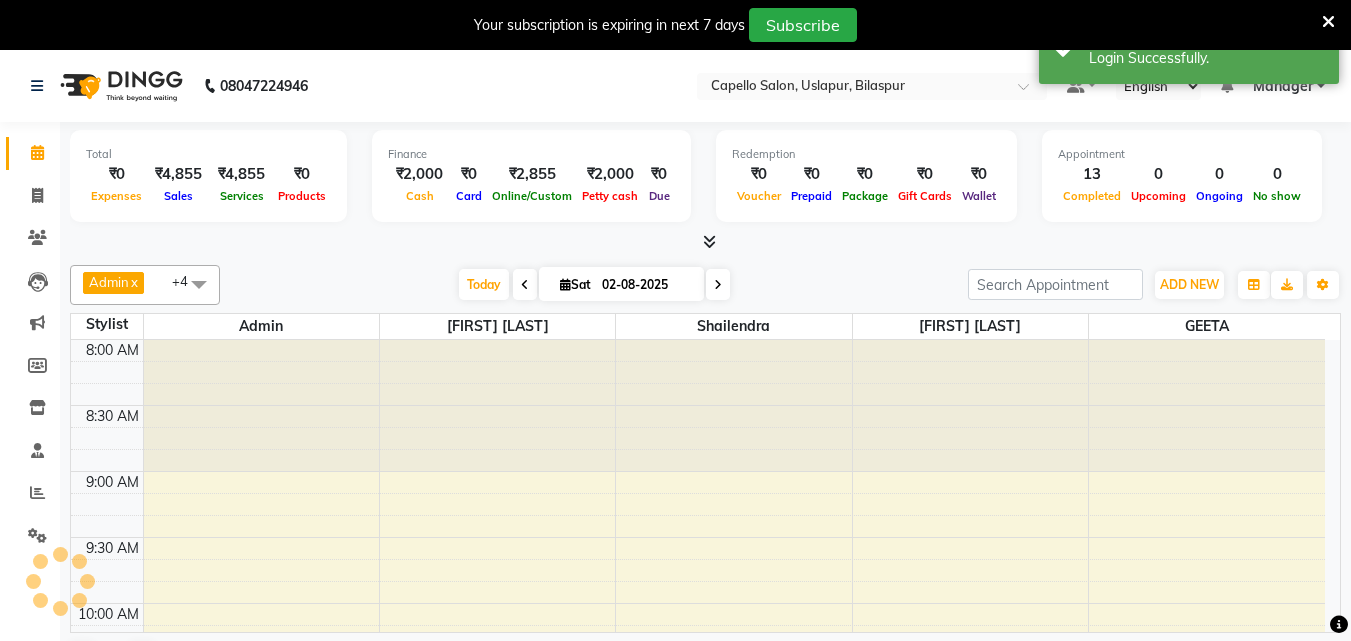scroll, scrollTop: 0, scrollLeft: 0, axis: both 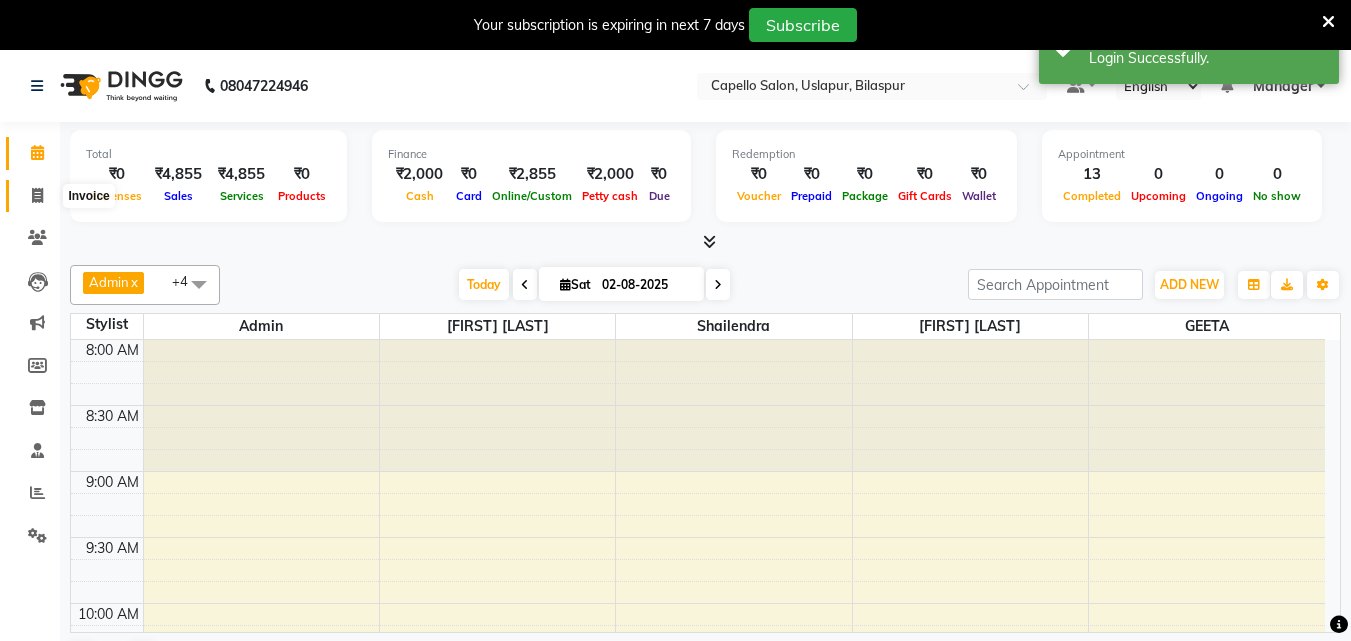 click 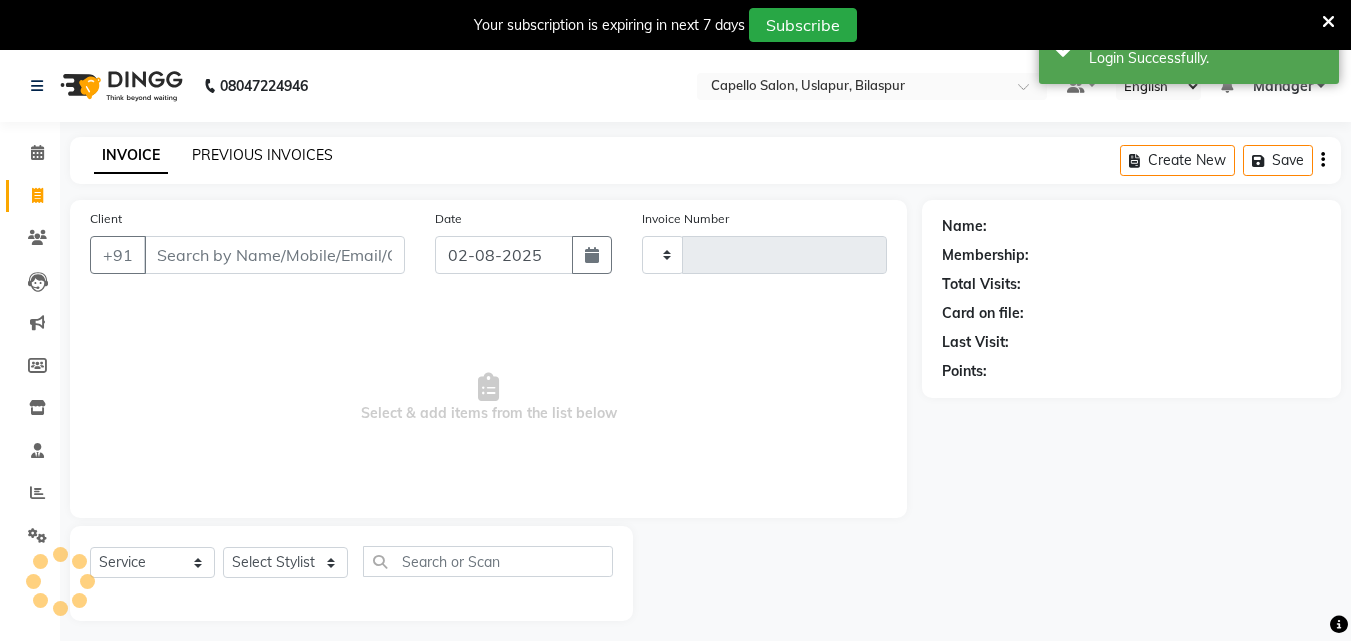 type on "1452" 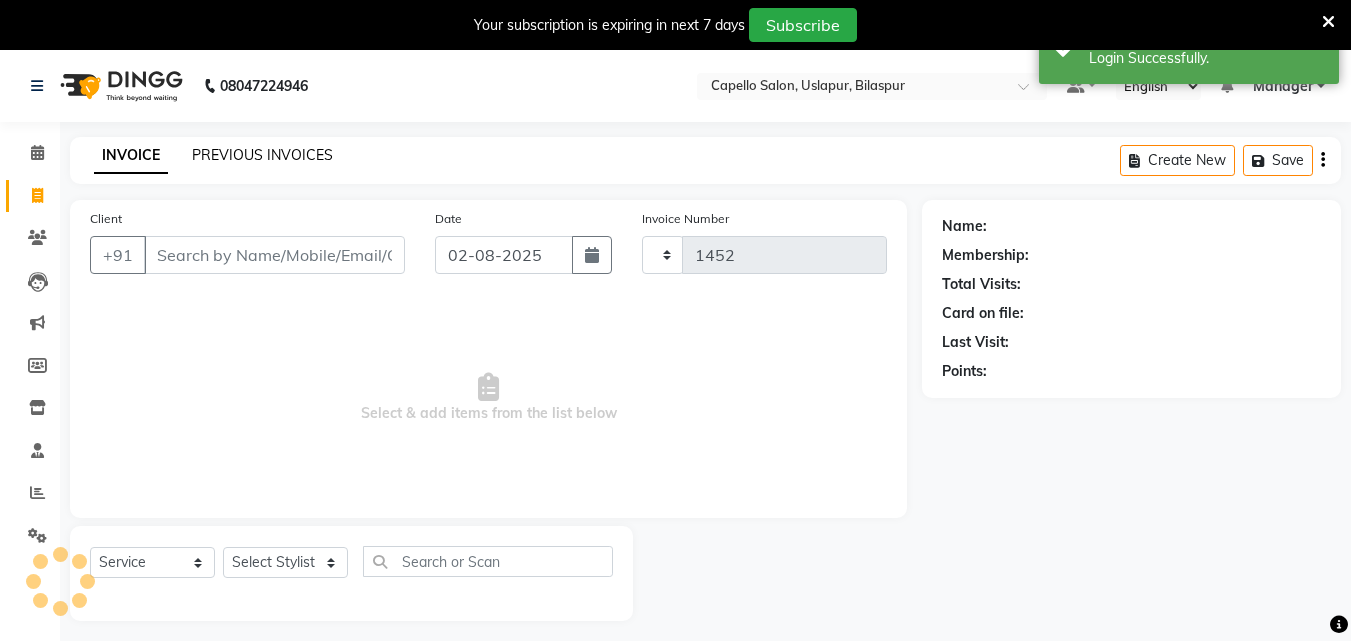 select on "4763" 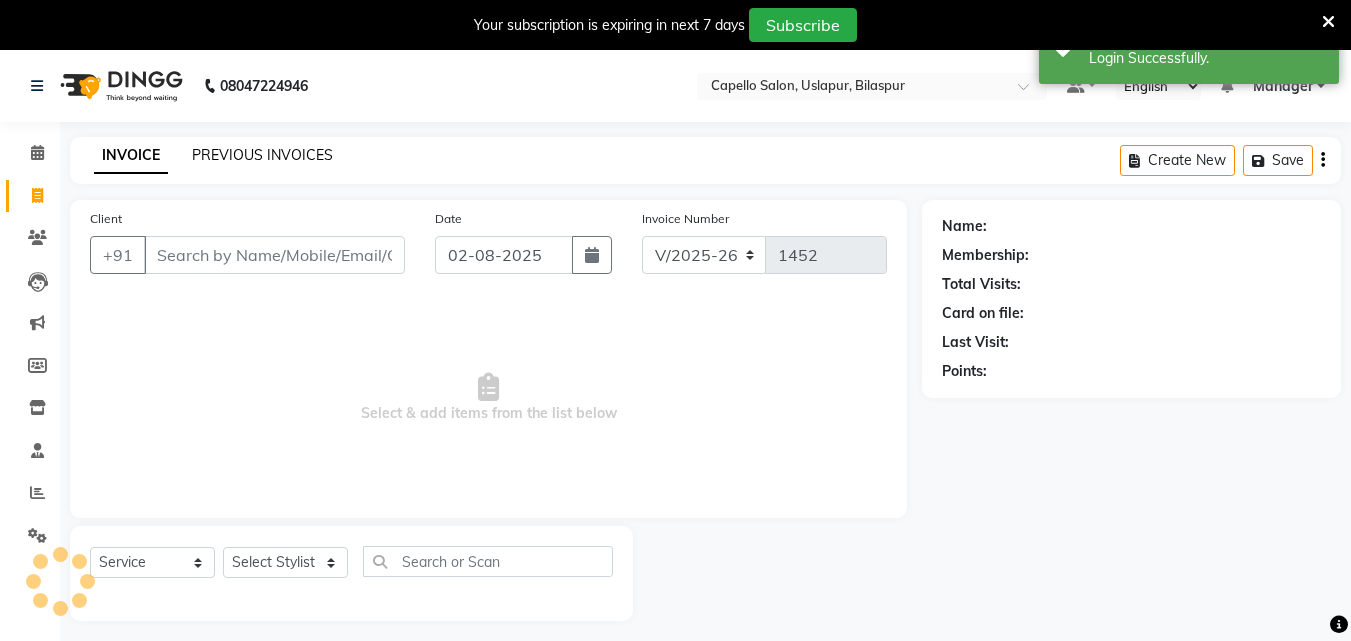 click on "PREVIOUS INVOICES" 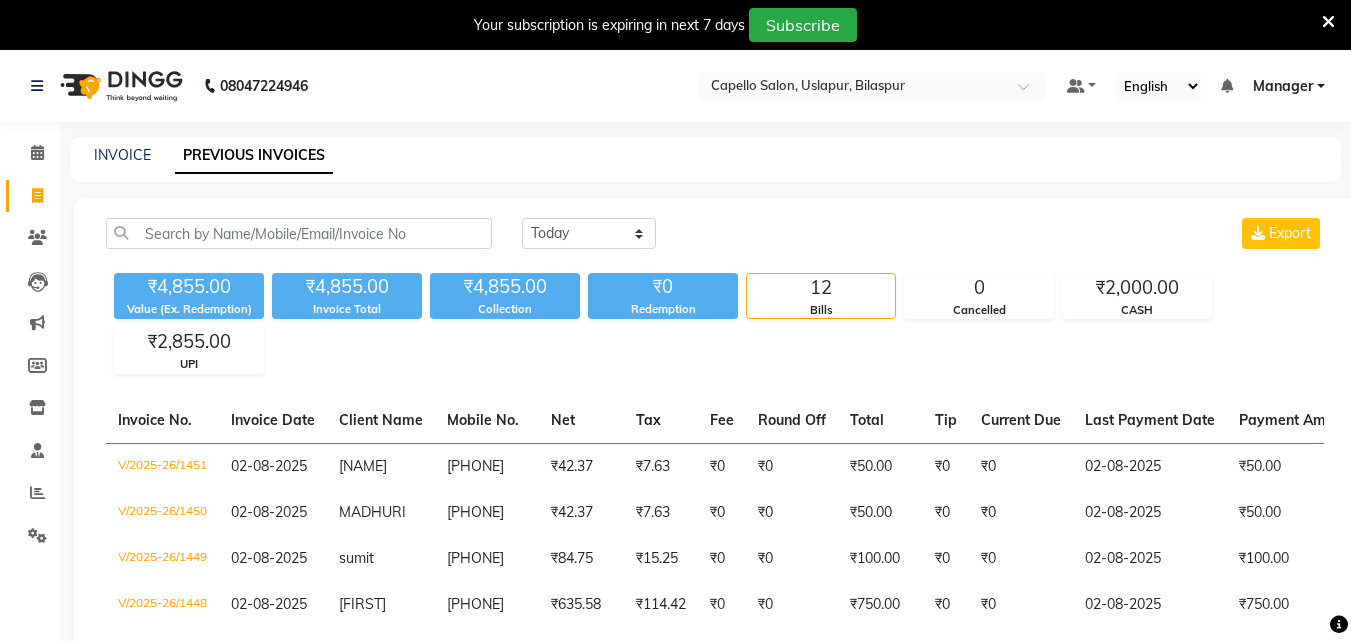 click on "INVOICE PREVIOUS INVOICES" 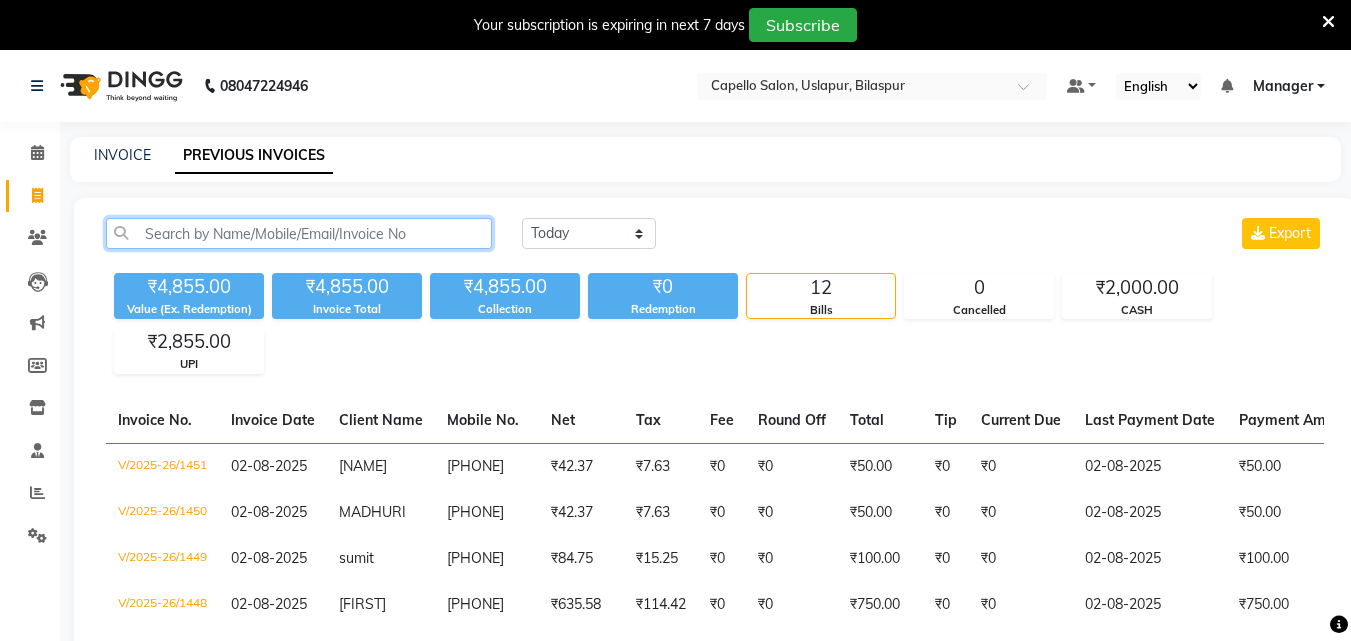 click 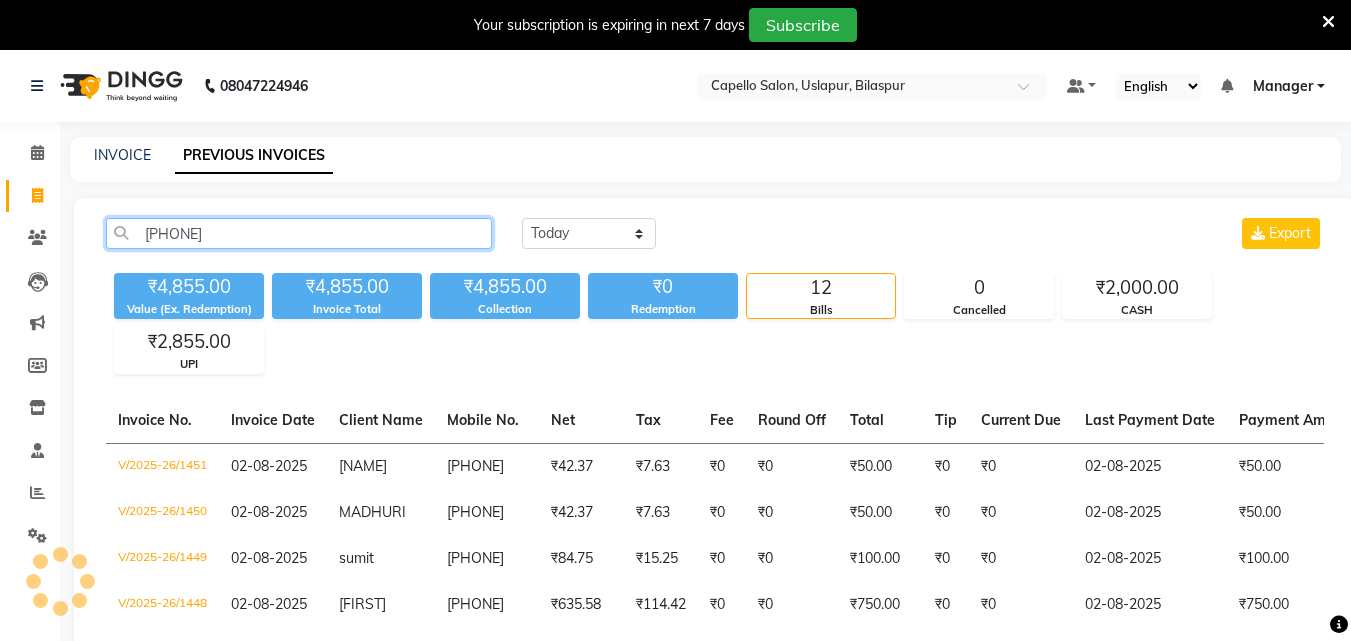drag, startPoint x: 297, startPoint y: 227, endPoint x: 63, endPoint y: 212, distance: 234.48027 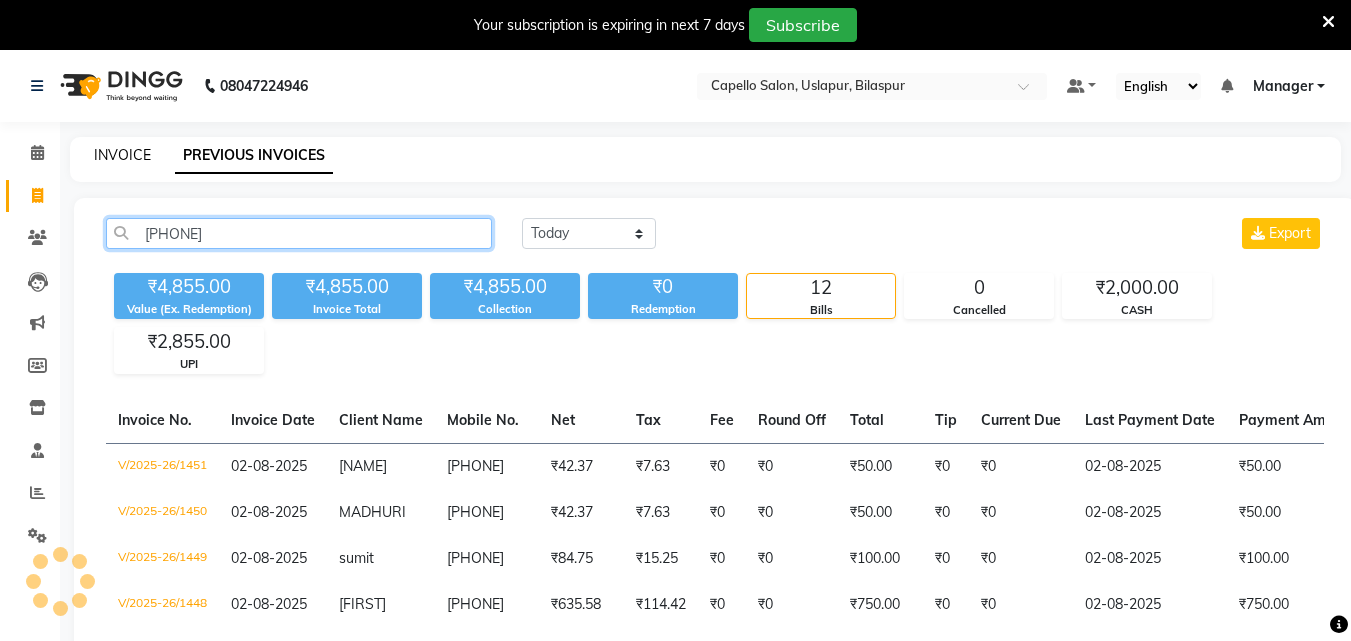 type on "[PHONE]" 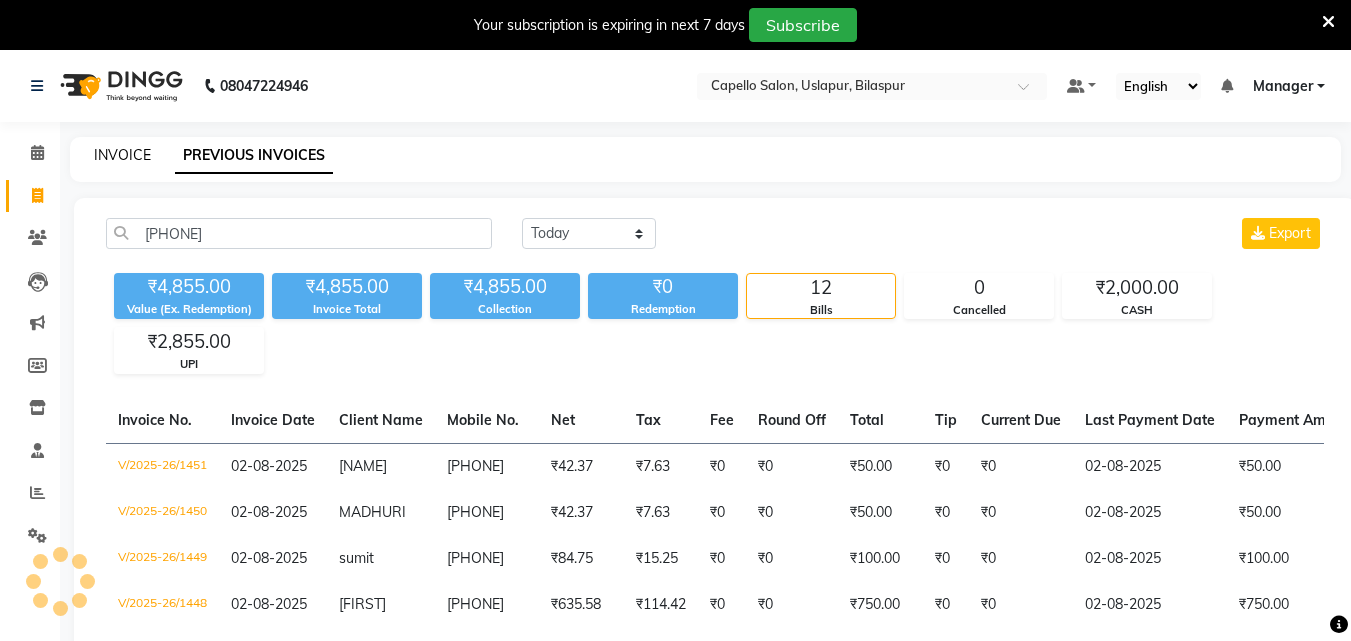 click on "INVOICE" 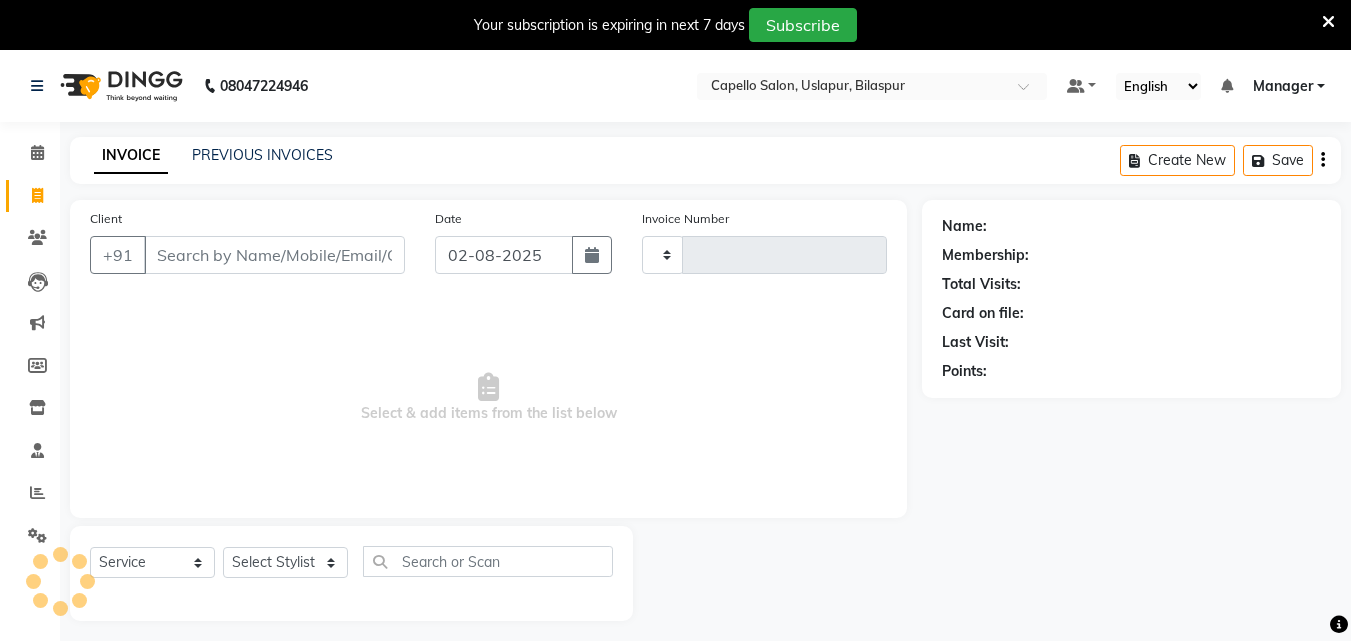scroll, scrollTop: 50, scrollLeft: 0, axis: vertical 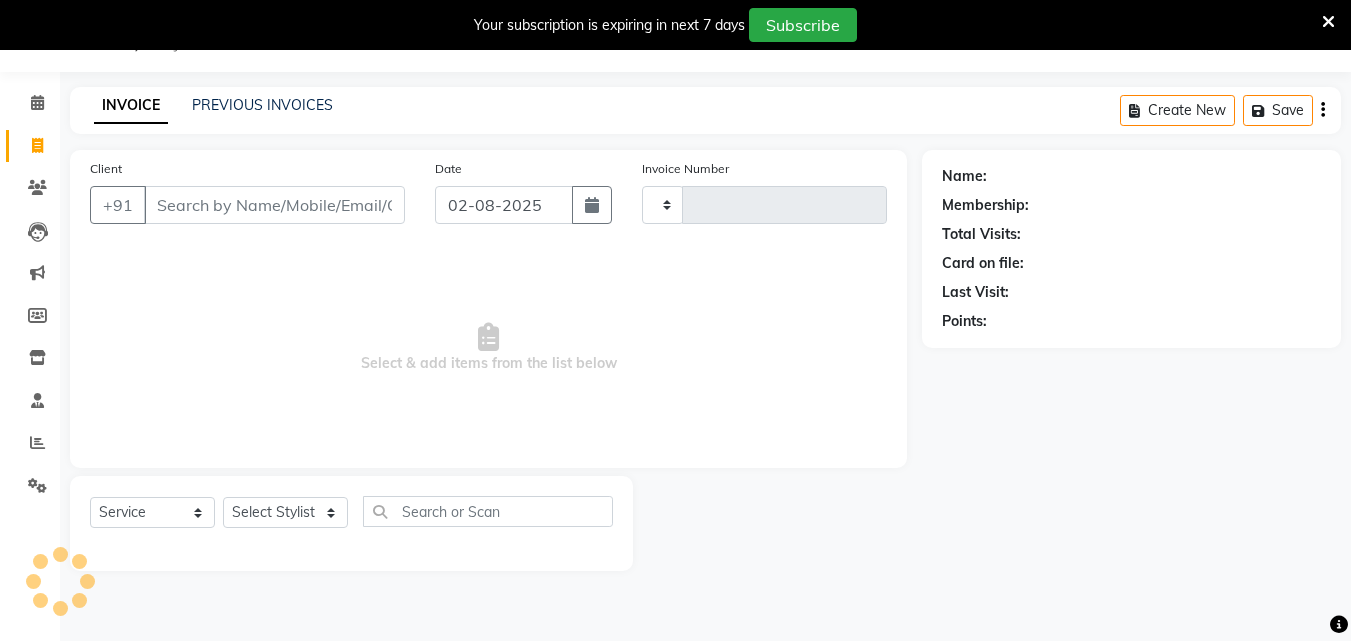 click on "Client" at bounding box center (274, 205) 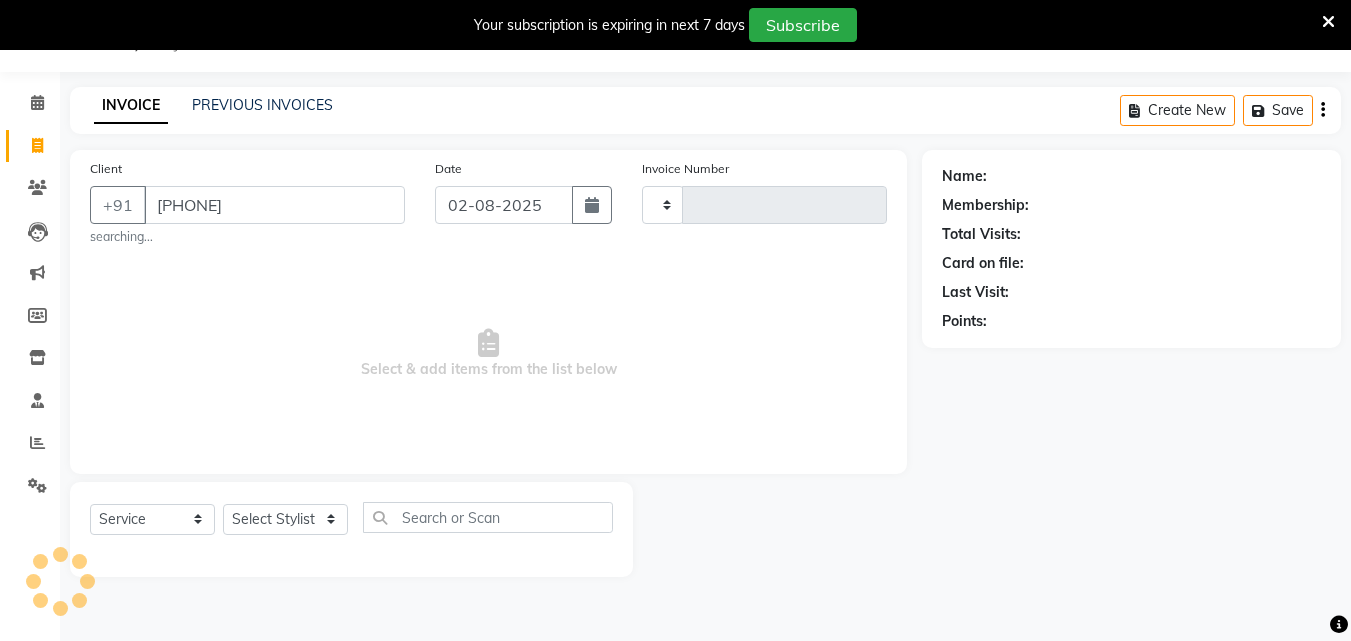 type on "1452" 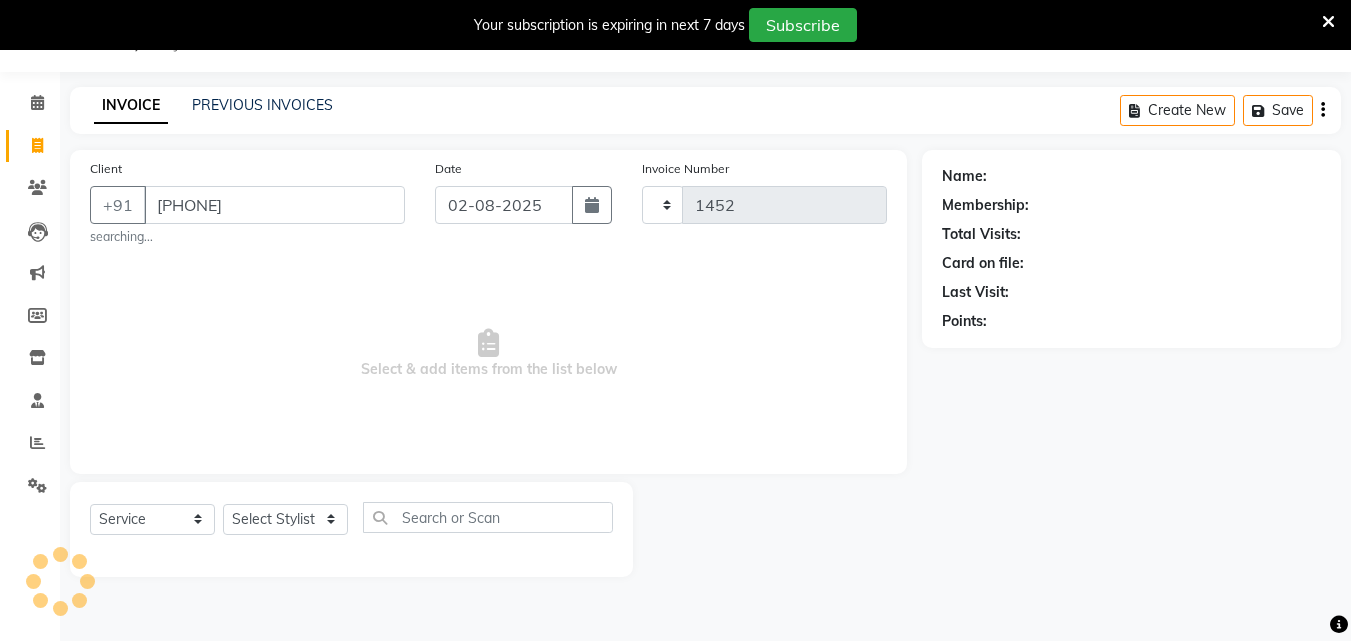 select on "4763" 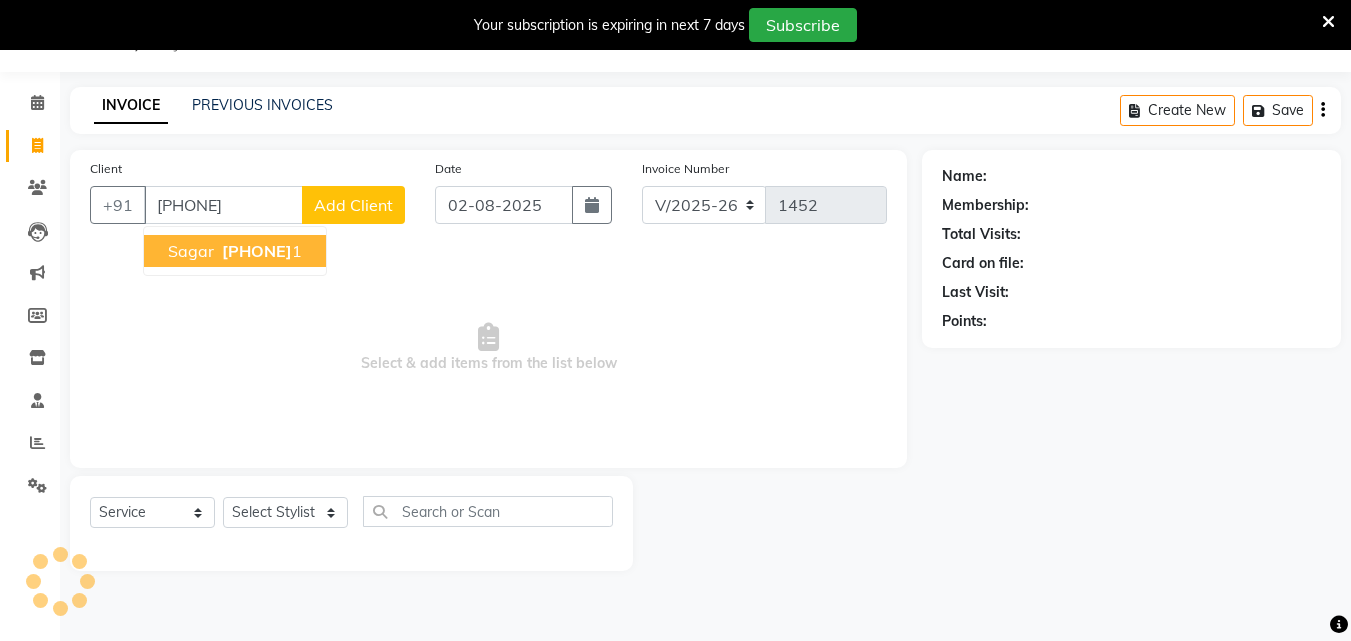 click on "[PHONE]" at bounding box center (257, 251) 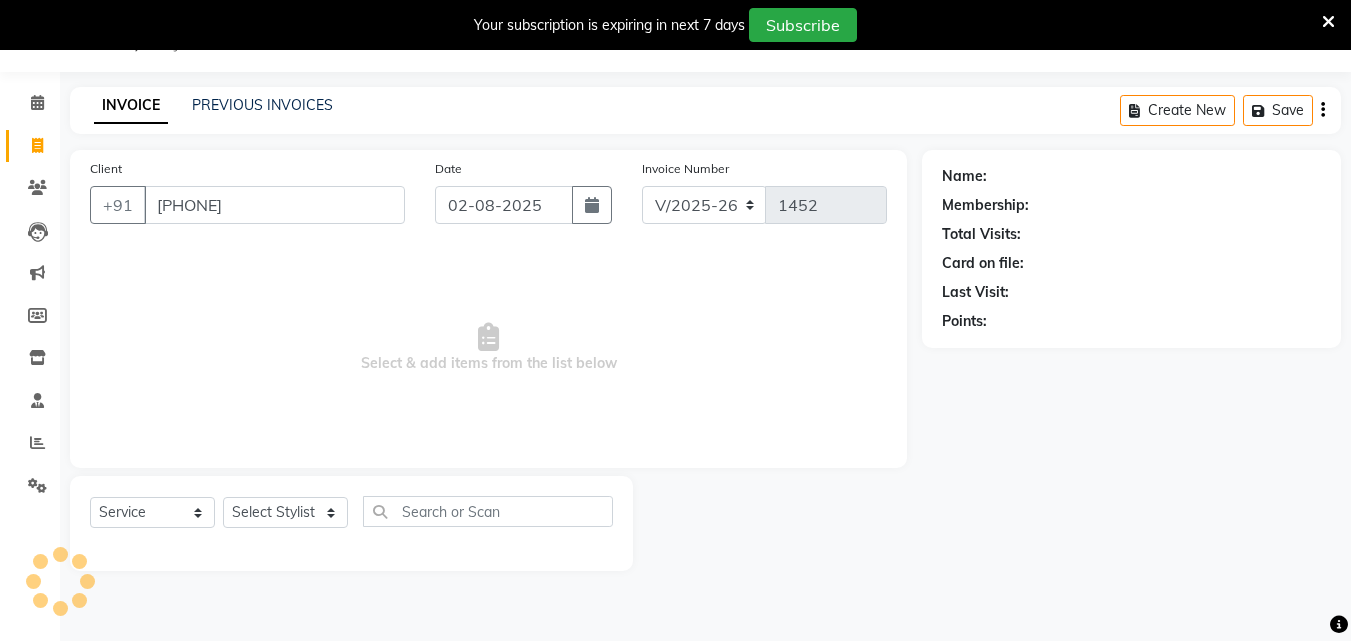 type on "[PHONE]" 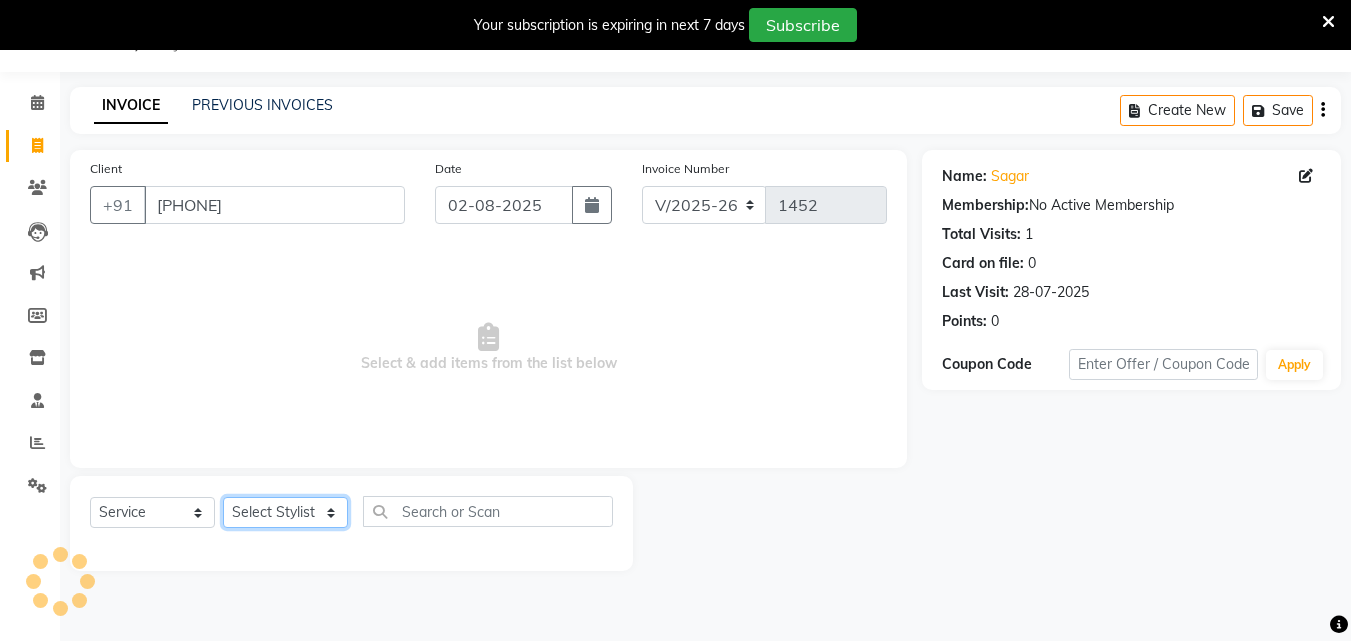 click on "Select Stylist Admin [NAME] [NAME] [NAME] [NAME] [NAME] [NAME] Manager [NAME] [NAME] [NAME] [NAME] [NAME] [NAME] [NAME] [NAME]" 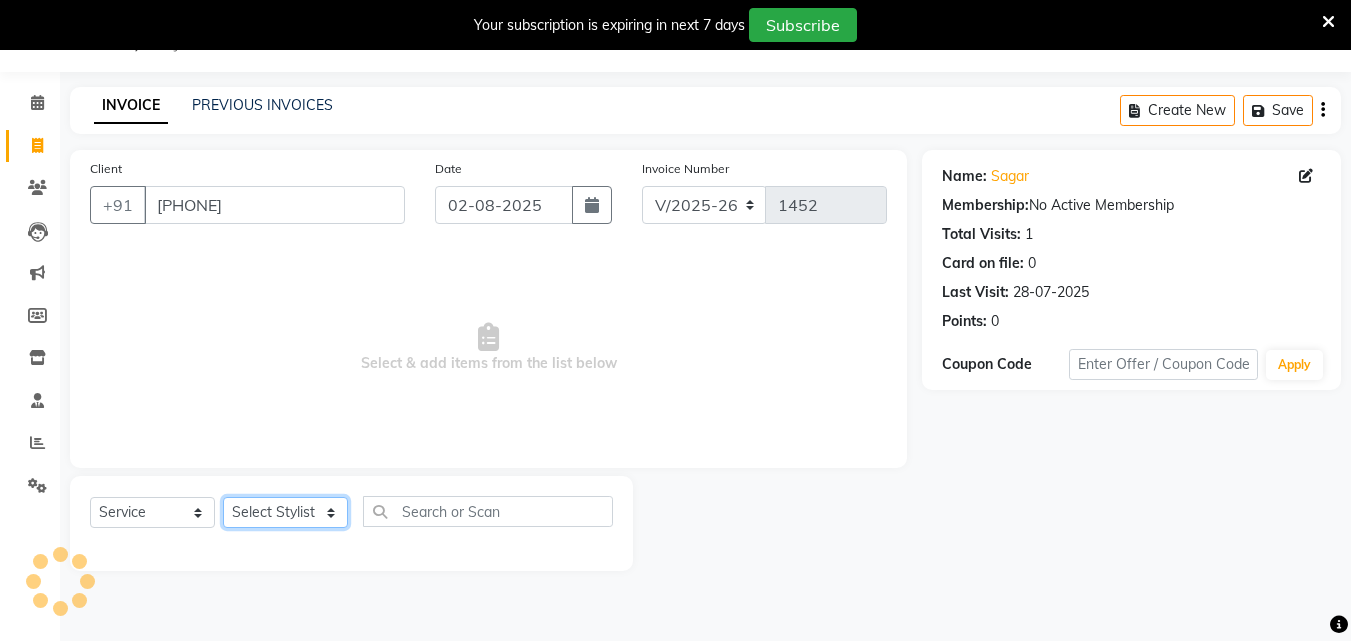 select on "65602" 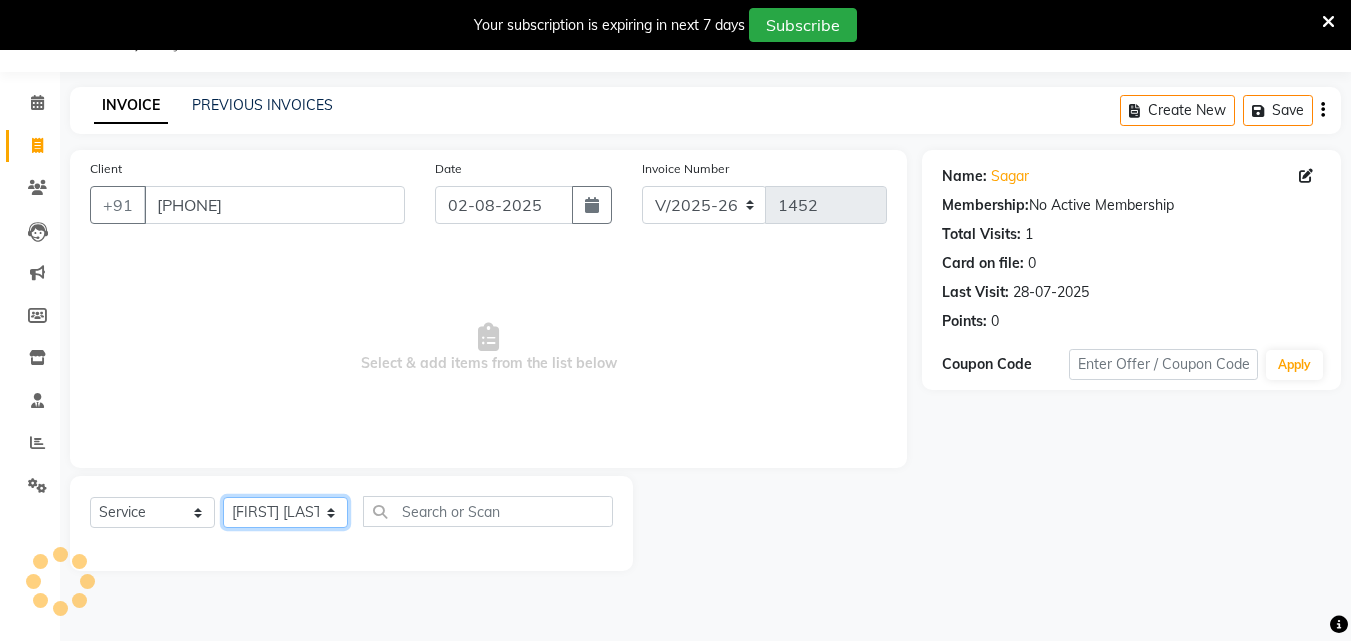 click on "Select Stylist Admin [NAME] [NAME] [NAME] [NAME] [NAME] [NAME] Manager [NAME] [NAME] [NAME] [NAME] [NAME] [NAME] [NAME] [NAME]" 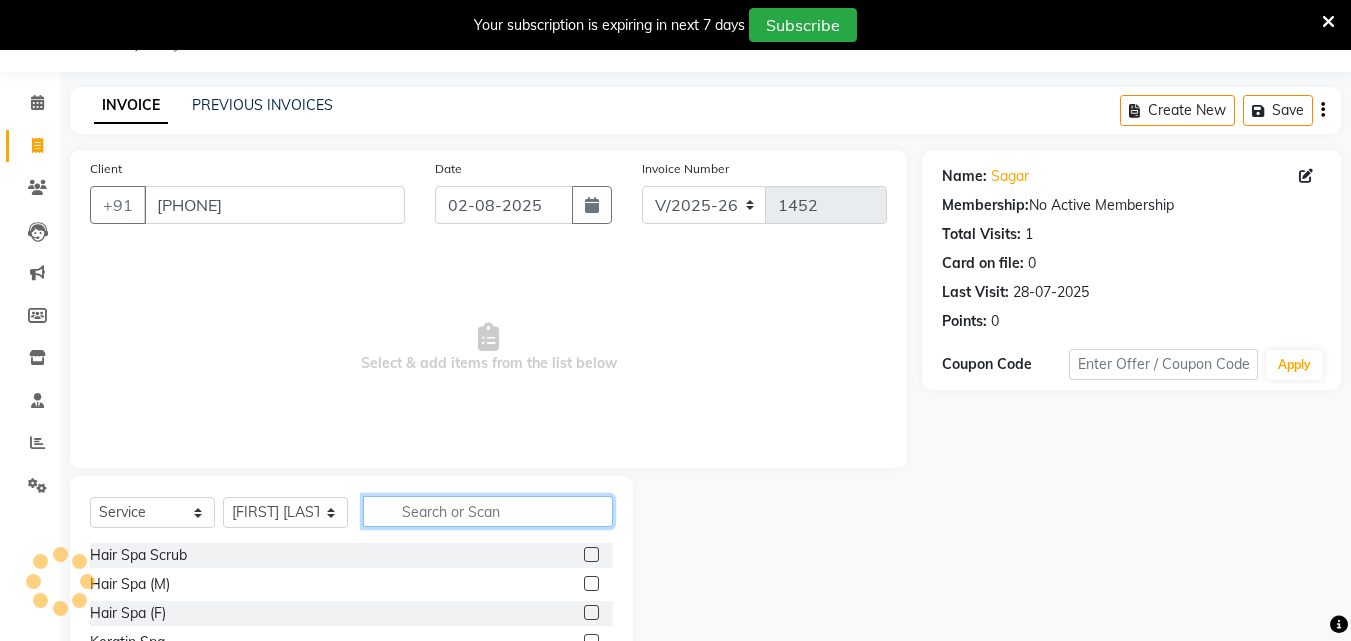 click 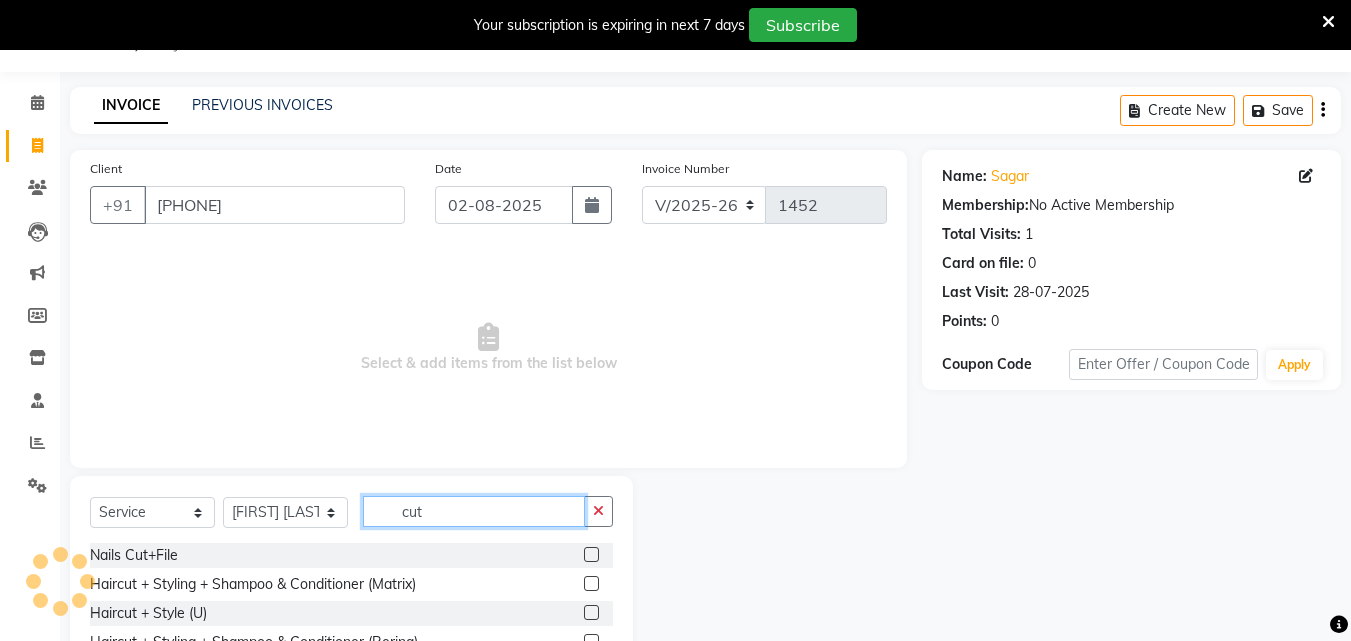scroll, scrollTop: 90, scrollLeft: 0, axis: vertical 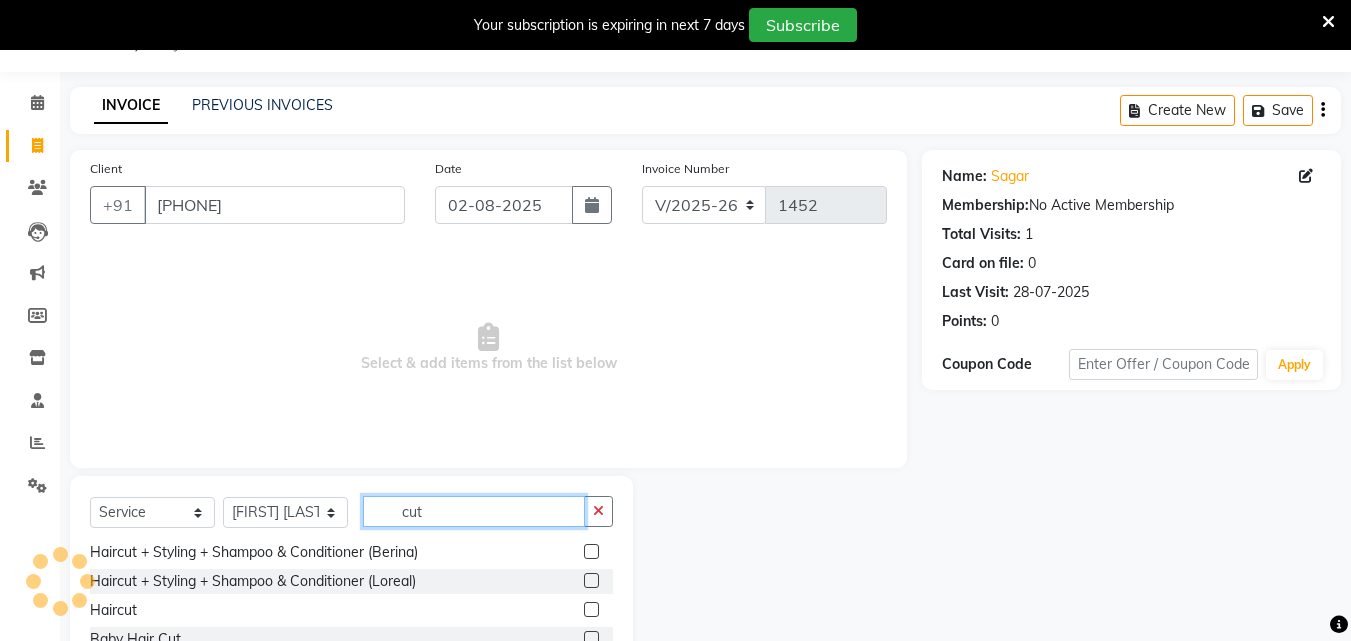 type on "cut" 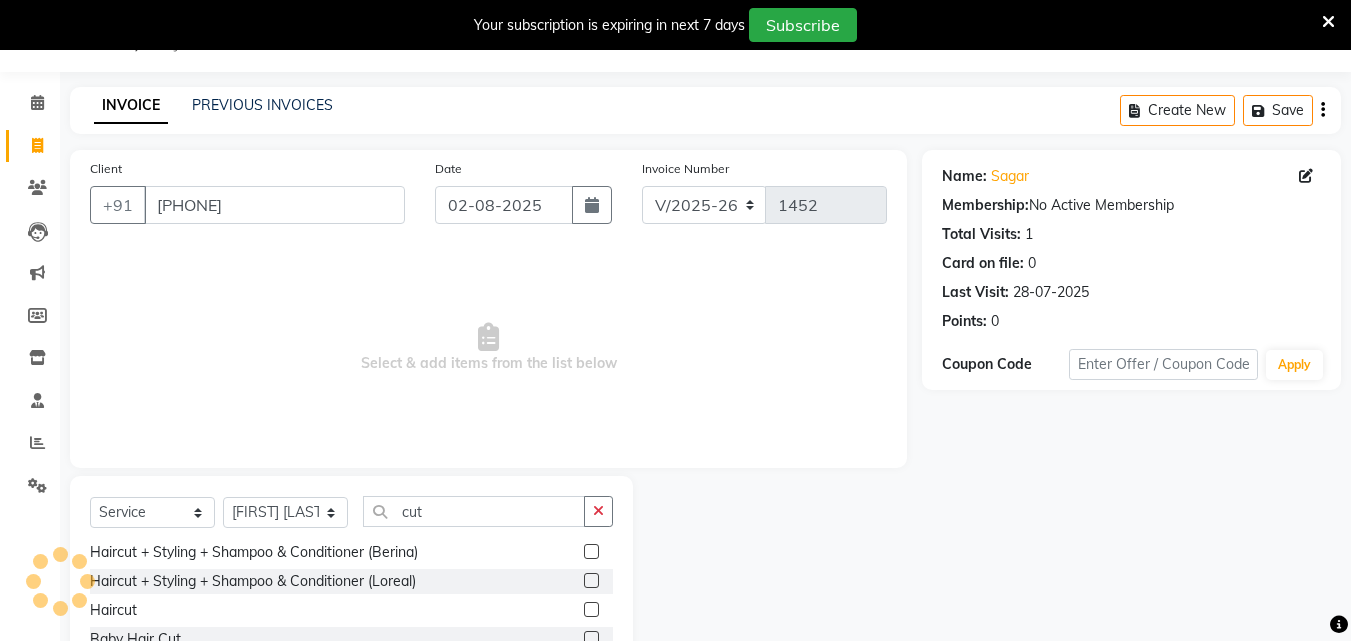 click 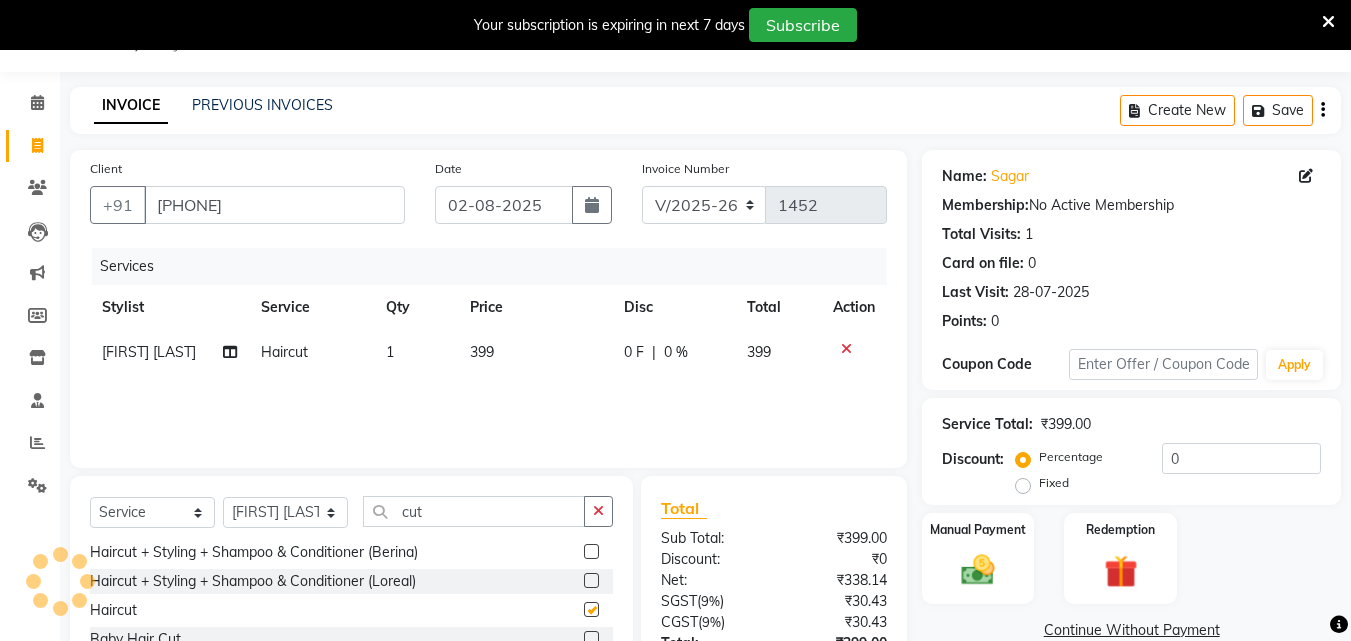 checkbox on "false" 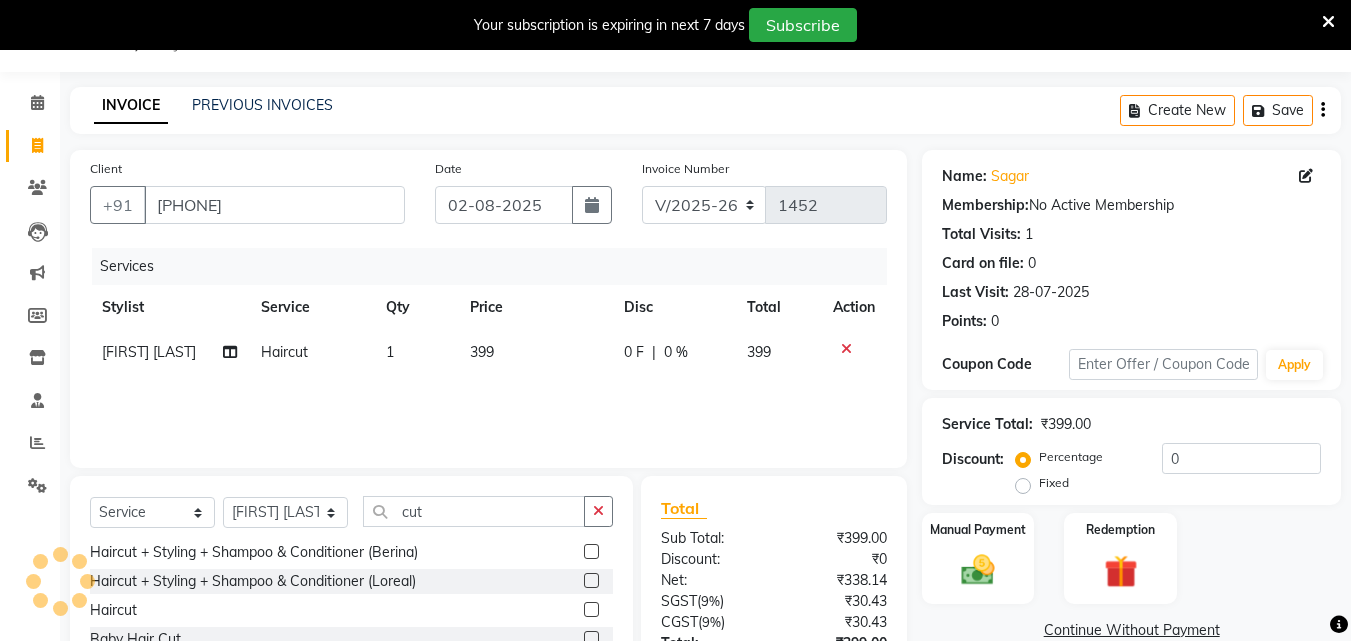 click on "399" 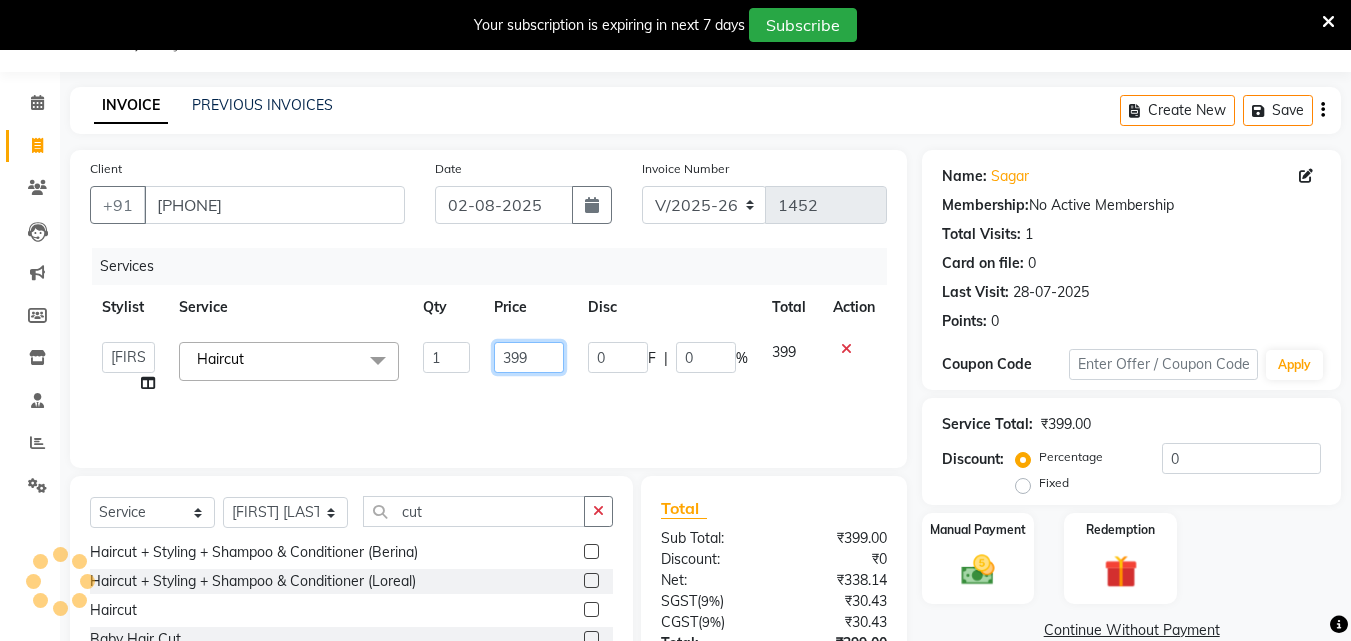 click on "399" 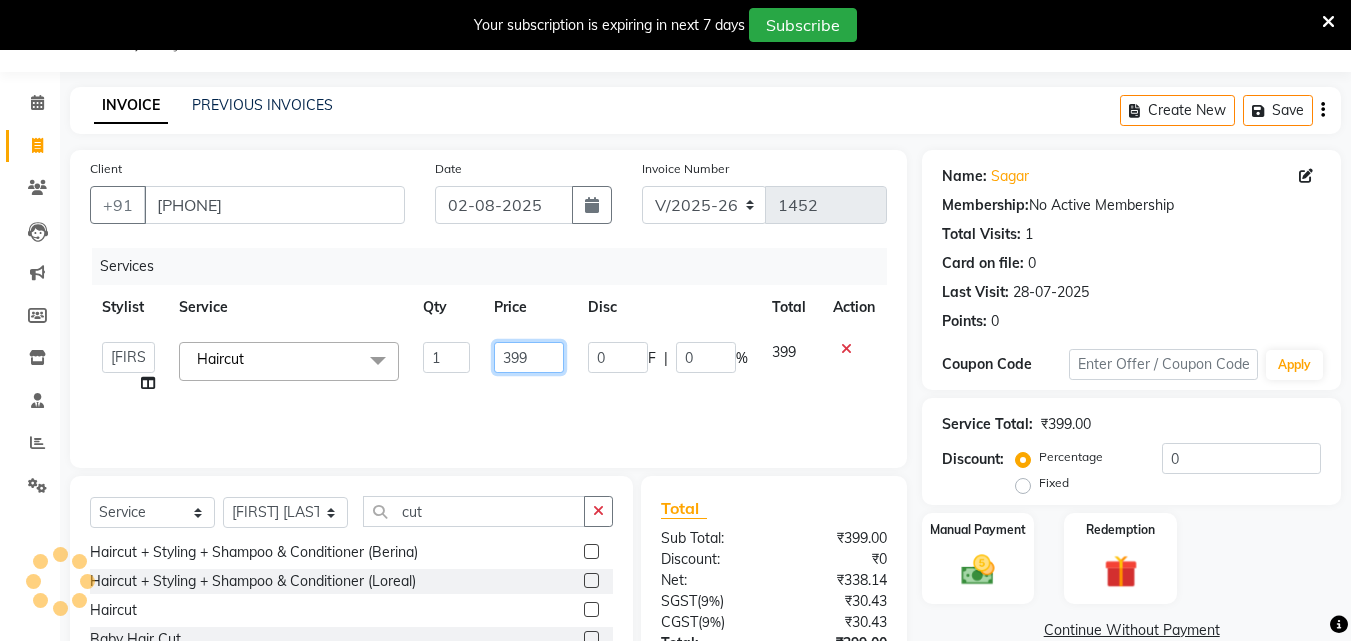 click on "399" 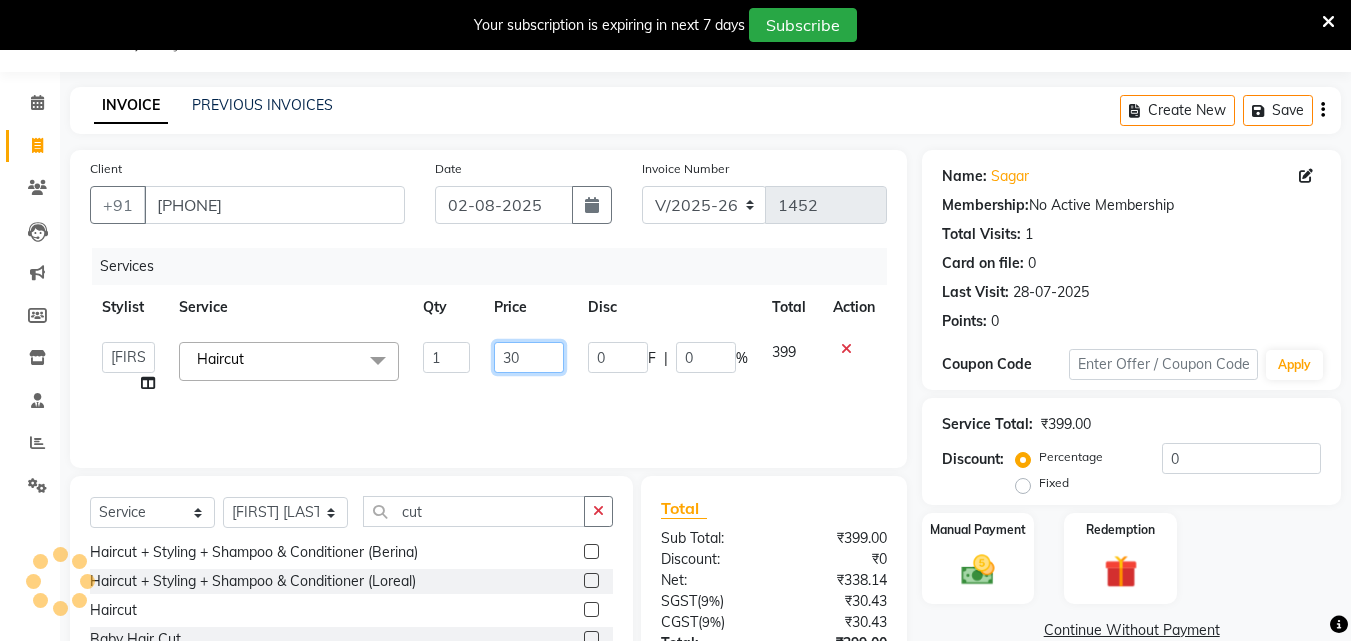 type on "300" 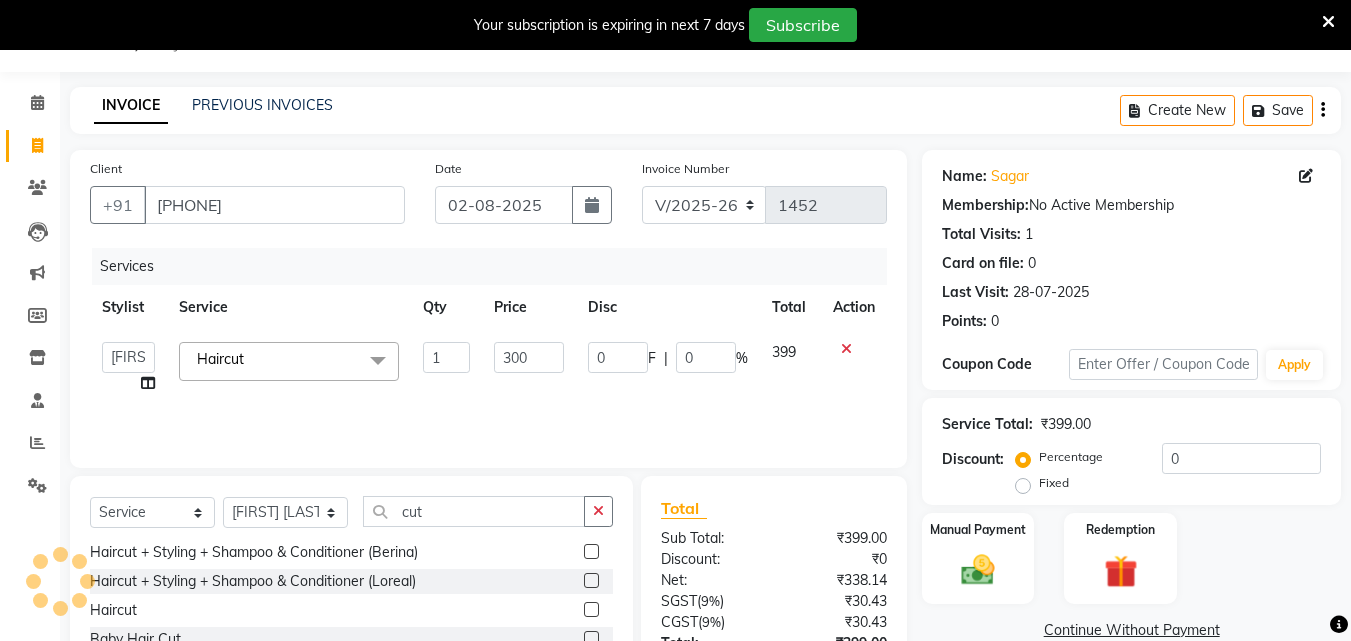 click on "Services Stylist Service Qty Price Disc Total Action Admin [NAME] [NAME] [NAME] [NAME] [NAME] [NAME] Manager [NAME] [NAME] [NAME] [NAME] [NAME] [NAME] [NAME] [NAME] Haircut x Hair Spa Scrub Hair Spa (M) Hair Spa (F) Keratin Spa Hair Treatment Hair Treatment Smartbond Hair Smoothing Hair Straightening Hair Rebonding Hair Keratin Cadiveu Head Massage L Hair Keratin Keramelon Hair Botox Keramelon Scalp Advance (F) Scalp Advance (M) Nanoplastia treatment Brillare Anti-Dandruff oil (F) Brillare Hairfall Control oil (F) Brillare Anti-Dandruff oil (M) Brillare Hairfall Control oil (M) Reflexology (U lux) 1400 Face Bleach Face D-Tan Face Clean Up Clean-up (Shine beauty) Facial Actiblend Glass Facial Mask Signature Facial Deluxe Facial Luxury Facial Magical Facial Premium Facial Royal Treatment Skinora Age Control F Treatment ( Snow Algae&Saffron) Skinora Calming Treatment (Avacado & Oat) Skinora Hydra Treatment (Butter&Coconut Milk) Haircut" 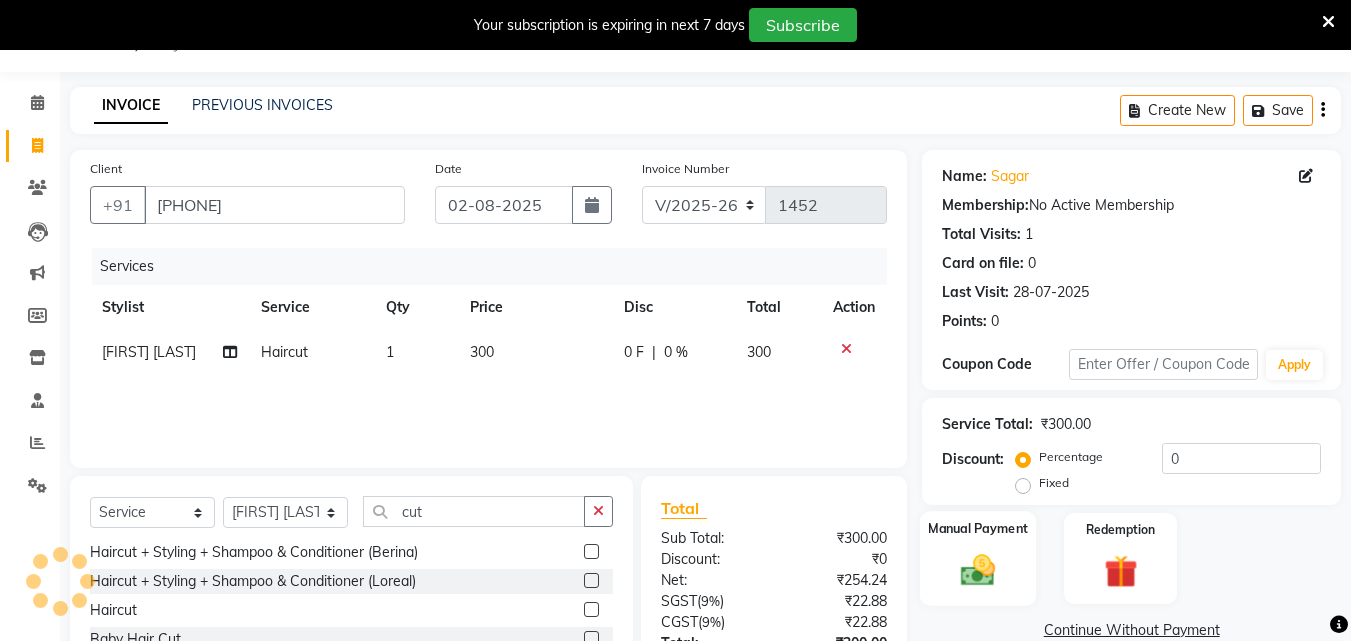 click on "Manual Payment" 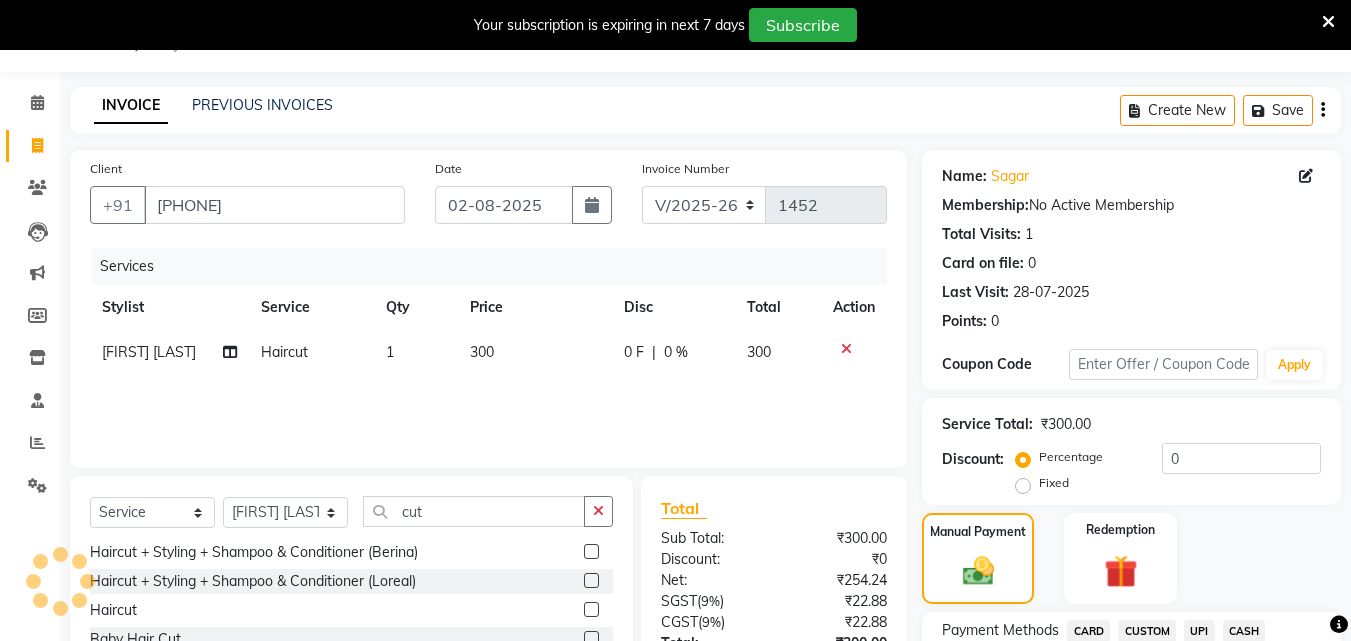 scroll, scrollTop: 212, scrollLeft: 0, axis: vertical 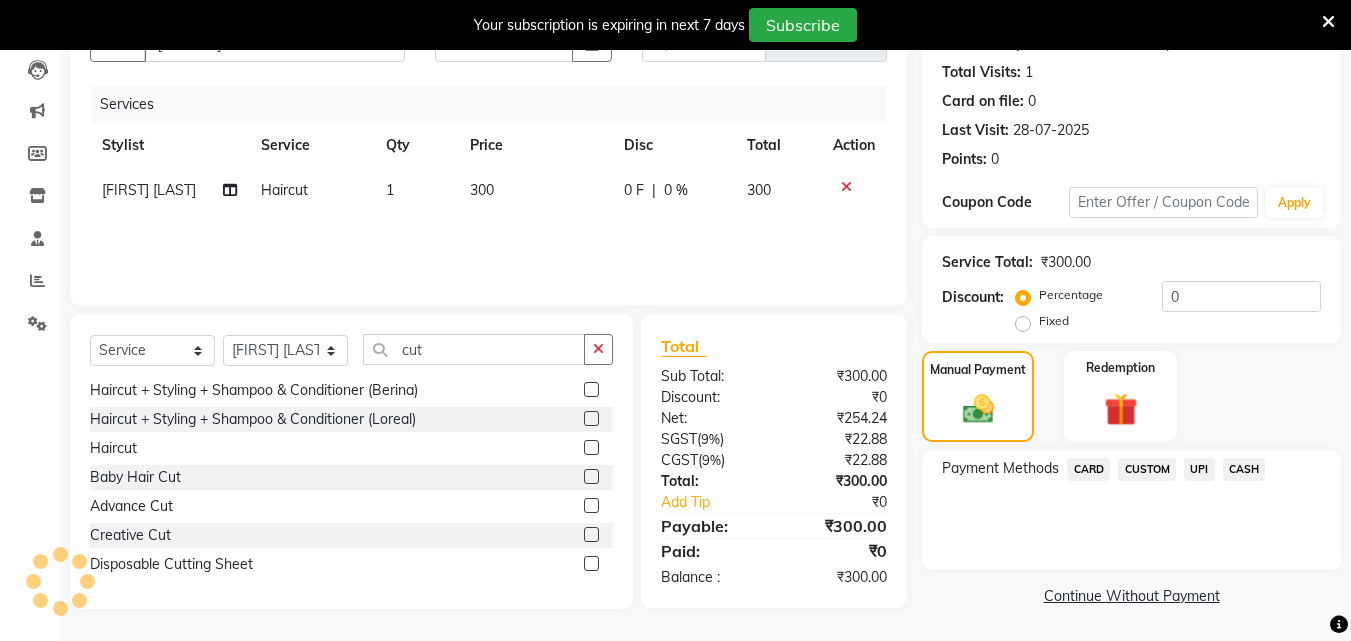 click on "UPI" 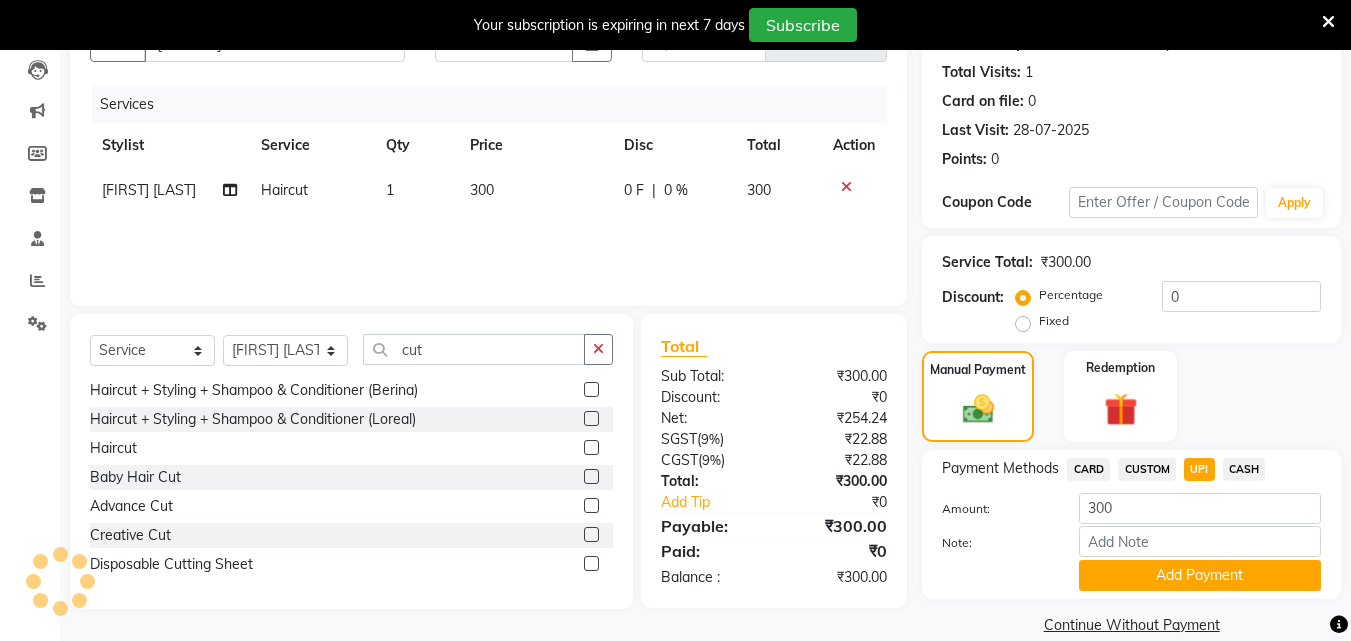 scroll, scrollTop: 241, scrollLeft: 0, axis: vertical 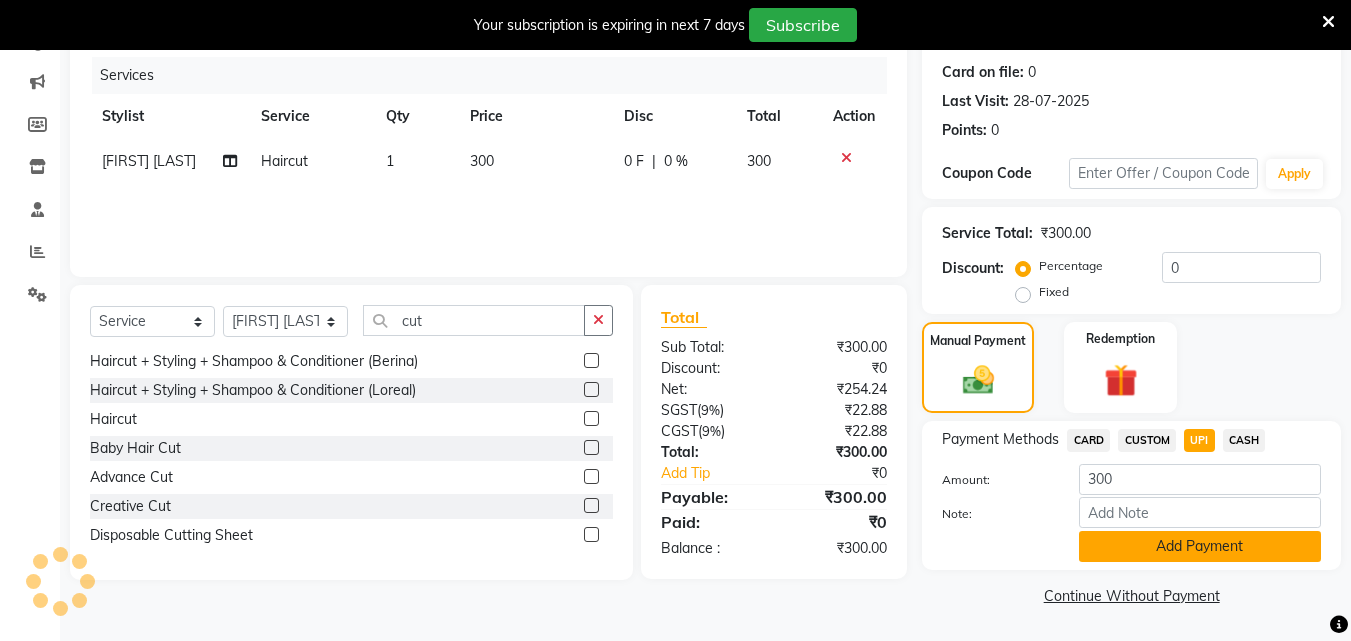 click on "Add Payment" 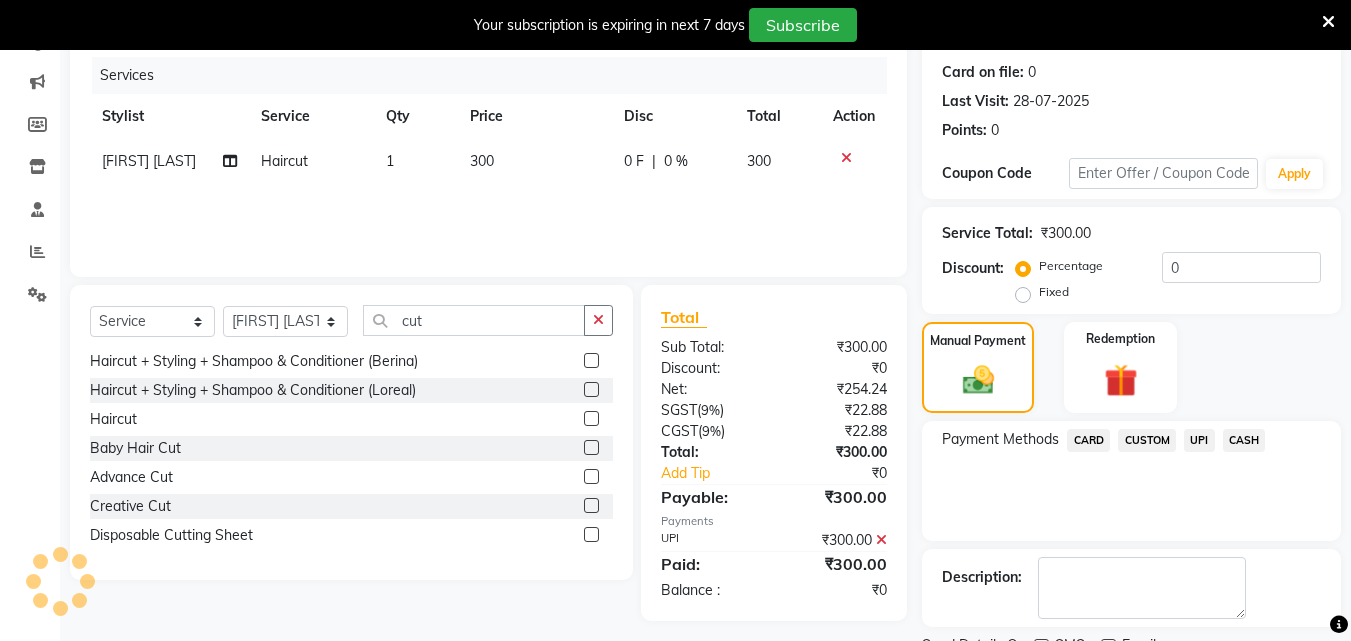scroll, scrollTop: 325, scrollLeft: 0, axis: vertical 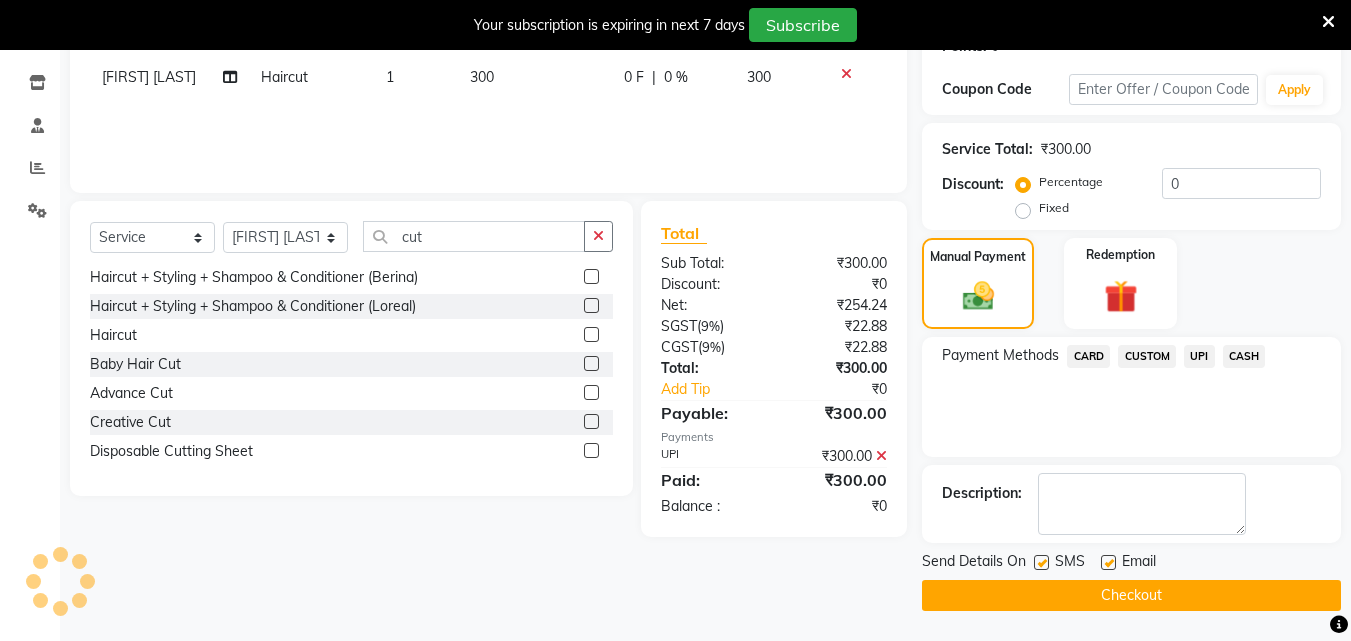 click on "Checkout" 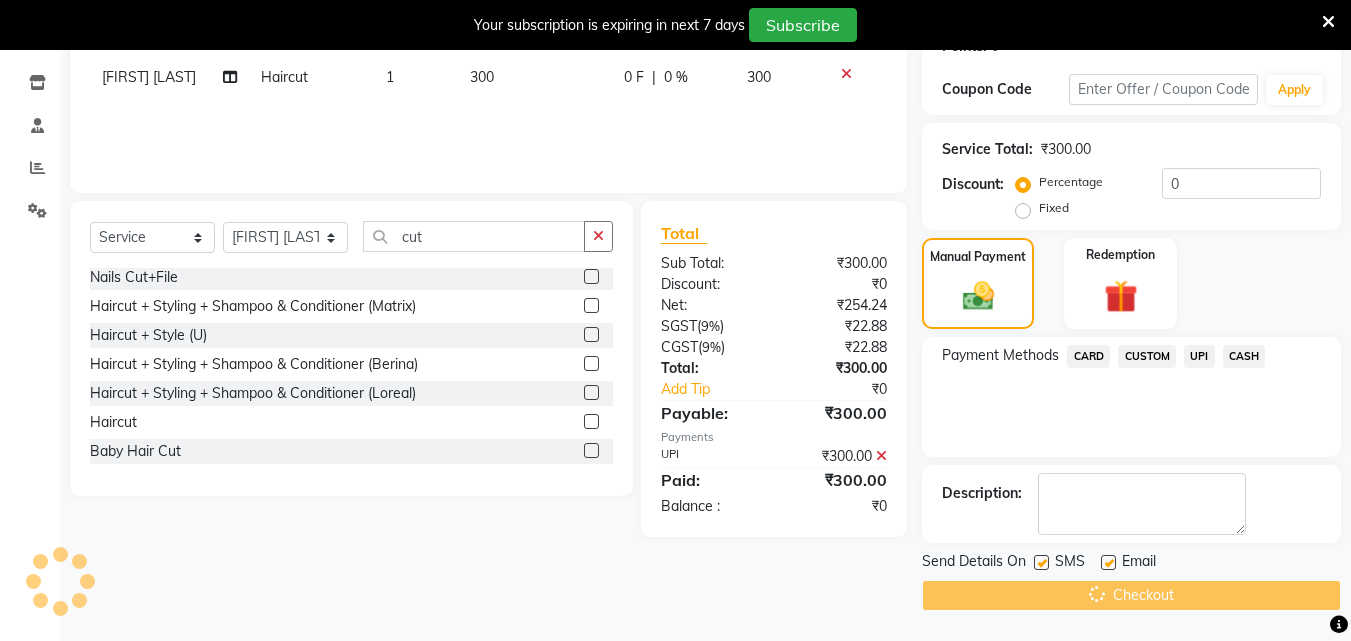 scroll, scrollTop: 0, scrollLeft: 0, axis: both 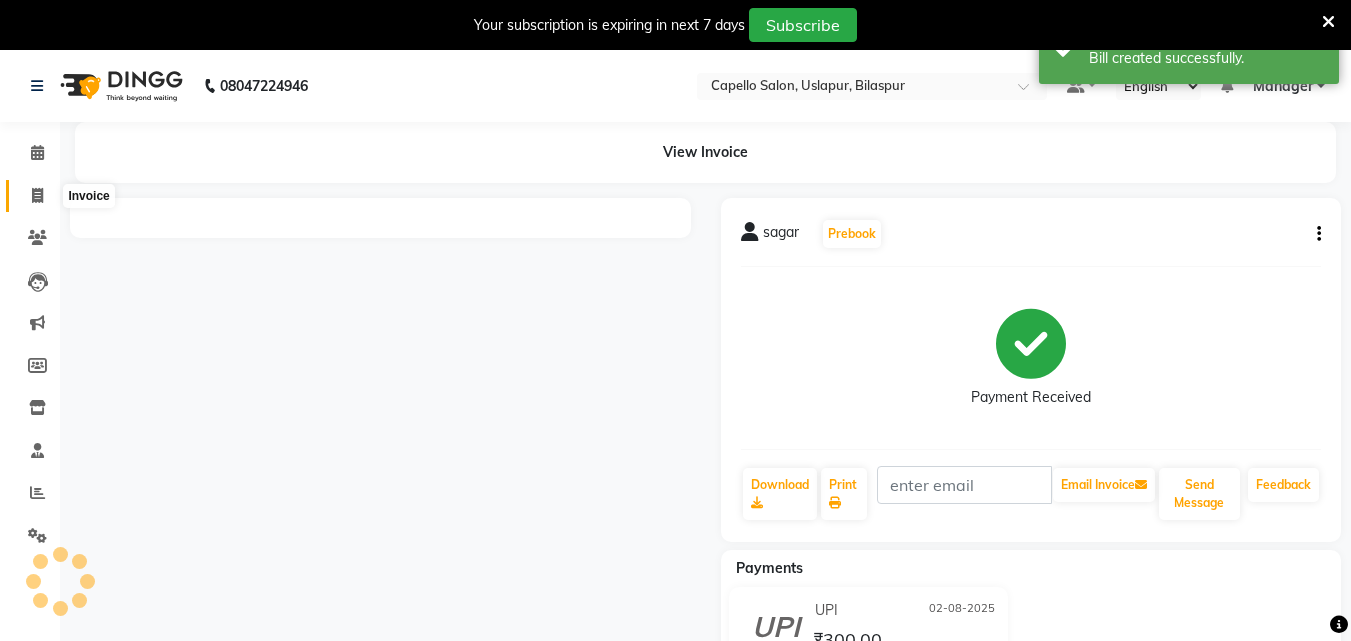 click 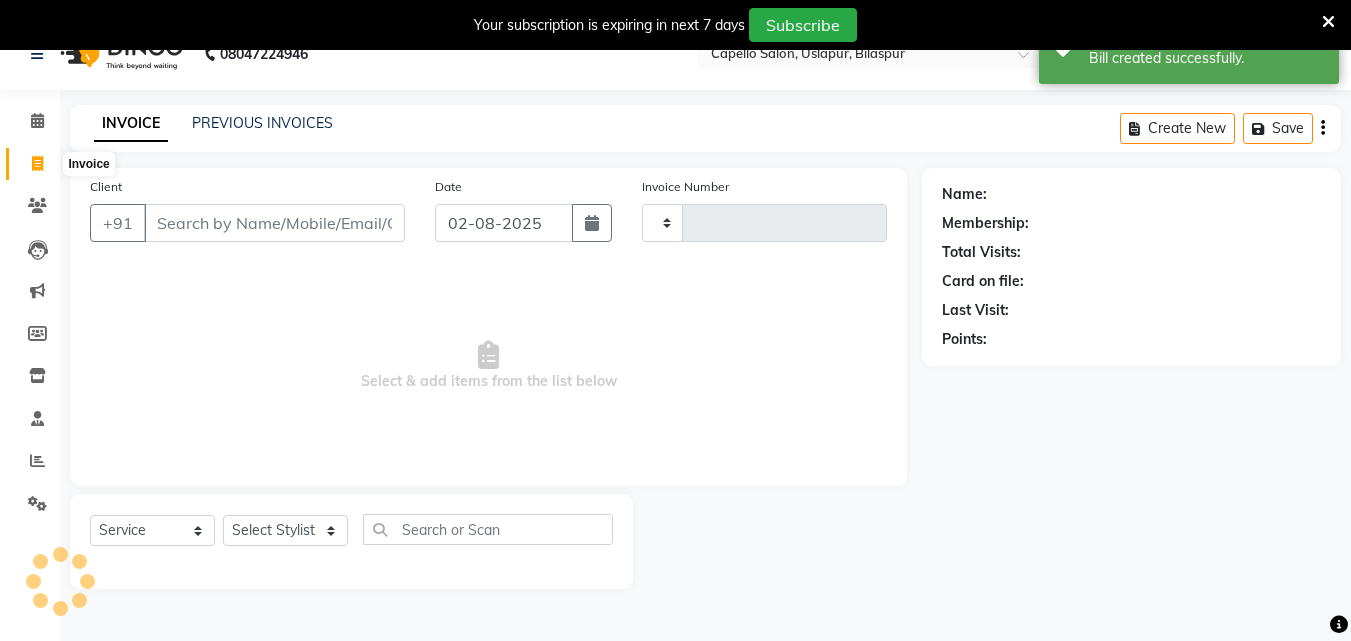 scroll, scrollTop: 50, scrollLeft: 0, axis: vertical 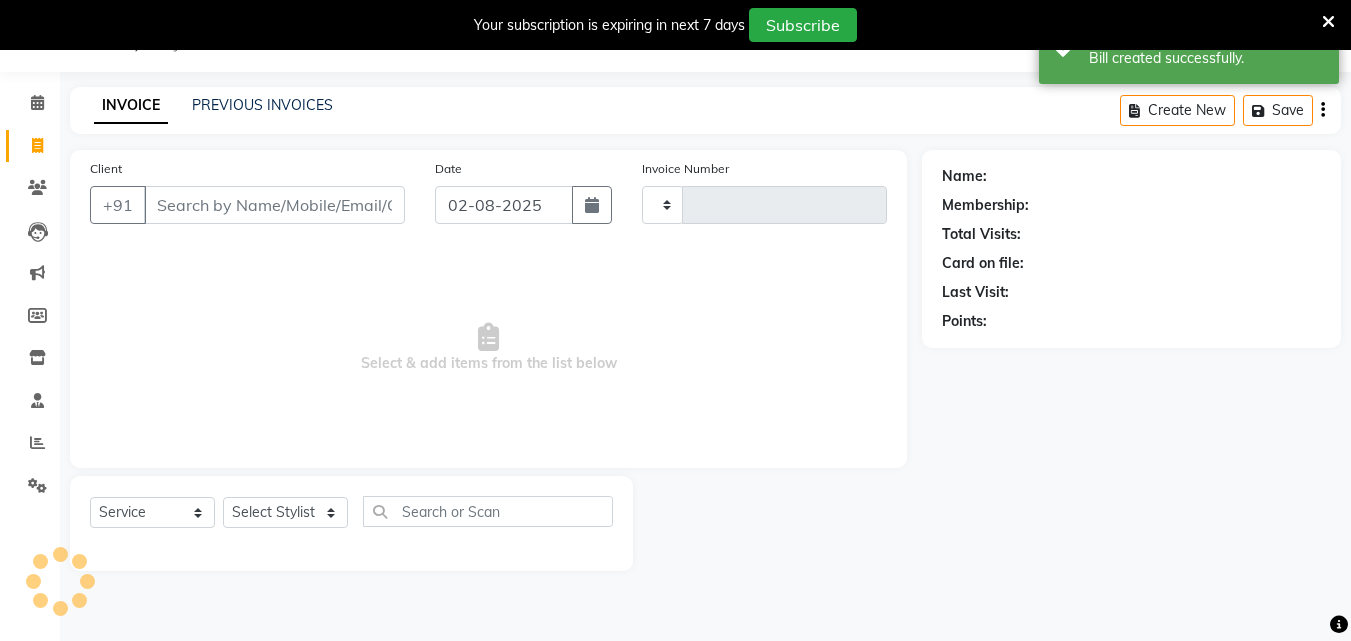 type on "1453" 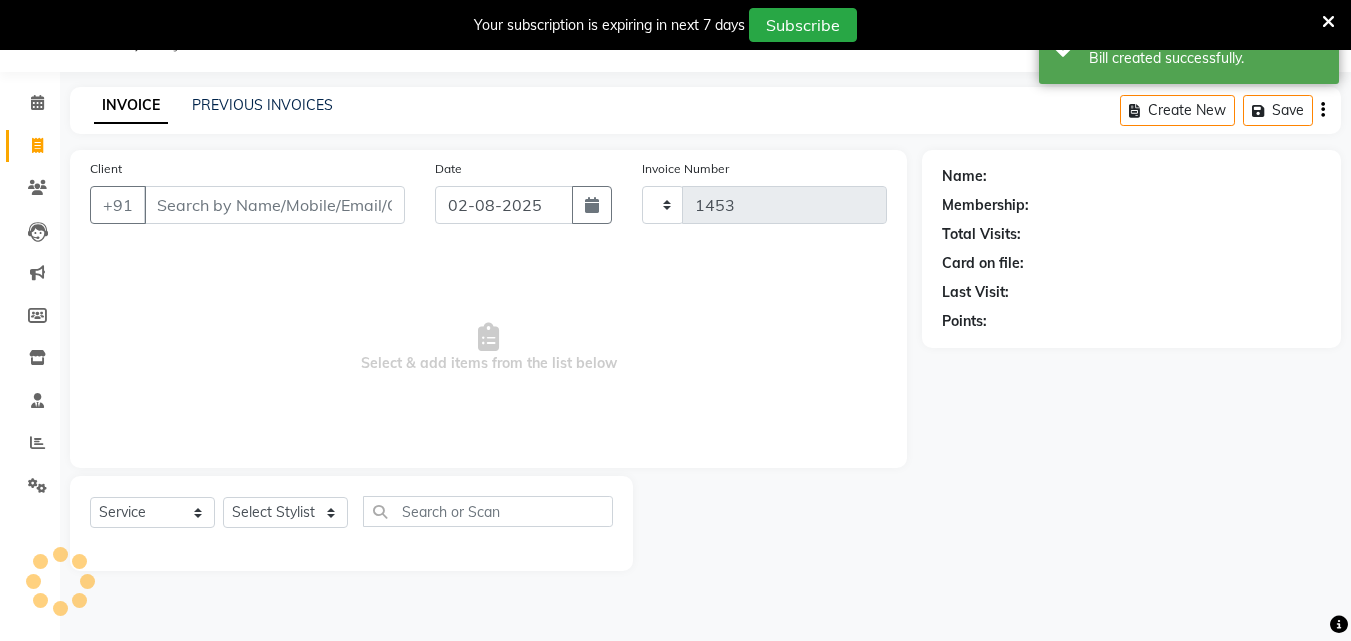 select on "4763" 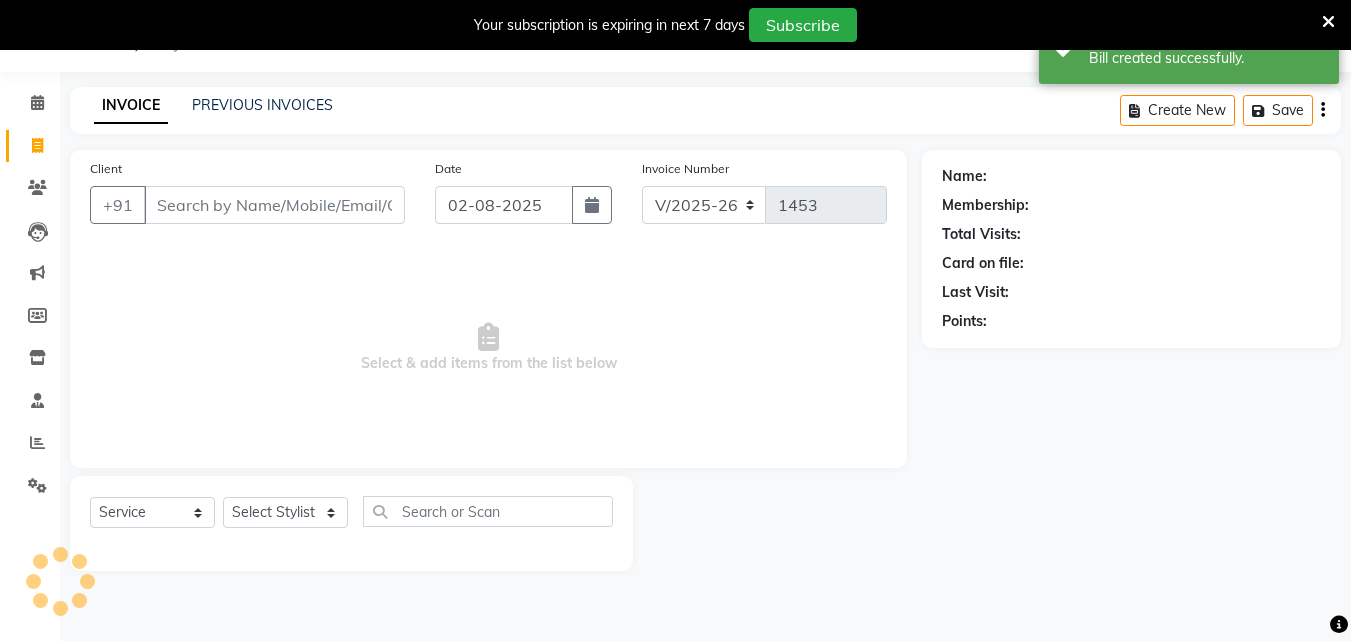 click on "Client" at bounding box center [274, 205] 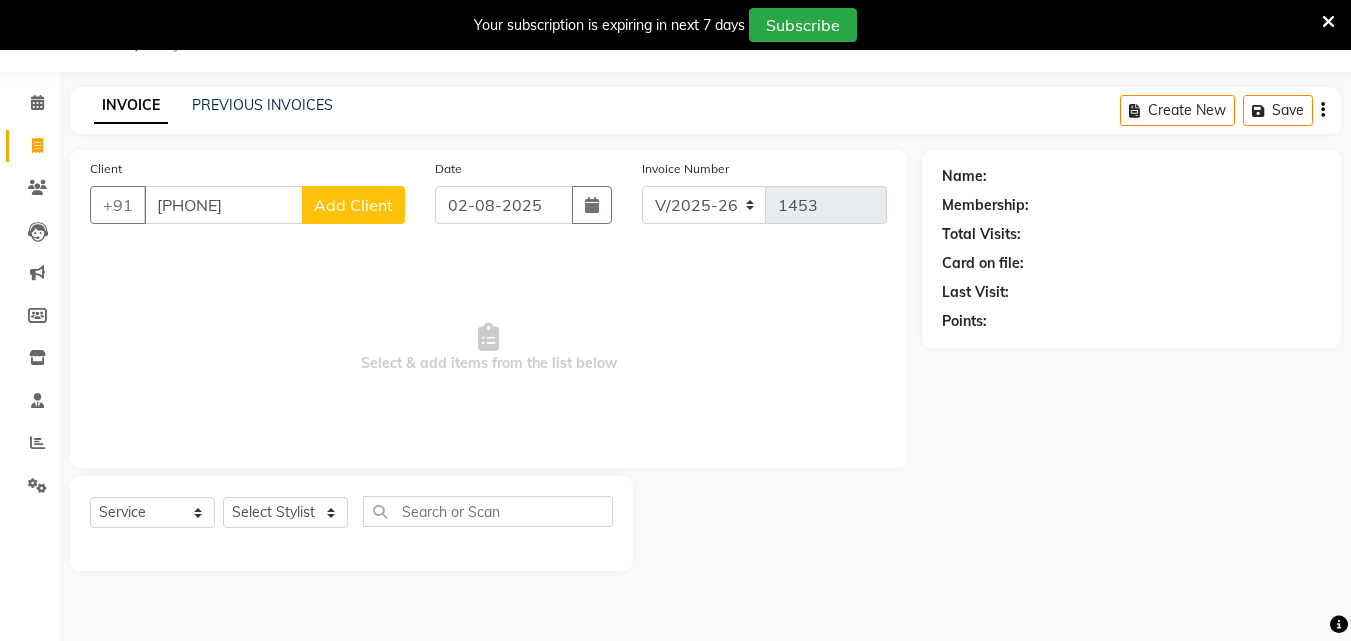 click on "[PHONE]" at bounding box center (223, 205) 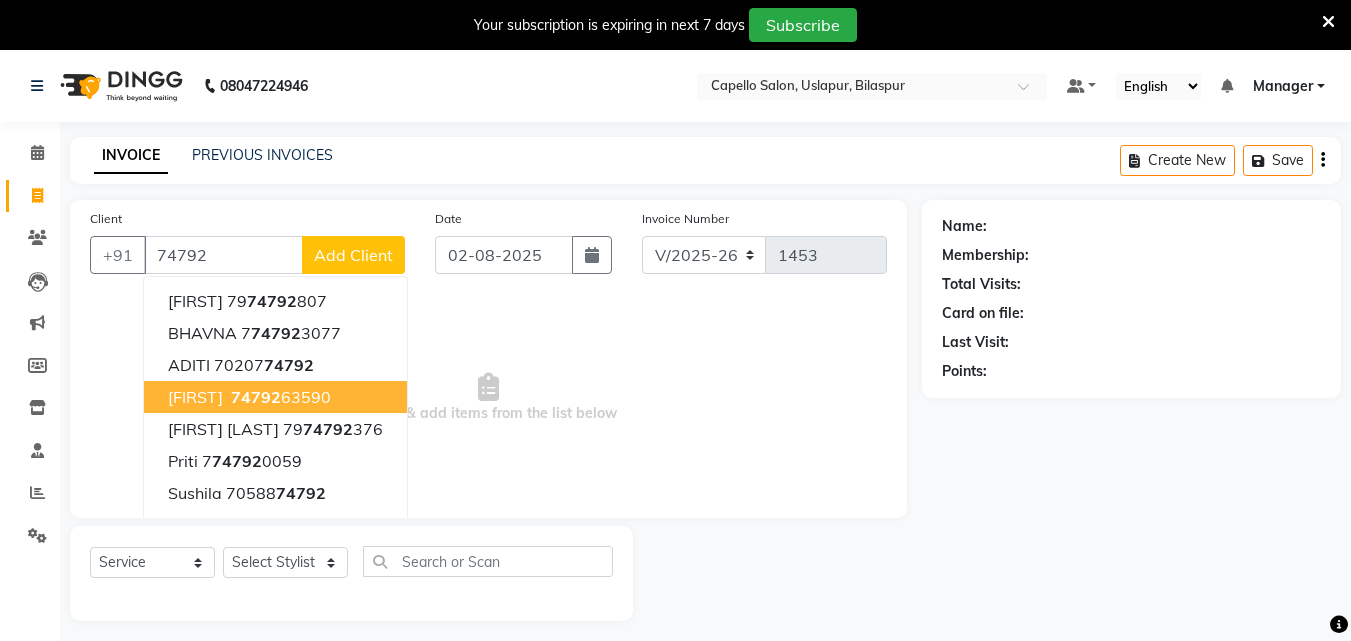 scroll, scrollTop: 50, scrollLeft: 0, axis: vertical 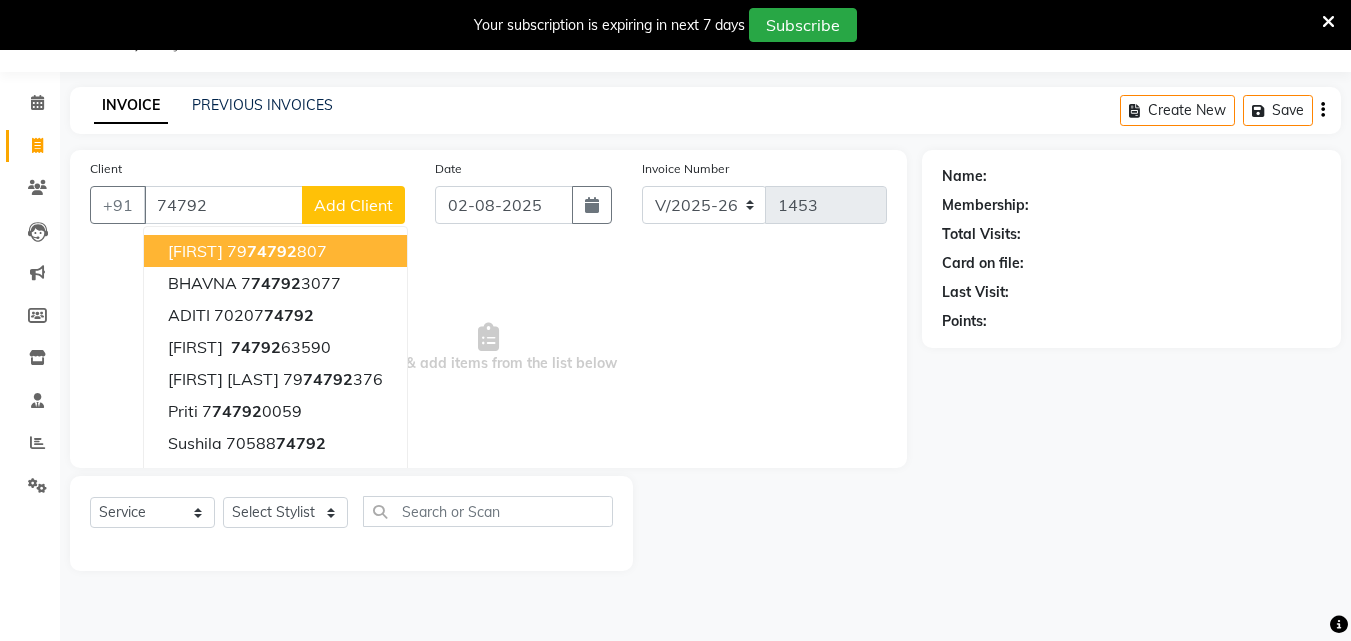 click on "74792" at bounding box center [223, 205] 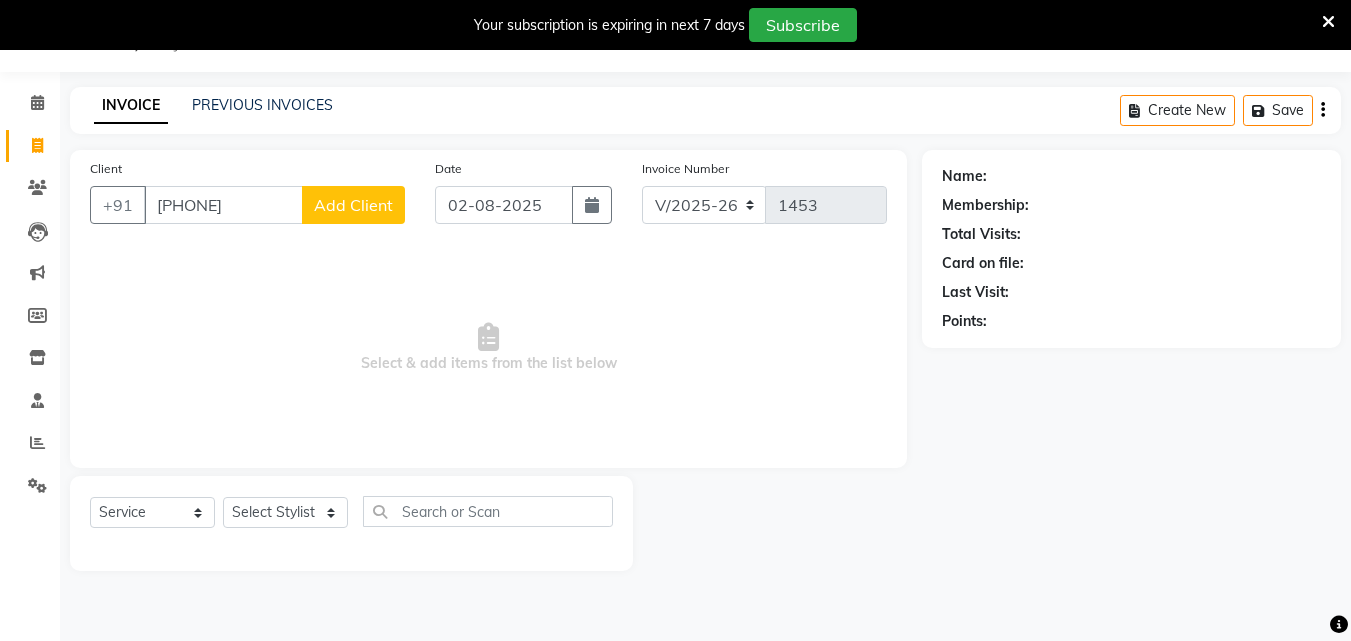 click on "[PHONE]" at bounding box center (223, 205) 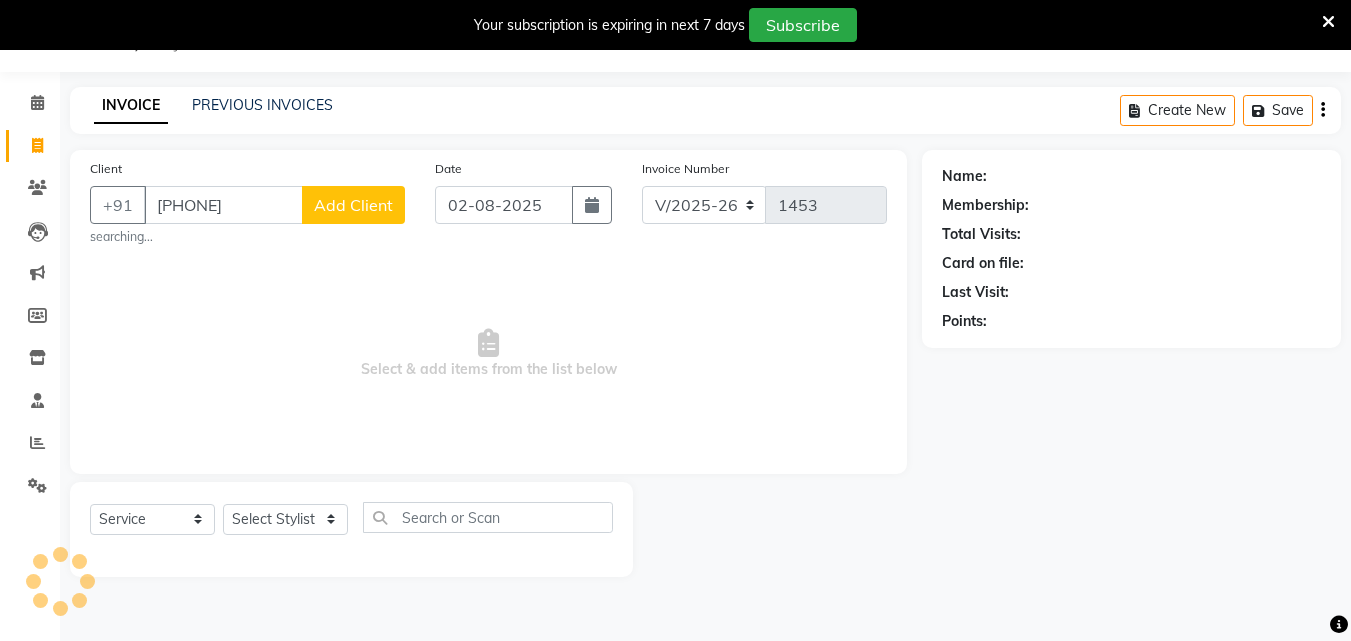 click on "[PHONE]" at bounding box center (223, 205) 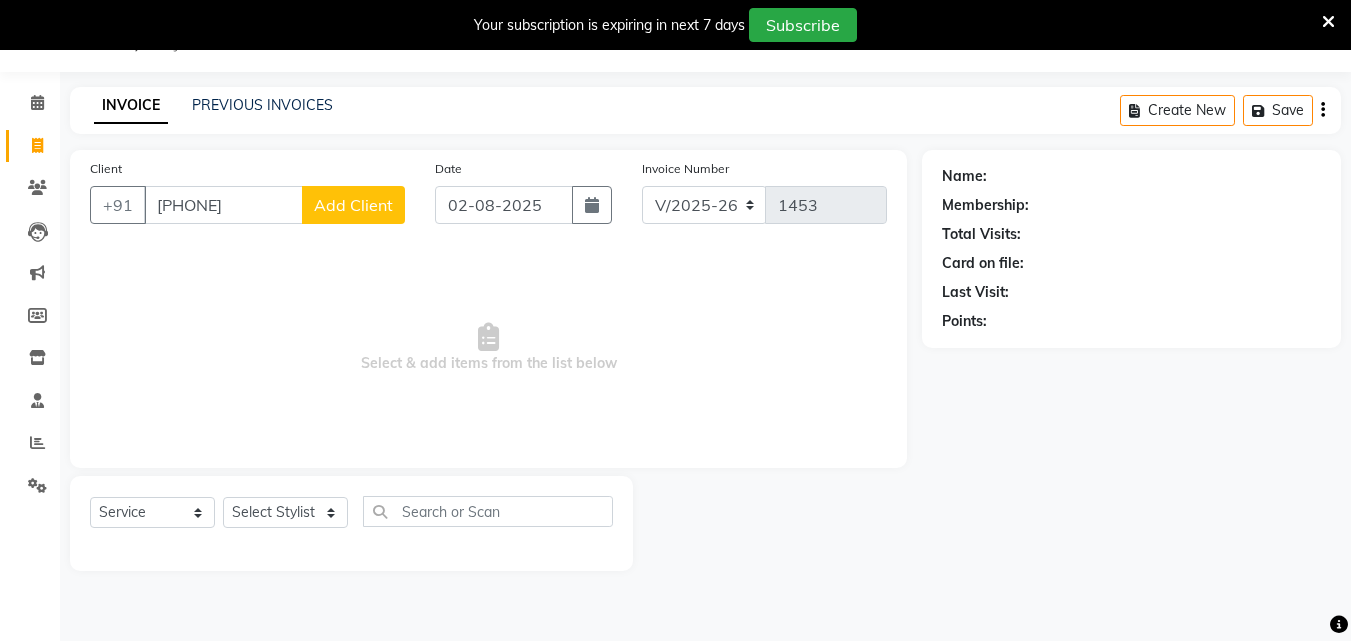 drag, startPoint x: 263, startPoint y: 189, endPoint x: 75, endPoint y: 225, distance: 191.41577 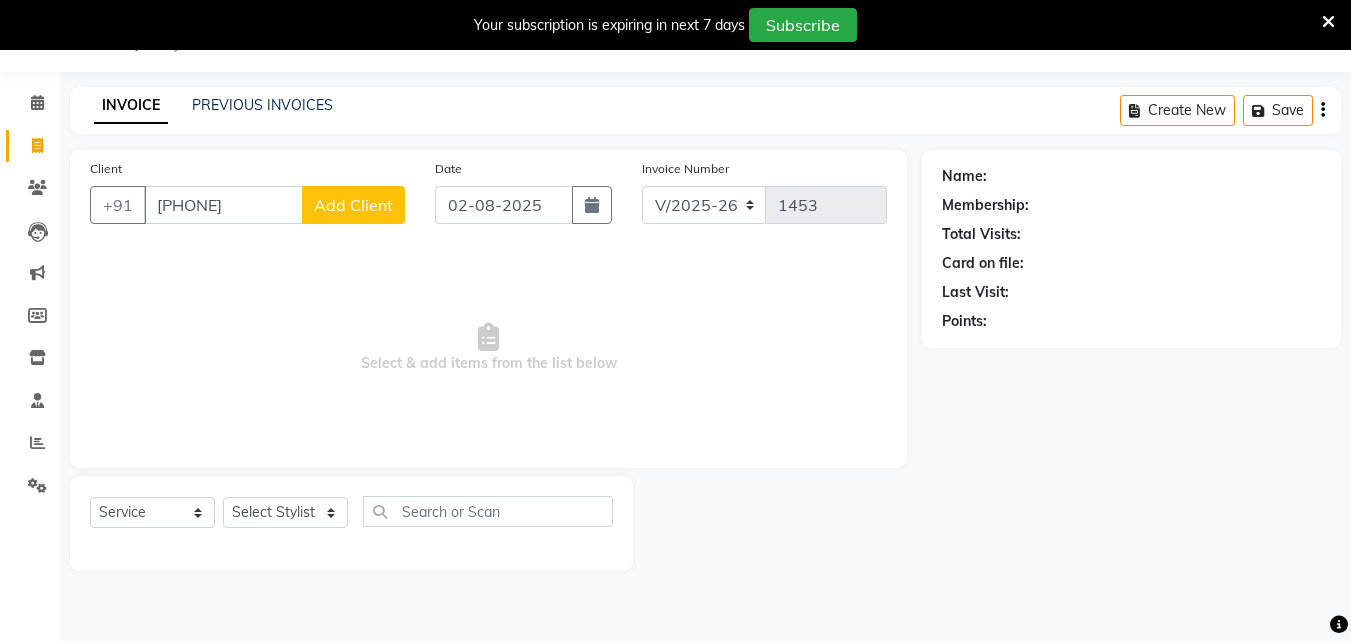 drag, startPoint x: 289, startPoint y: 269, endPoint x: 252, endPoint y: 229, distance: 54.48853 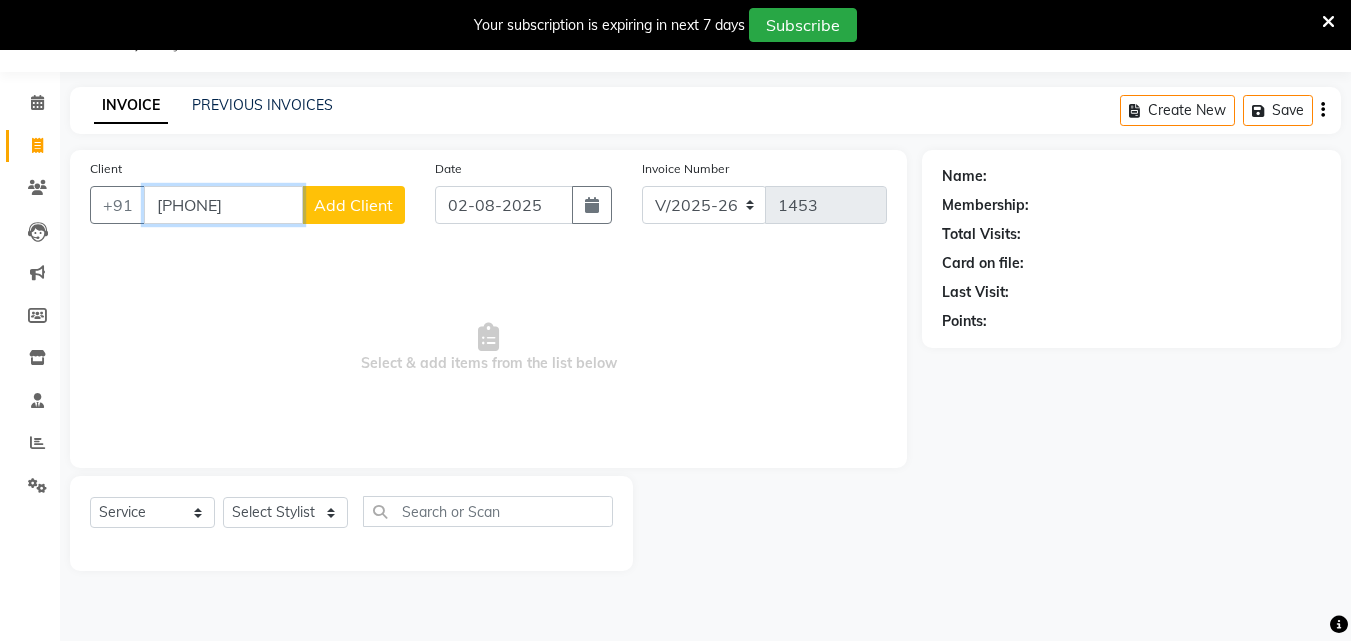 click on "[PHONE]" at bounding box center [223, 205] 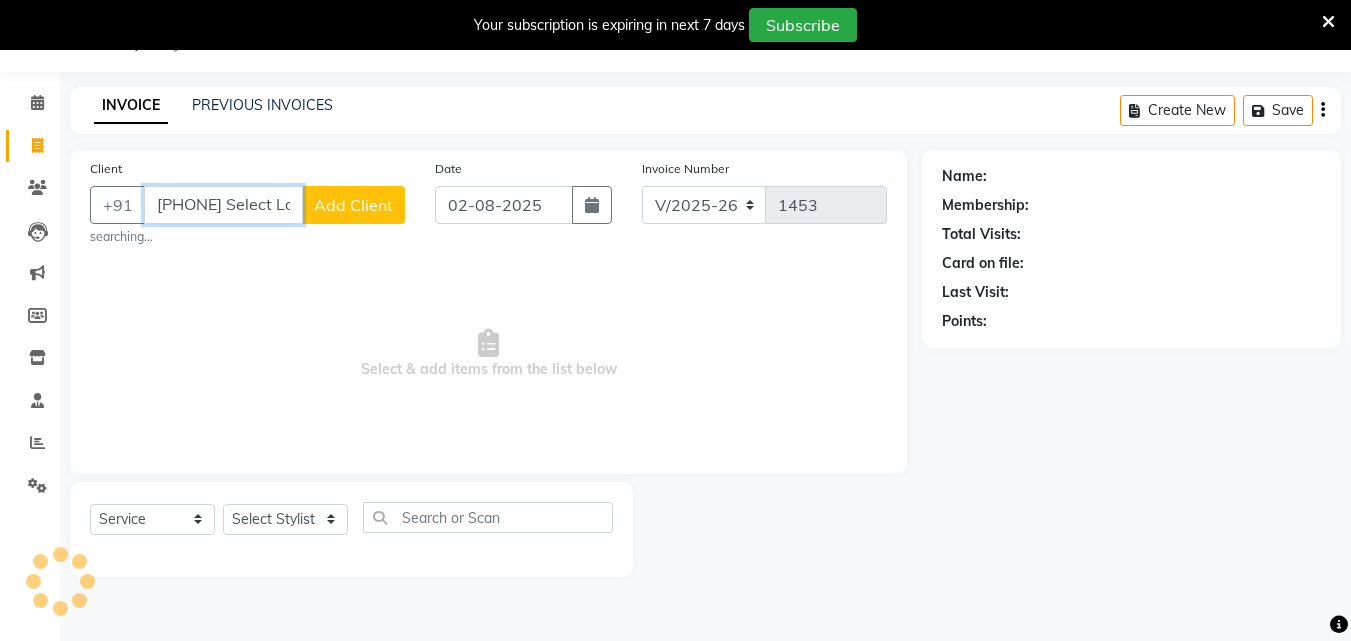 click on "[PHONE] Select Location × Capello Salon, [CITY], [STATE] Default Panel My Panel English ENGLISH Español العربية मराठी हिंदी ગુજરાતી தமிழ் 中文 Notifications nothing to show Manager Manage Profile Change Password Sign out Version:3.15.11 ☀ Capello Salon, [CITY], [STATE] Calendar Invoice Clients Leads Marketing Members Inventory Staff Reports Settings Completed InProgress Upcoming Dropped Tentative Check-In Confirm Bookings Generate Report Segments Page Builder INVOICE PREVIOUS INVOICES Create New Save Client +91 [PHONE] searching... Date 02-08-2025 Invoice Number V/2025 V/2025-26 1453 Select & add items from the list below Select Service Product Membership Package Voucher Prepaid Gift Card Select Stylist Admin [NAME] [NAME] [NAME] [NAME] [NAME] [NAME] Manager [NAME] [NAME] [NAME] [NAME] [NAME] [NAME] [NAME] [NAME] Name: [NAME] Membership: No Active Membership Total Visits:" at bounding box center [223, 205] 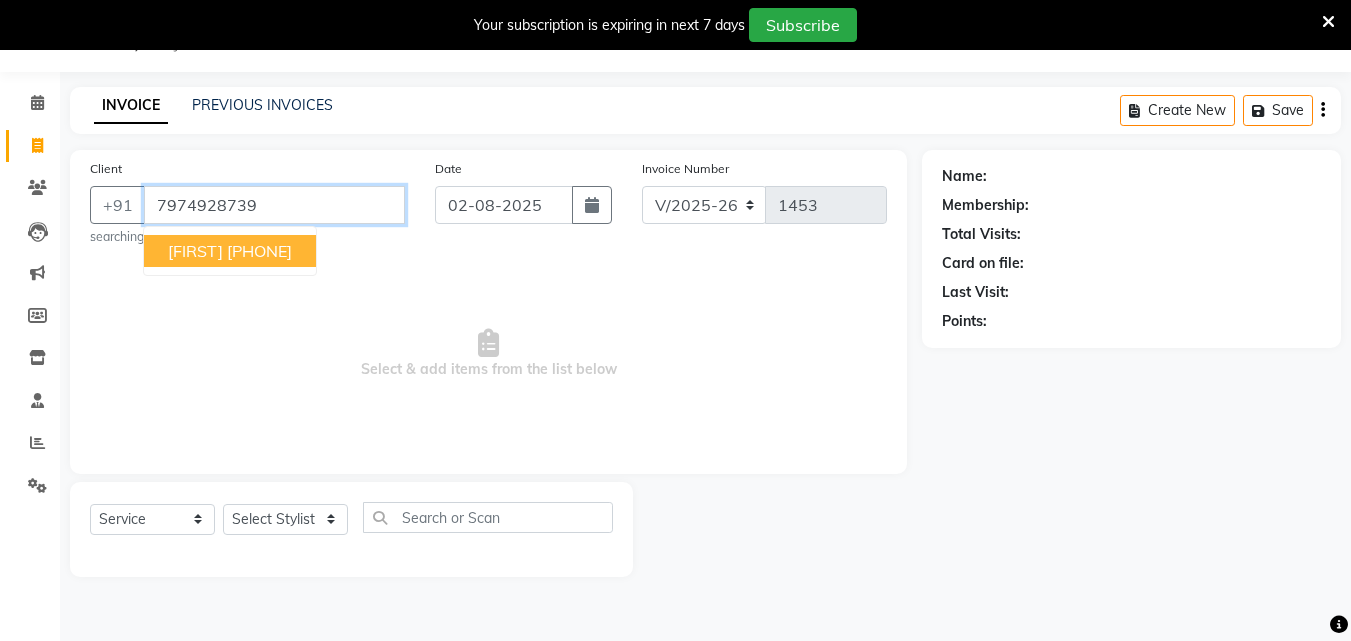 type on "7974928739" 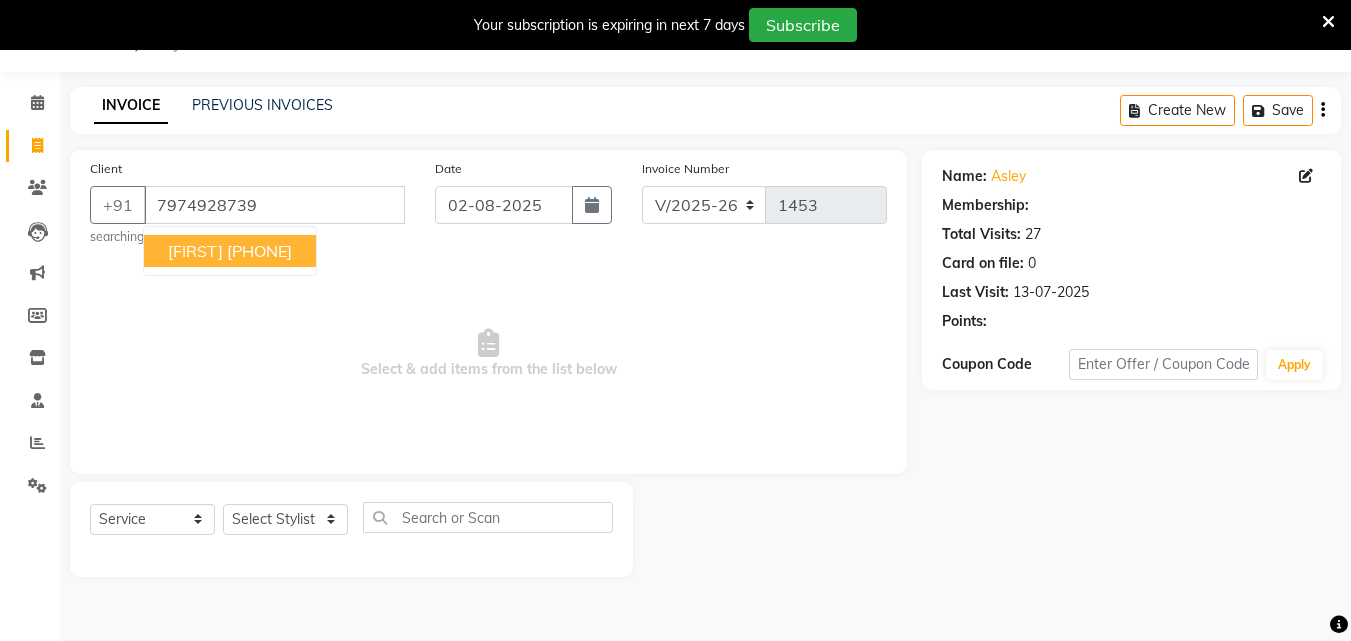 select on "1: Object" 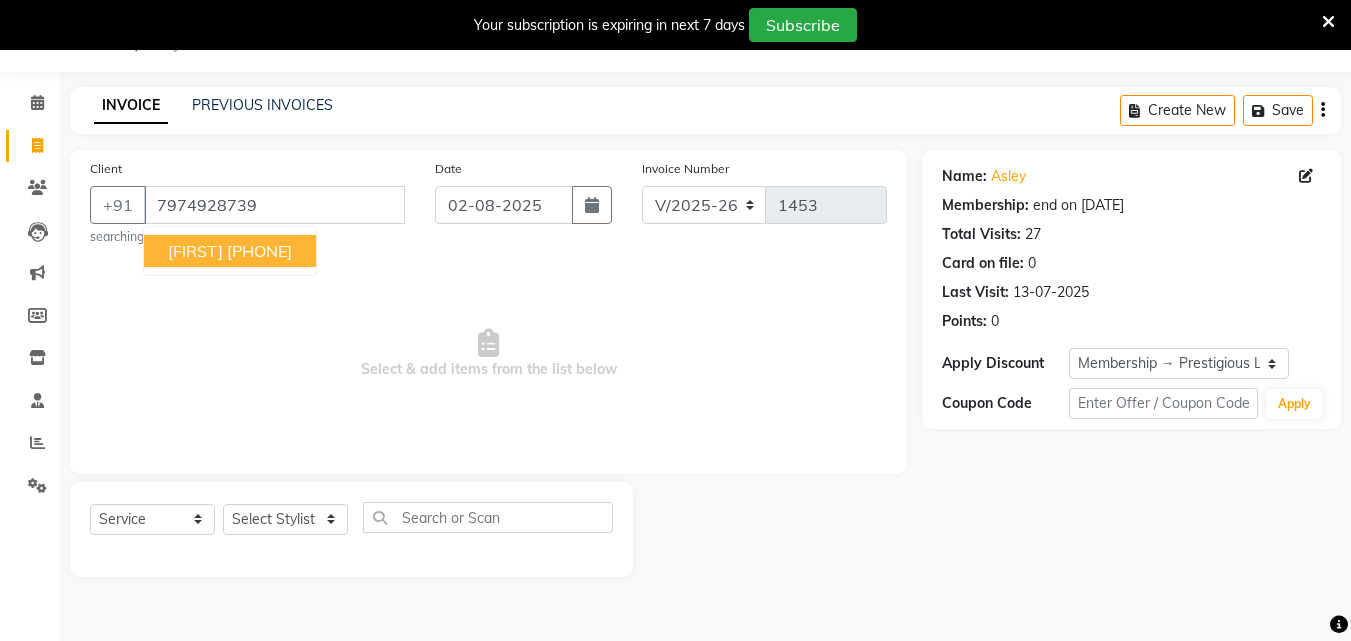 click on "[FIRST]" at bounding box center (195, 251) 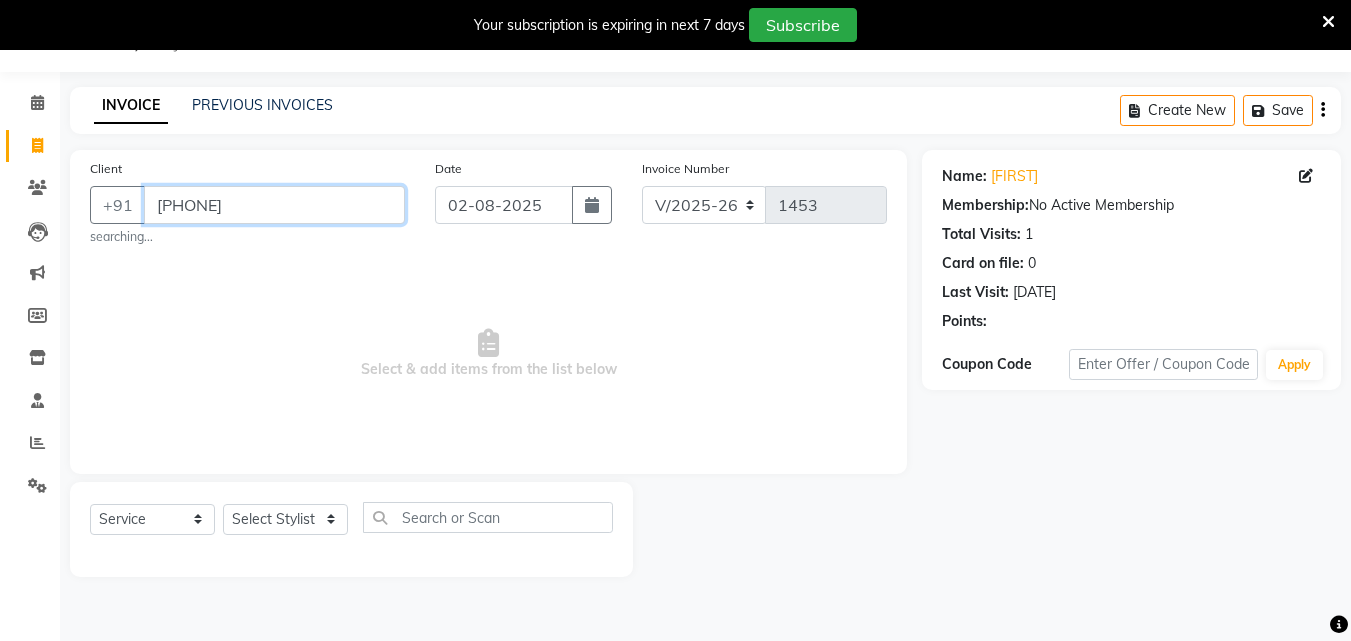drag, startPoint x: 314, startPoint y: 186, endPoint x: 47, endPoint y: 206, distance: 267.74802 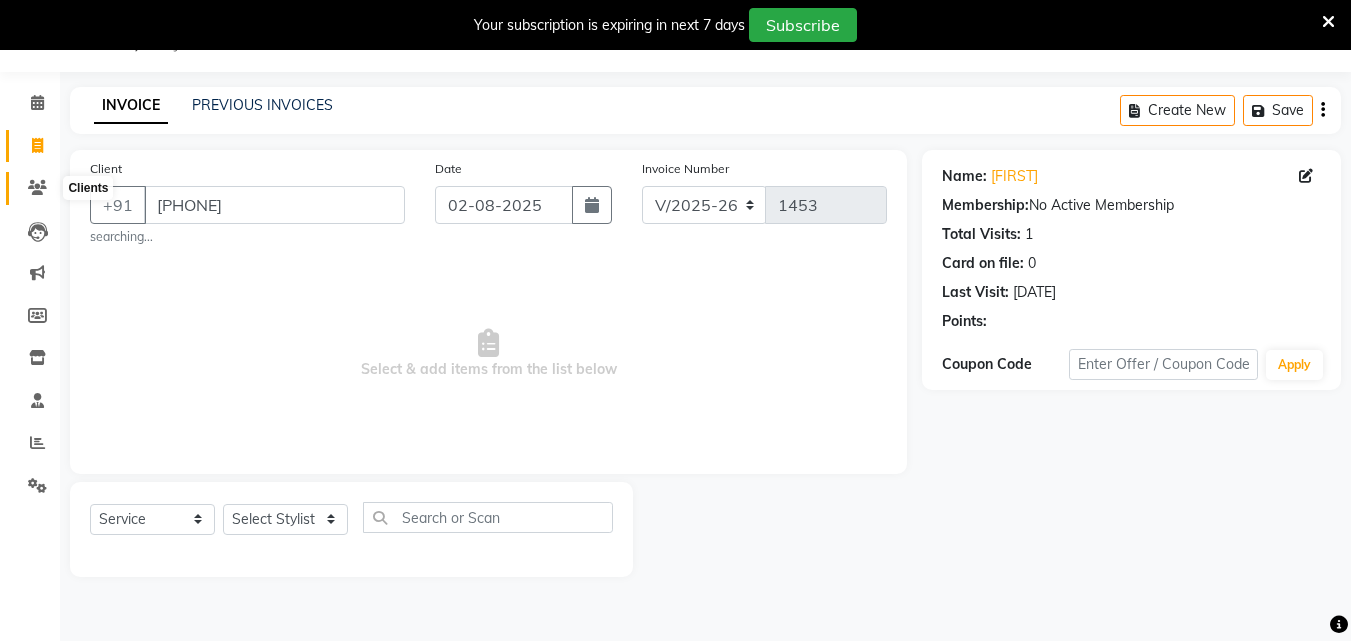 click 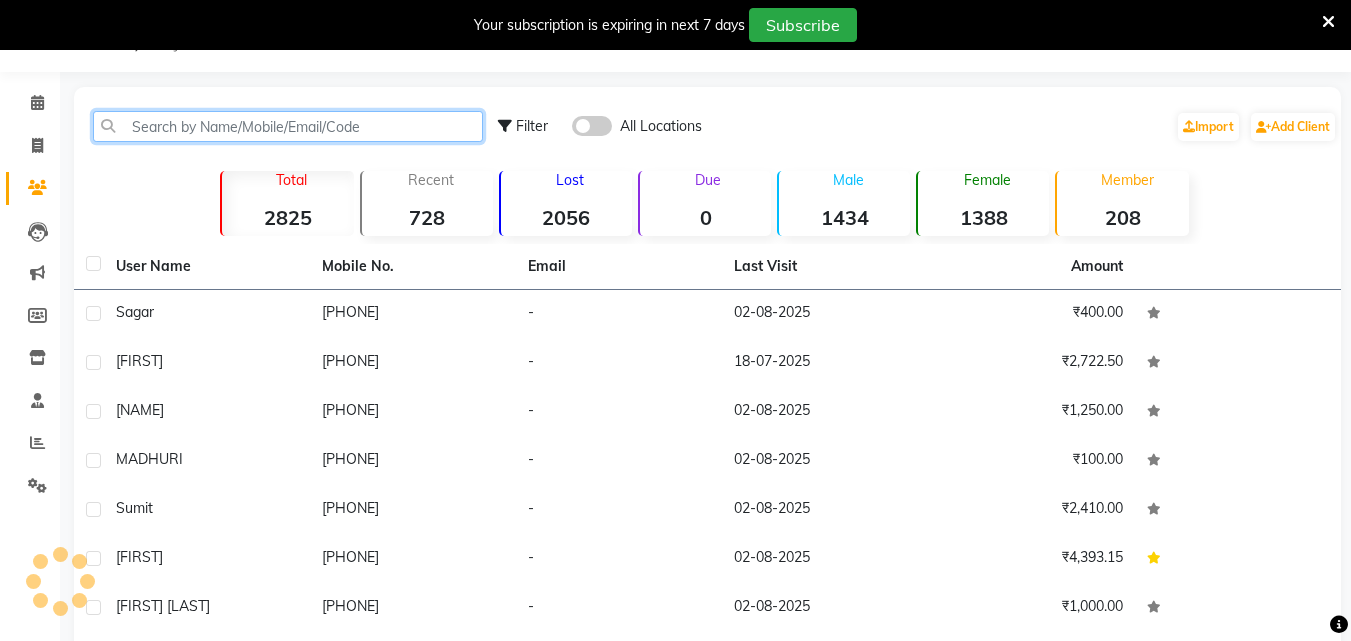 click 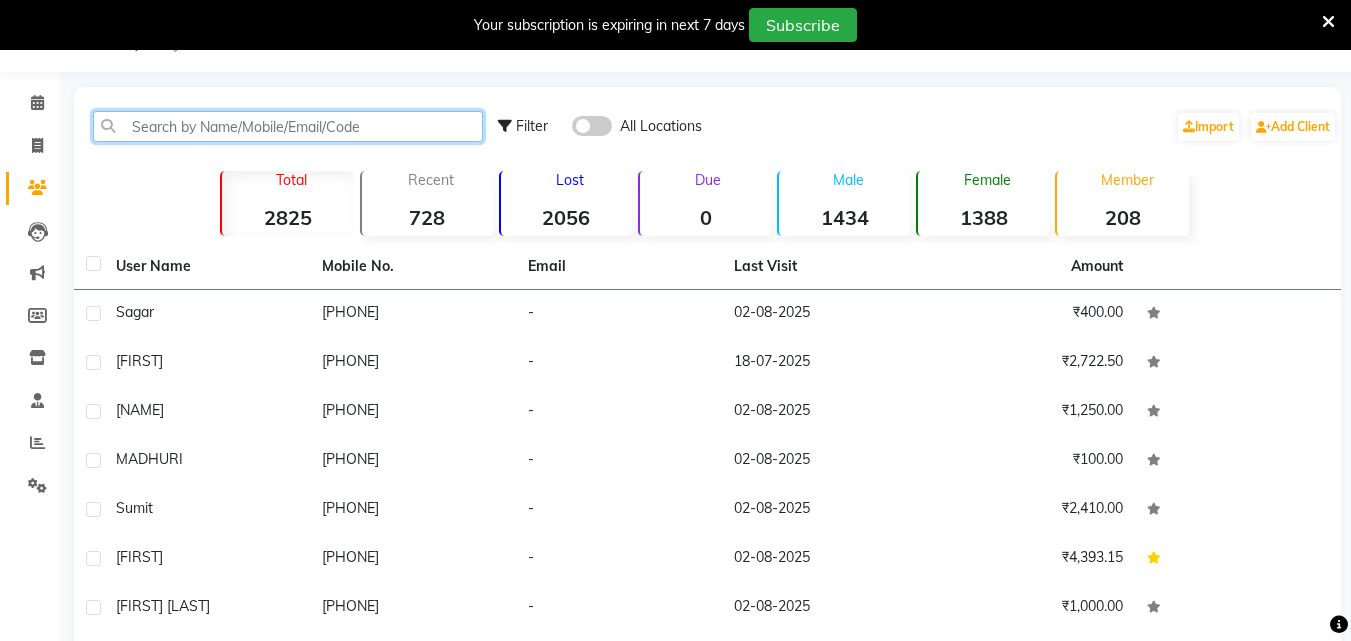 paste on "[PHONE]" 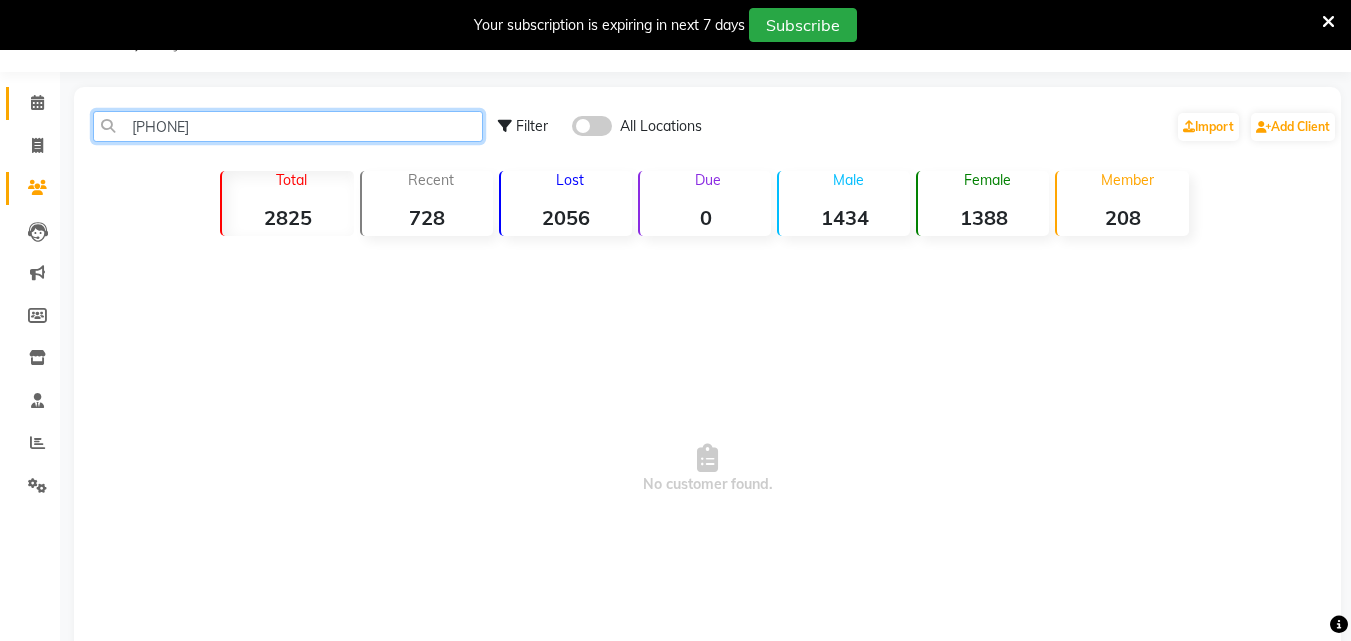 drag, startPoint x: 248, startPoint y: 130, endPoint x: 44, endPoint y: 112, distance: 204.79257 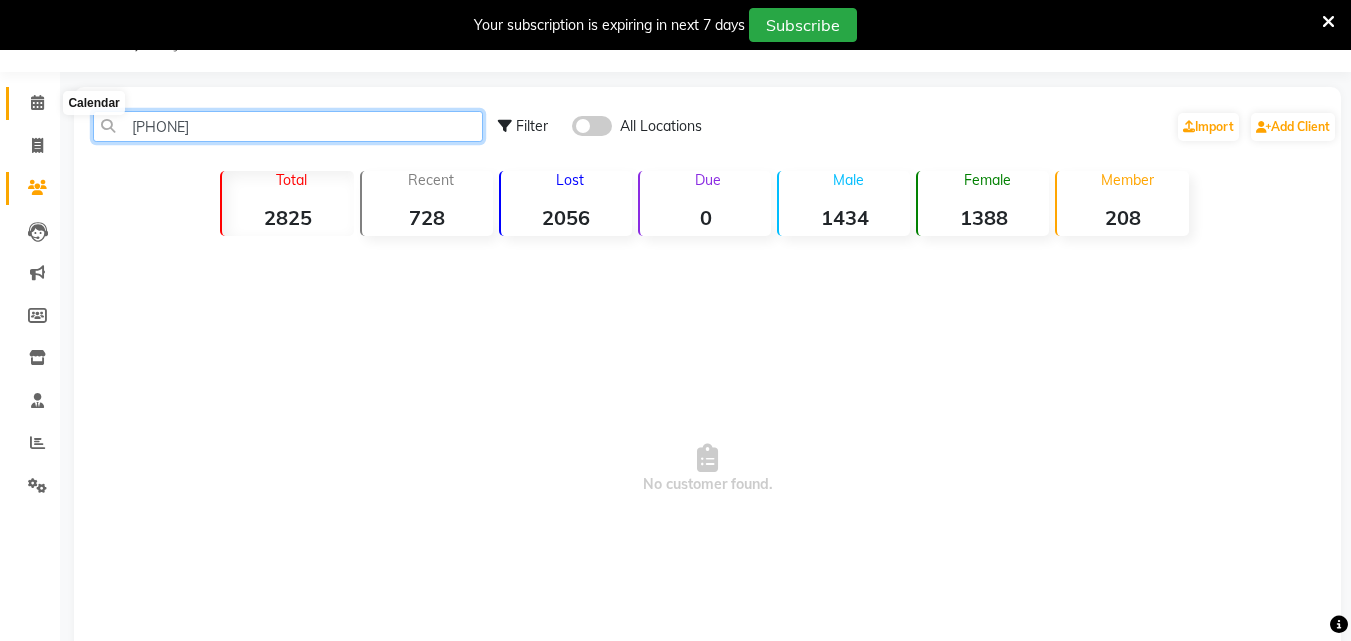 type 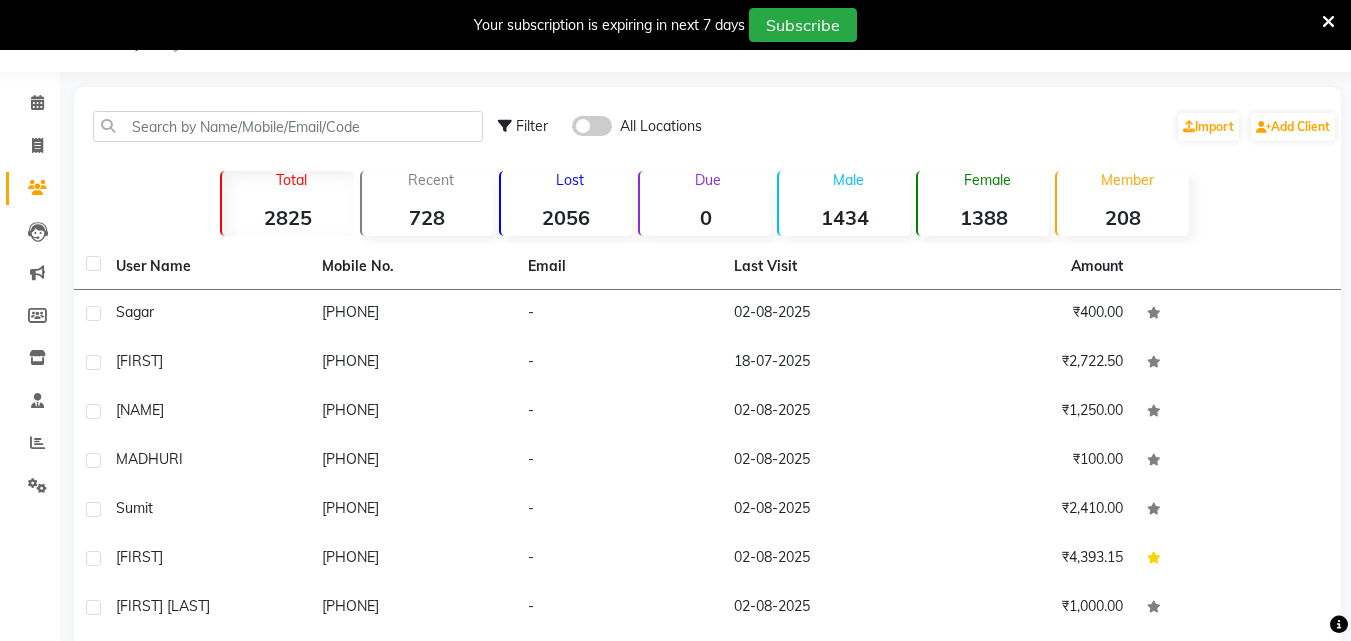 click on "Invoice" 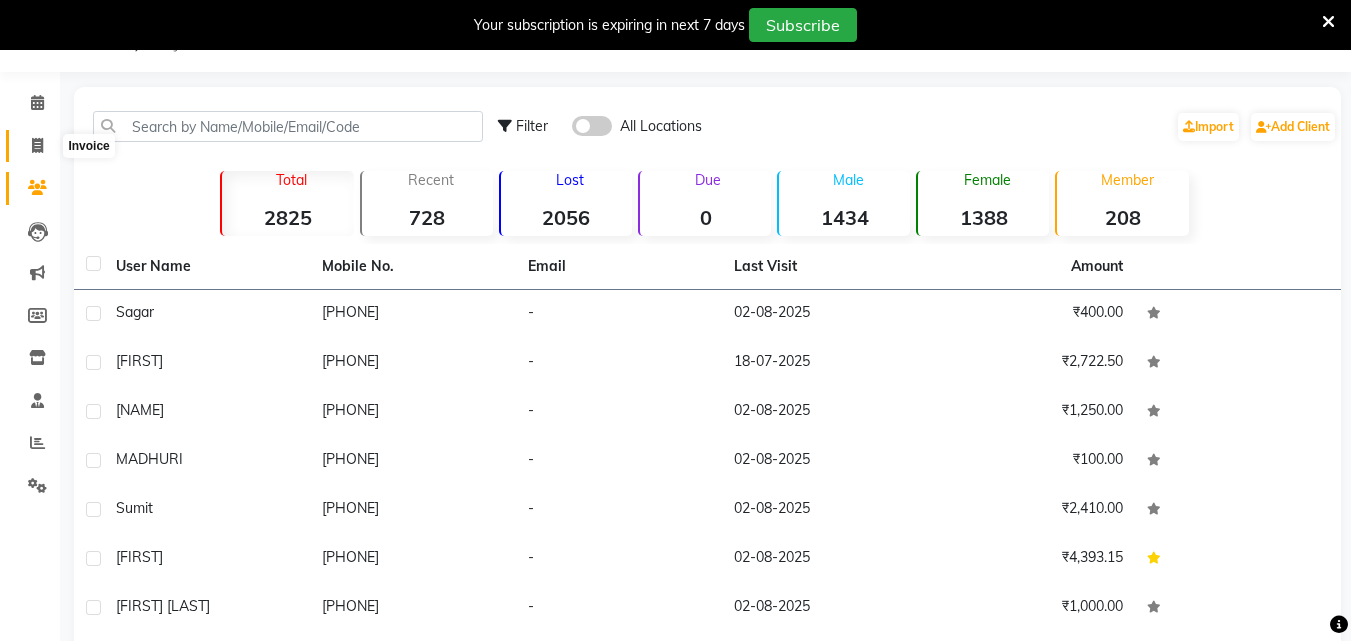 click 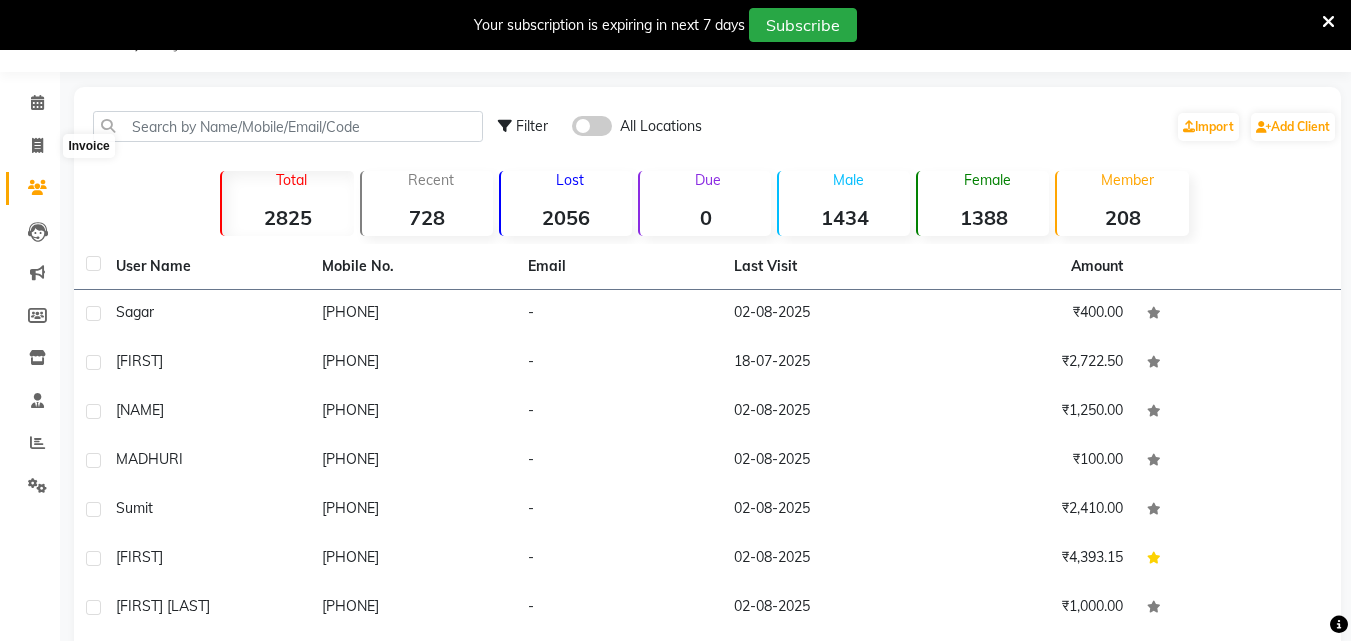 select on "service" 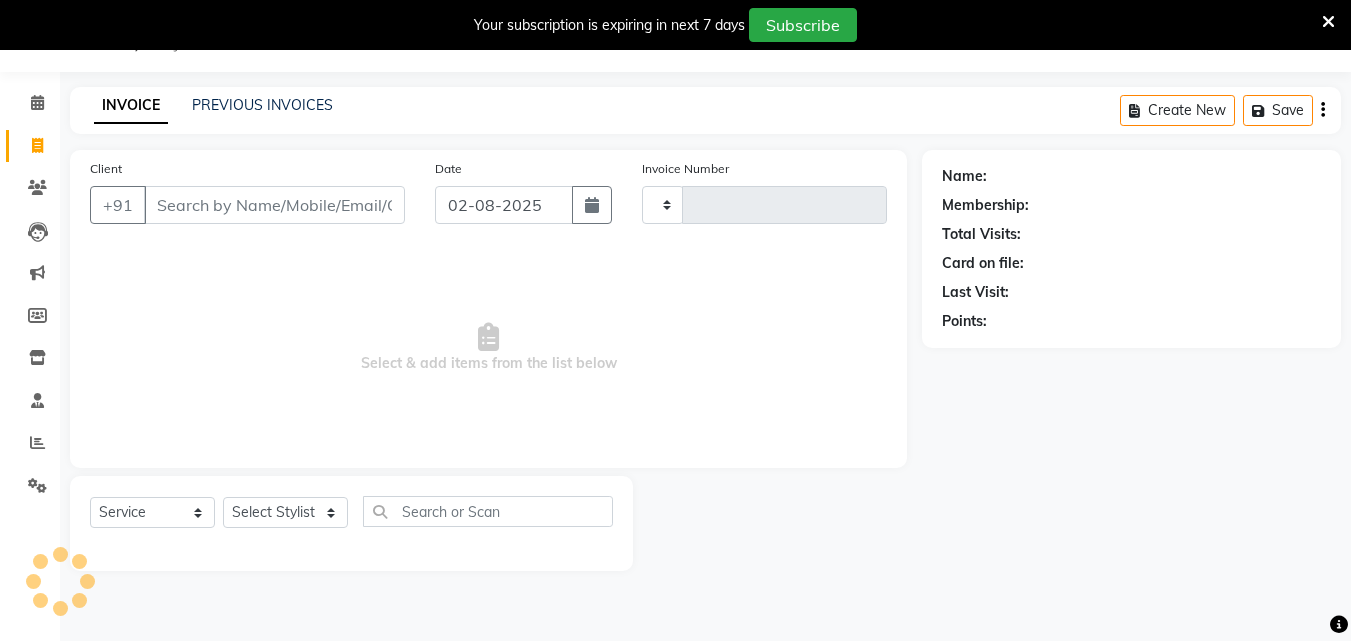 type on "1453" 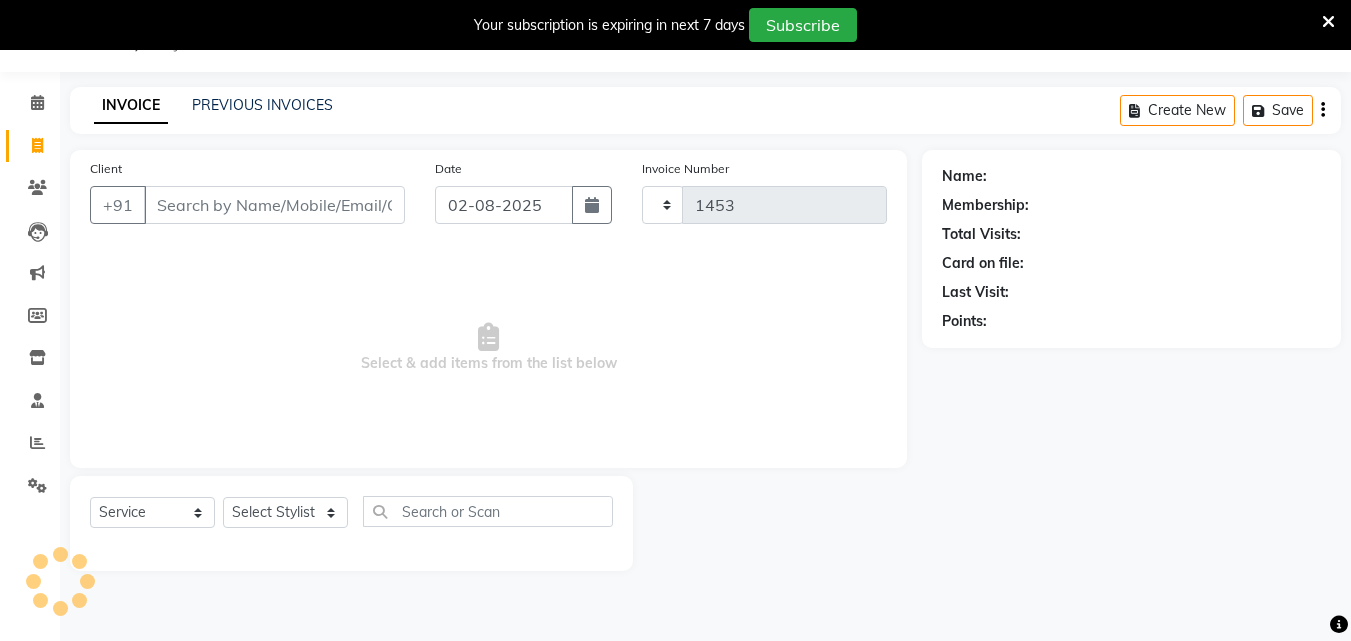 select on "4763" 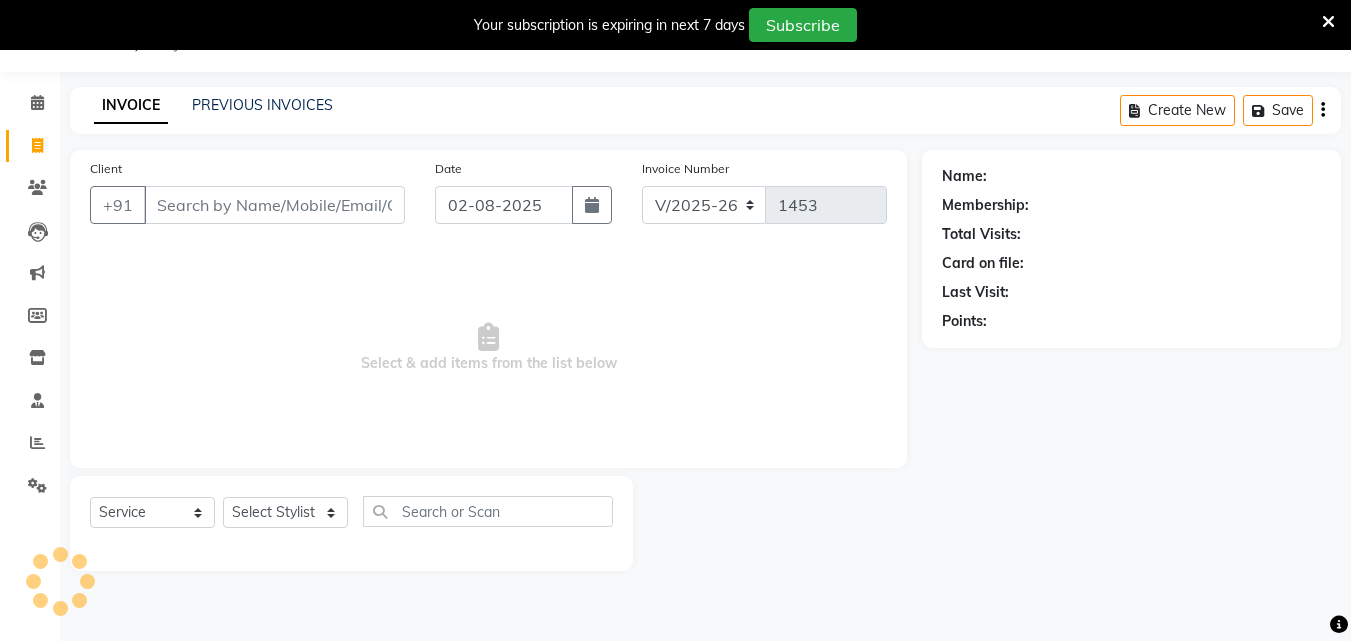 click on "Client" at bounding box center [274, 205] 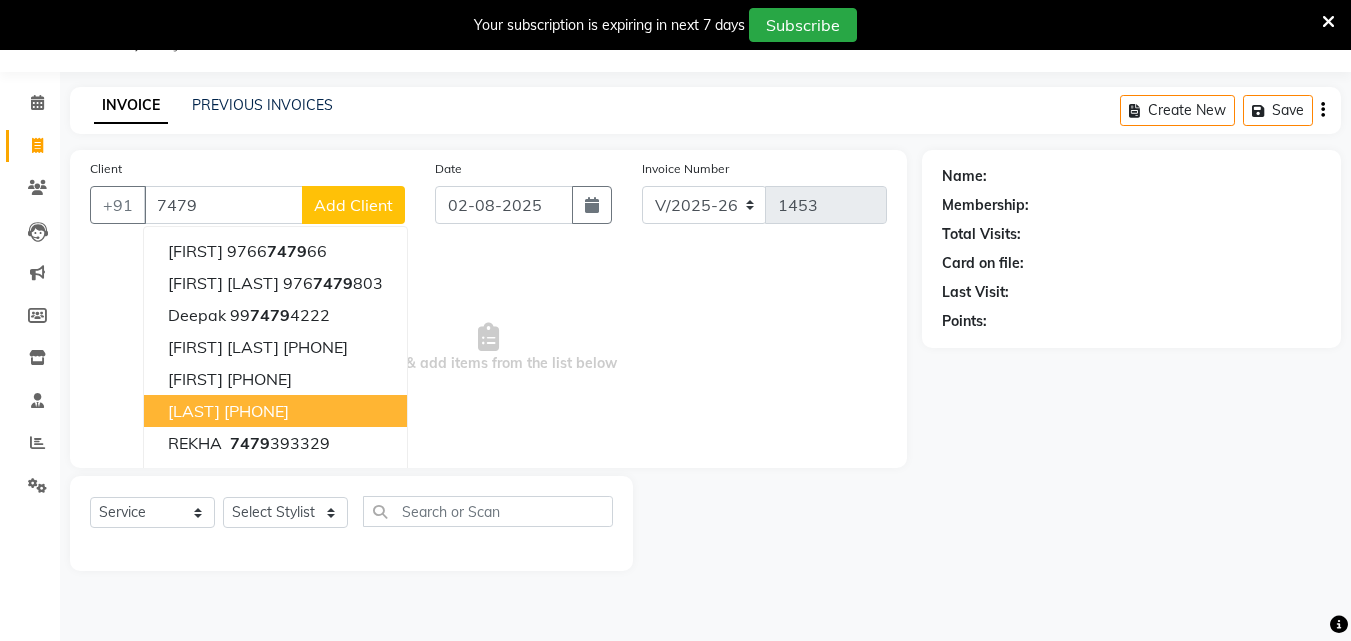 click on "7479" at bounding box center (223, 205) 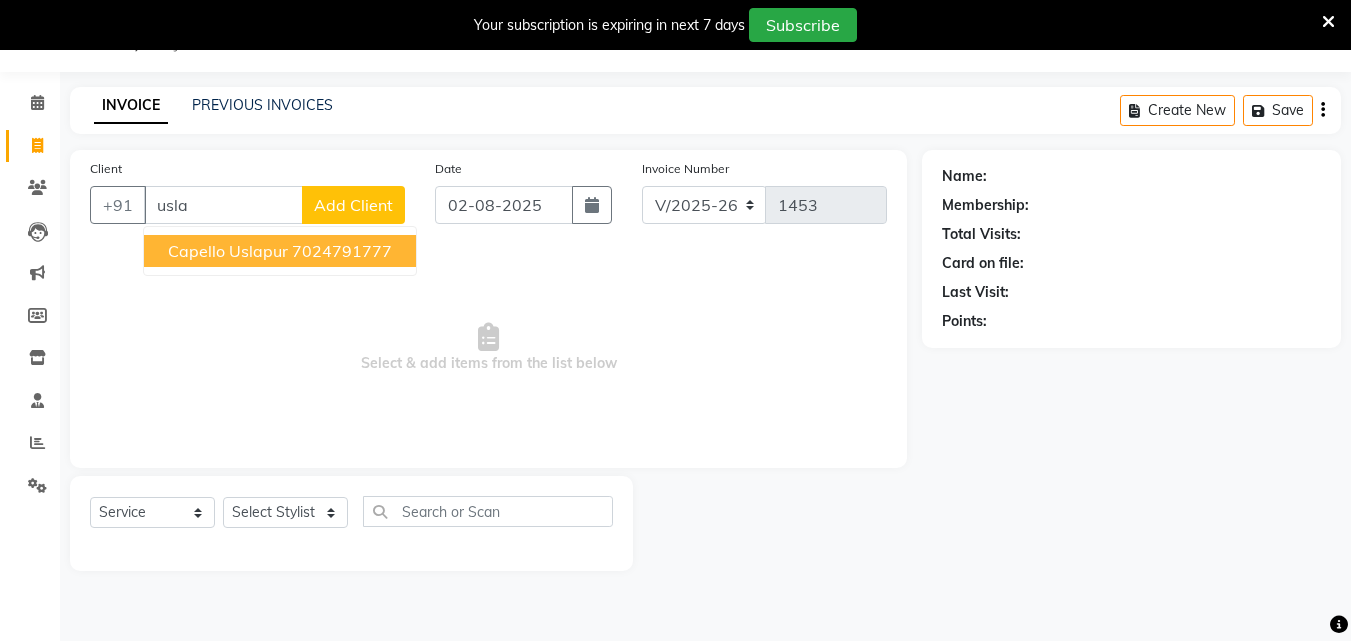 click on "Capello Uslapur" at bounding box center [228, 251] 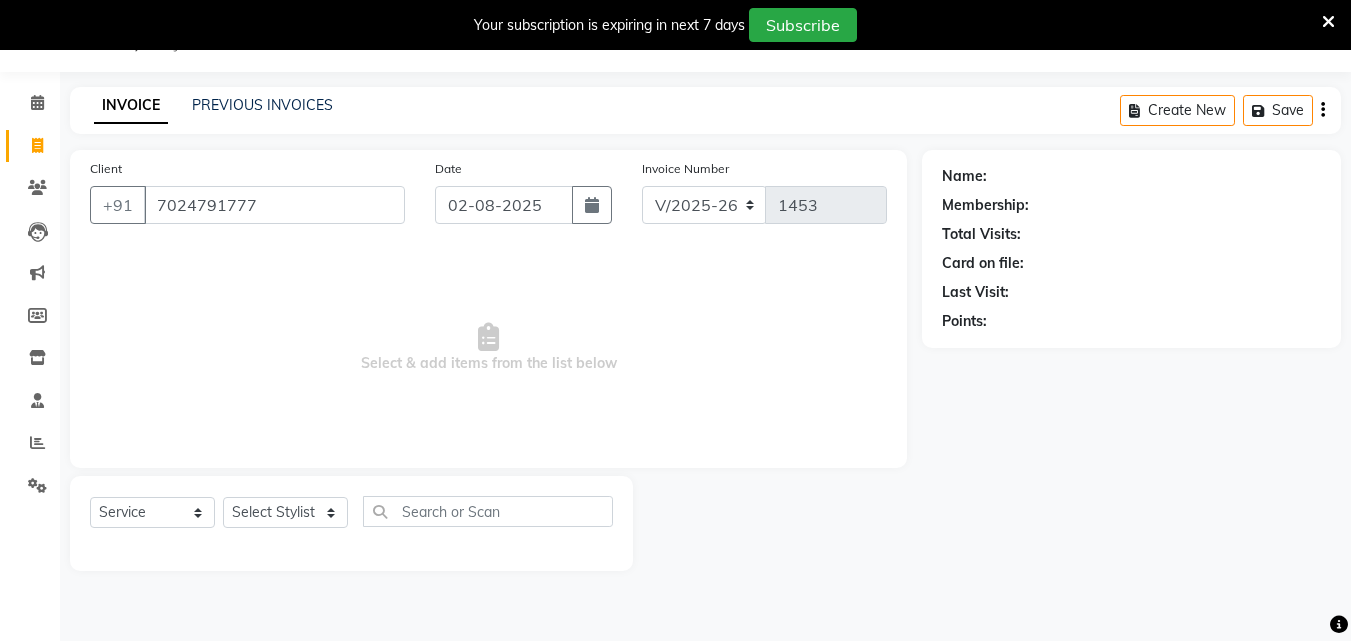 type on "7024791777" 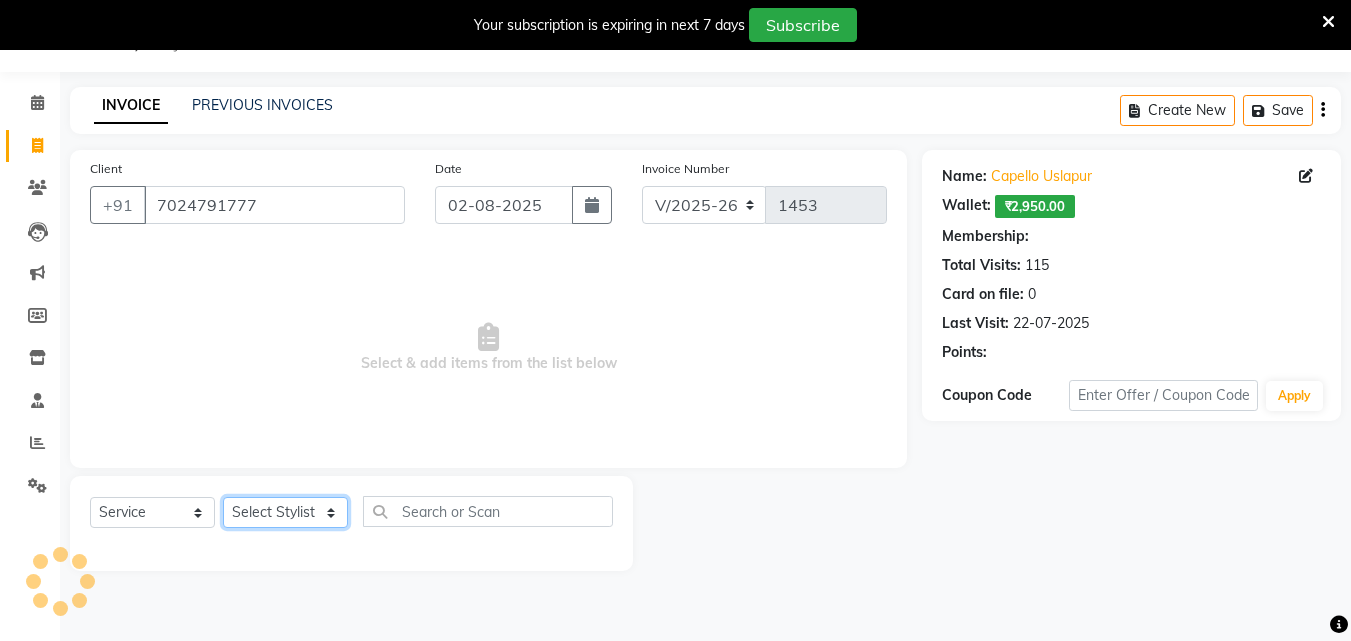 drag, startPoint x: 308, startPoint y: 511, endPoint x: 308, endPoint y: 500, distance: 11 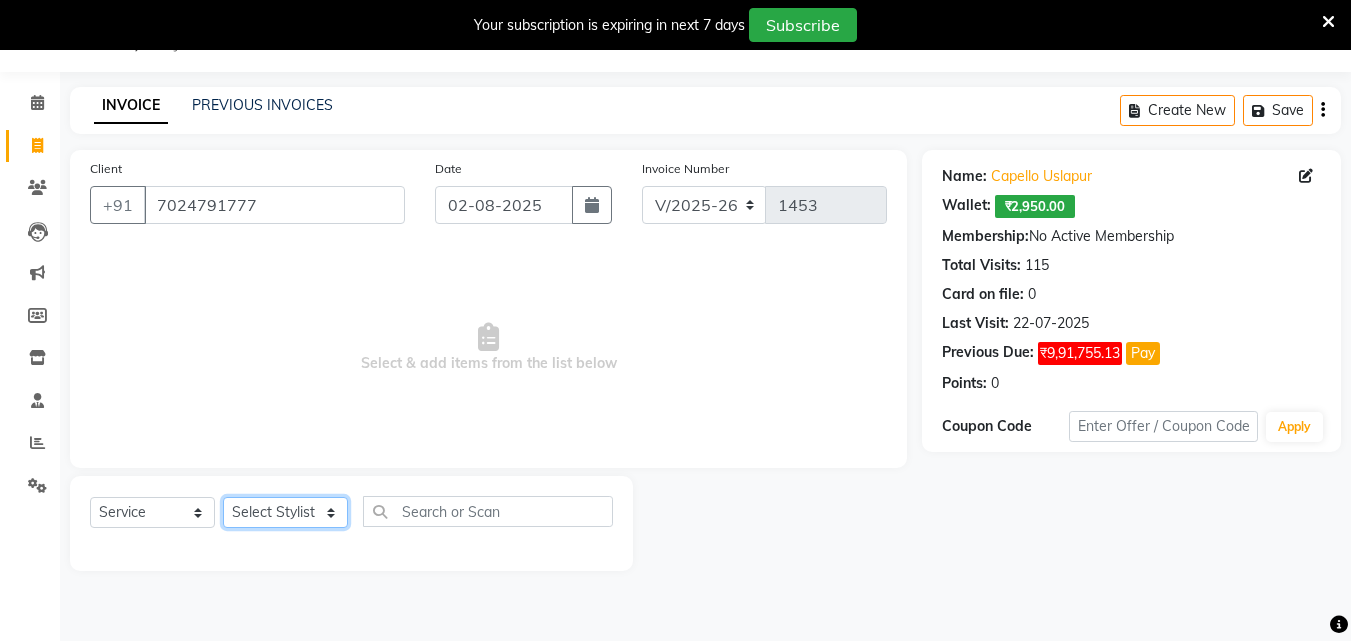 select on "66516" 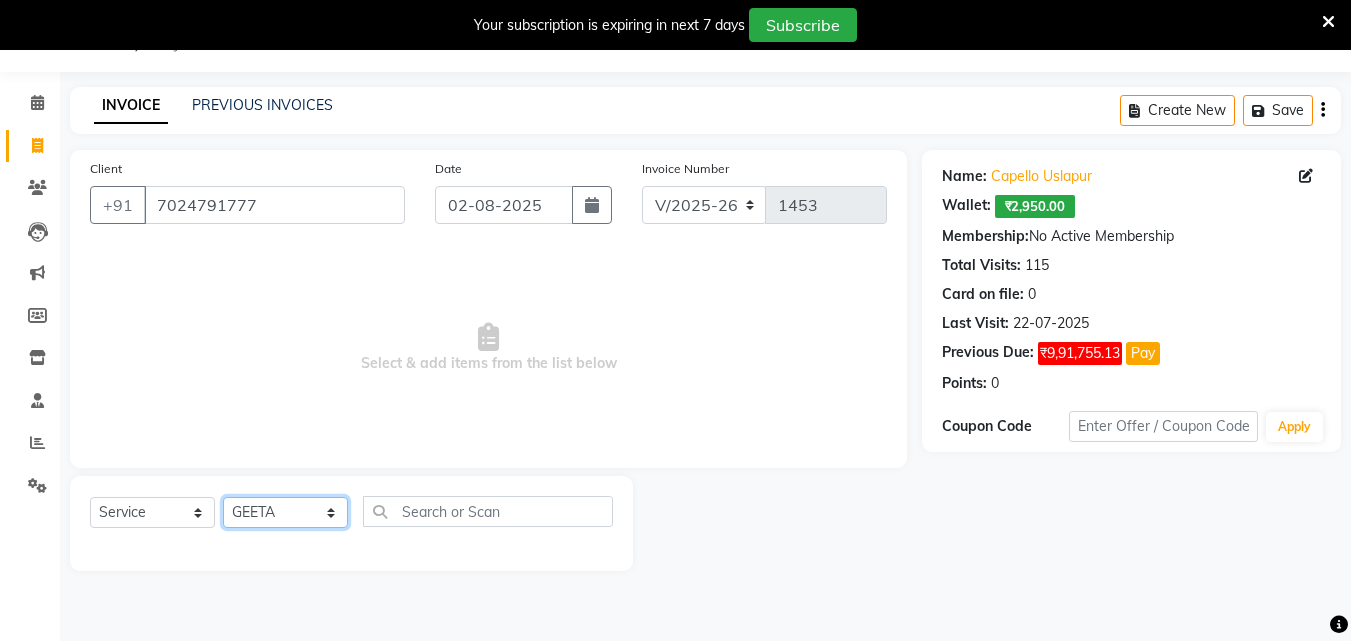 click on "Select Stylist Admin [NAME] [NAME] [NAME] [NAME] [NAME] [NAME] Manager [NAME] [NAME] [NAME] [NAME] [NAME] [NAME] [NAME] [NAME]" 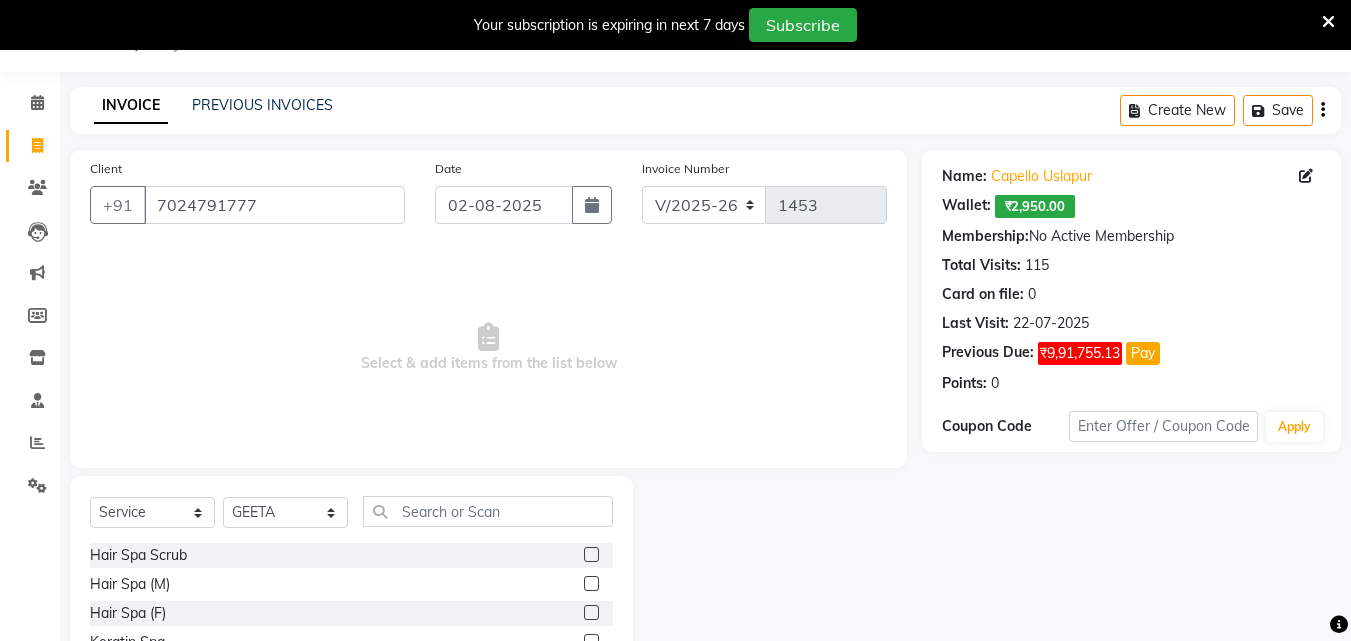 click on "Select Service Product Membership Package Voucher Prepaid Gift Card Select Stylist Admin [NAME] [NAME] [NAME] [NAME] [NAME] [NAME] Manager [NAME] [NAME] [NAME] [NAME] [NAME] [NAME] [NAME] [NAME] Hair Spa Scrub Hair Spa (M) Hair Spa (F) Keratin Spa Hair Treatment Hair Treatment Smartbond Hair Smoothing Hair Straightening Hair Rebonding Hair Keratin Cadiveu Head Massage L Hair Keratin Keramelon Hair Botox Keramelon Scalp Advance (F) Scalp Advance (M) Nanoplastia treatment Brillare Anti-Dandruff oil (F) Brillare Hairfall Control oil (F) Brillare Anti-Dandruff oil (M) Brillare Hairfall Control oil (M) Reflexology (U lux) 1400 Face Bleach Face D-Tan Face Clean Up Clean-up (Shine beauty) Facial Actiblend Glass Facial Mask Signature Facial Deluxe Facial Luxury Facial Magical Facial Premium Facial Royal Treatment Skinora Age Control F Treatment ( Snow Algae&Saffron) Skinora Calming Treatment (Avacado & Oat) Classic Manicure Forehead" 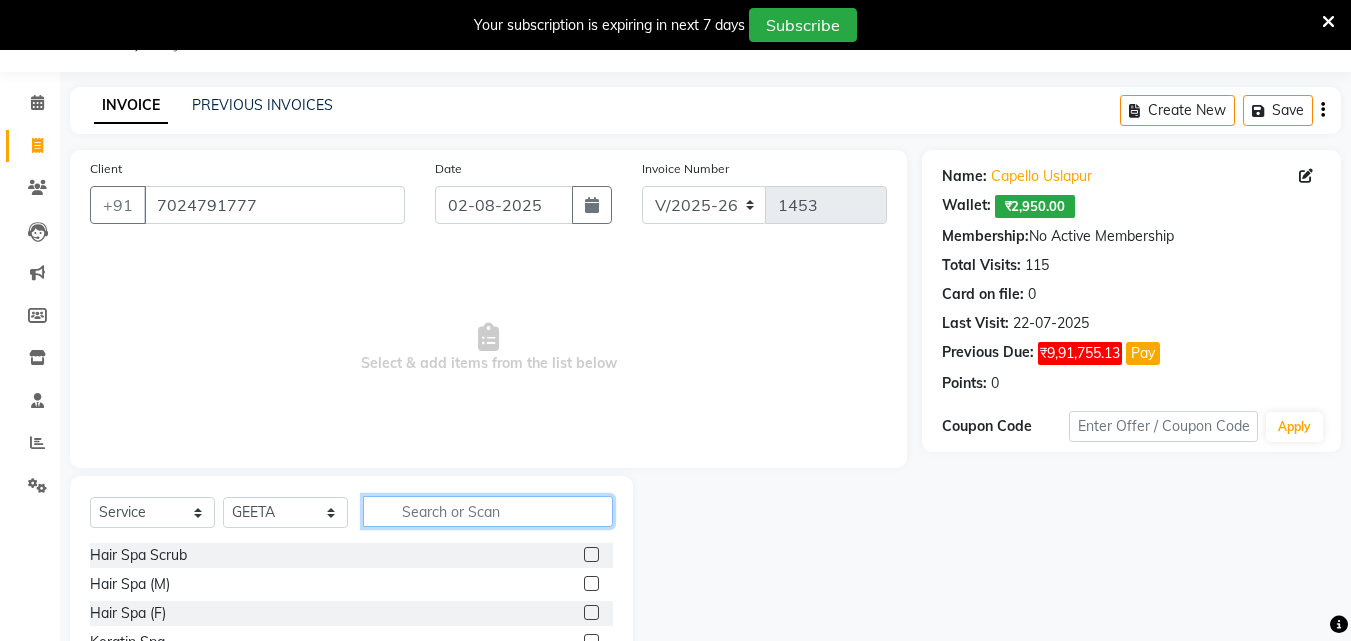 click 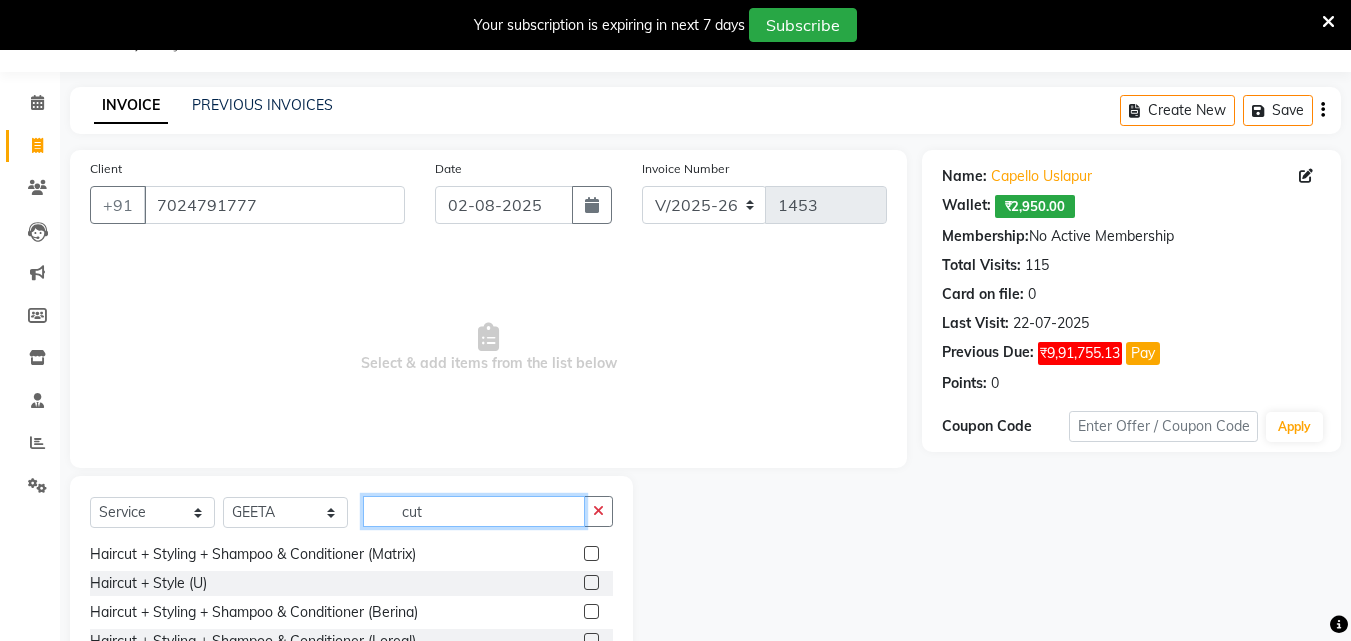 scroll, scrollTop: 0, scrollLeft: 0, axis: both 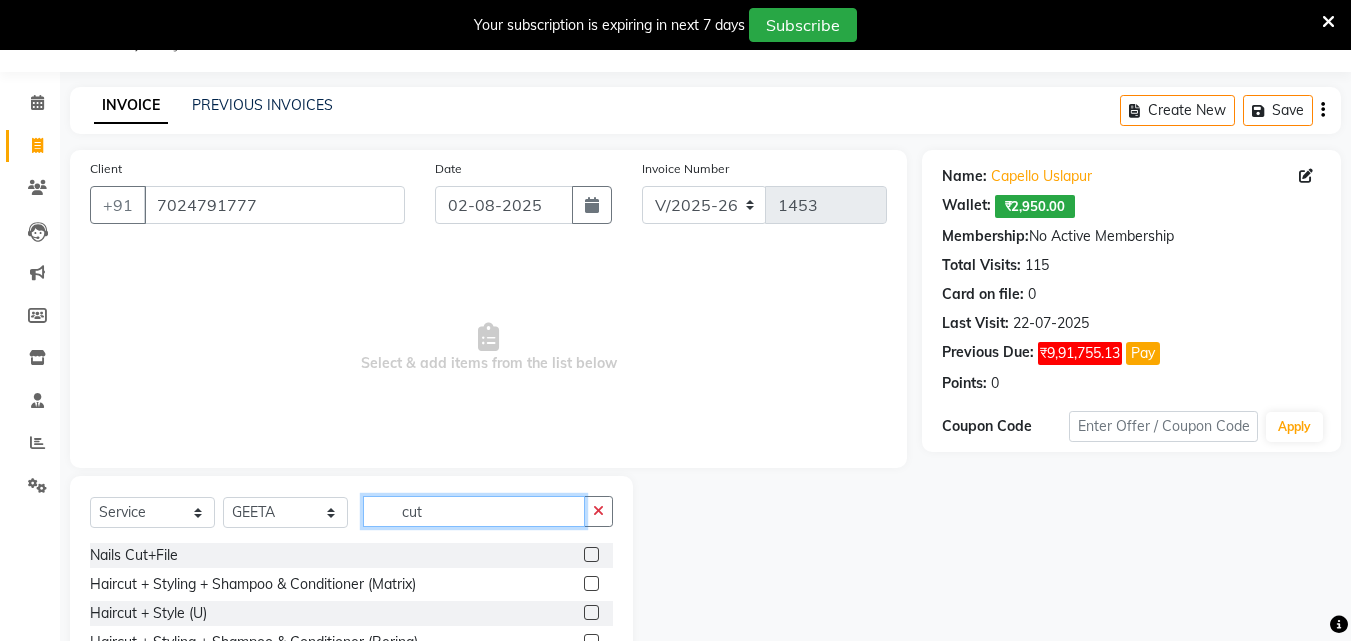 type on "cut" 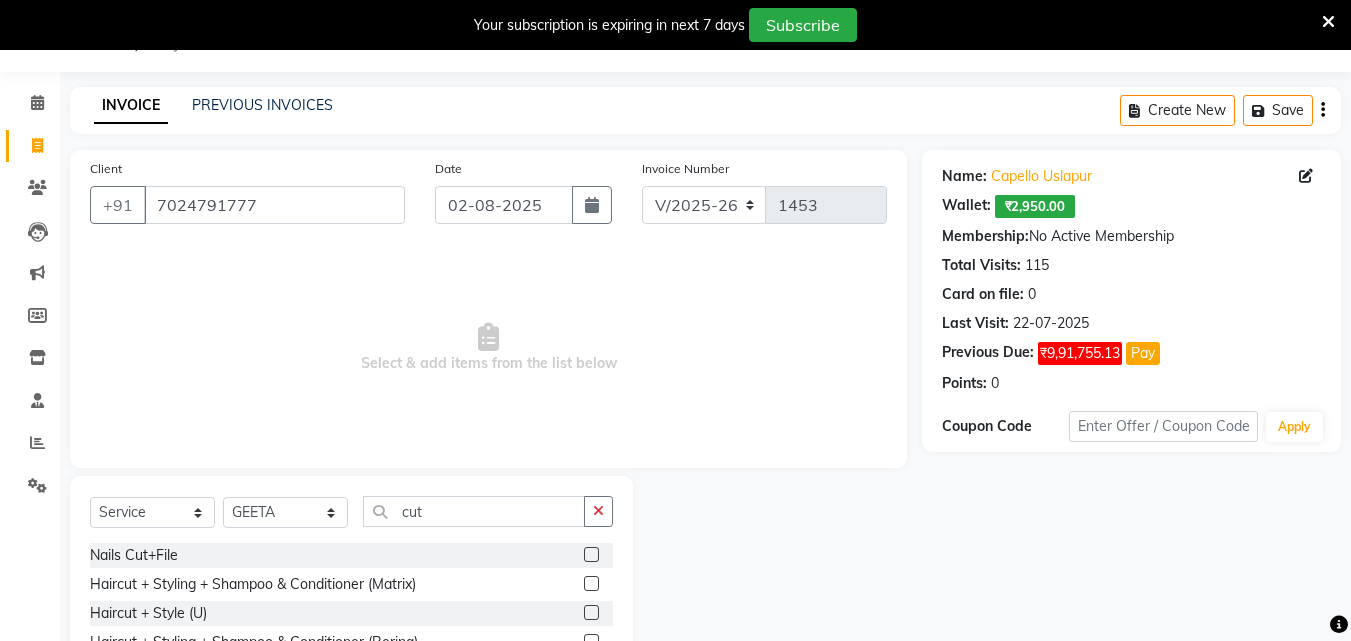 click 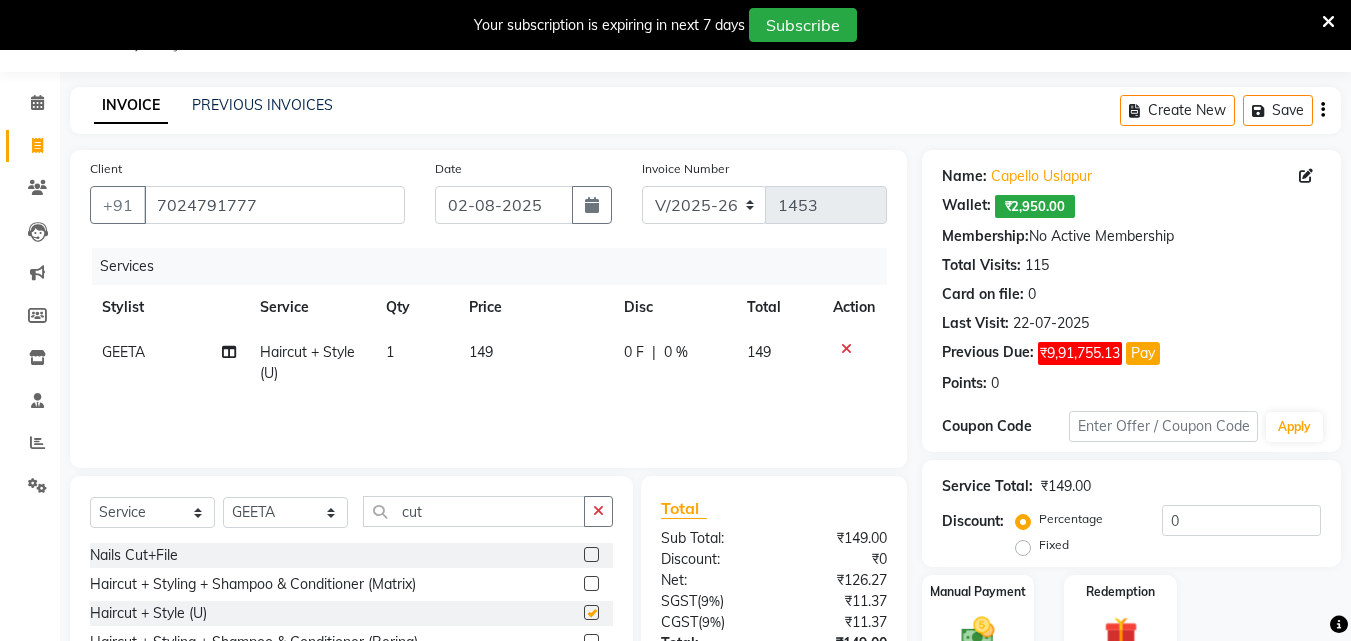 checkbox on "false" 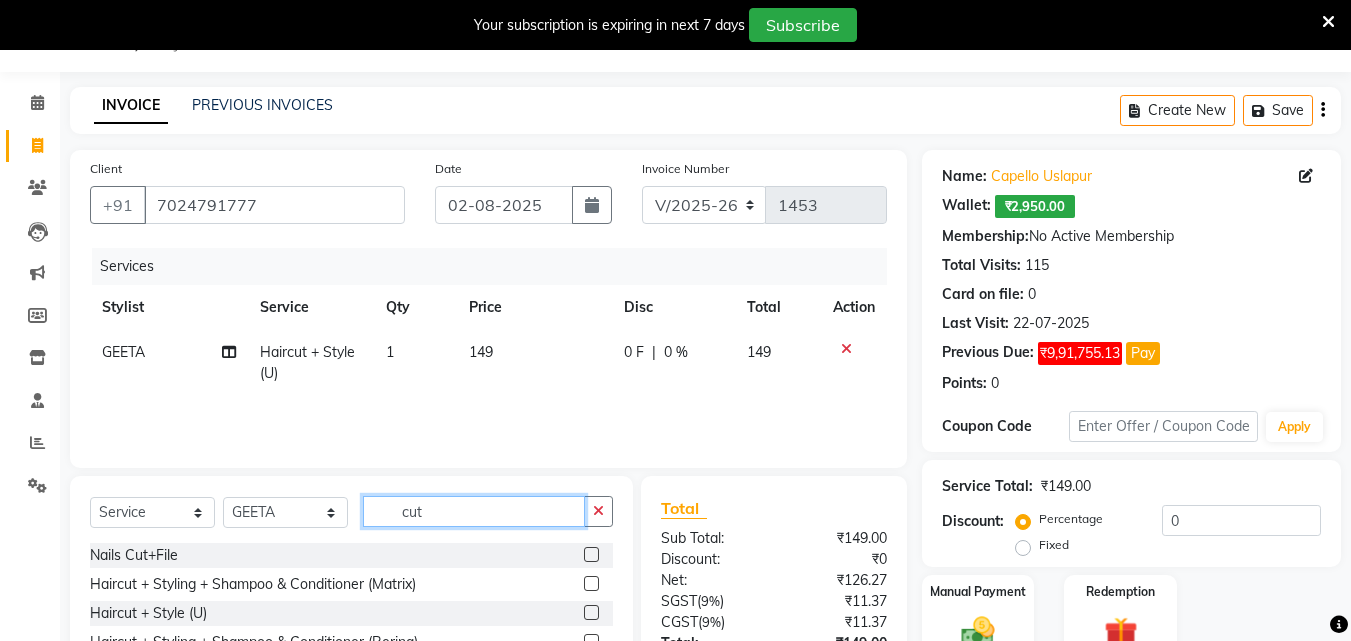 drag, startPoint x: 468, startPoint y: 509, endPoint x: 264, endPoint y: 491, distance: 204.79257 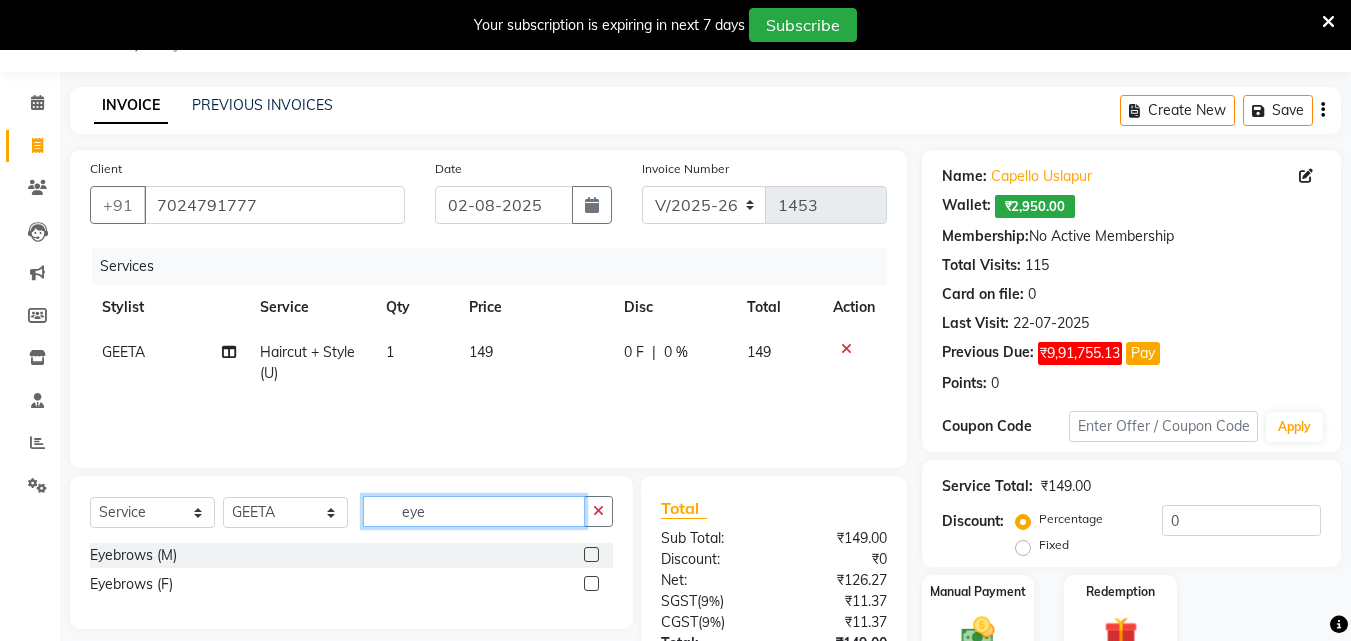 type on "eye" 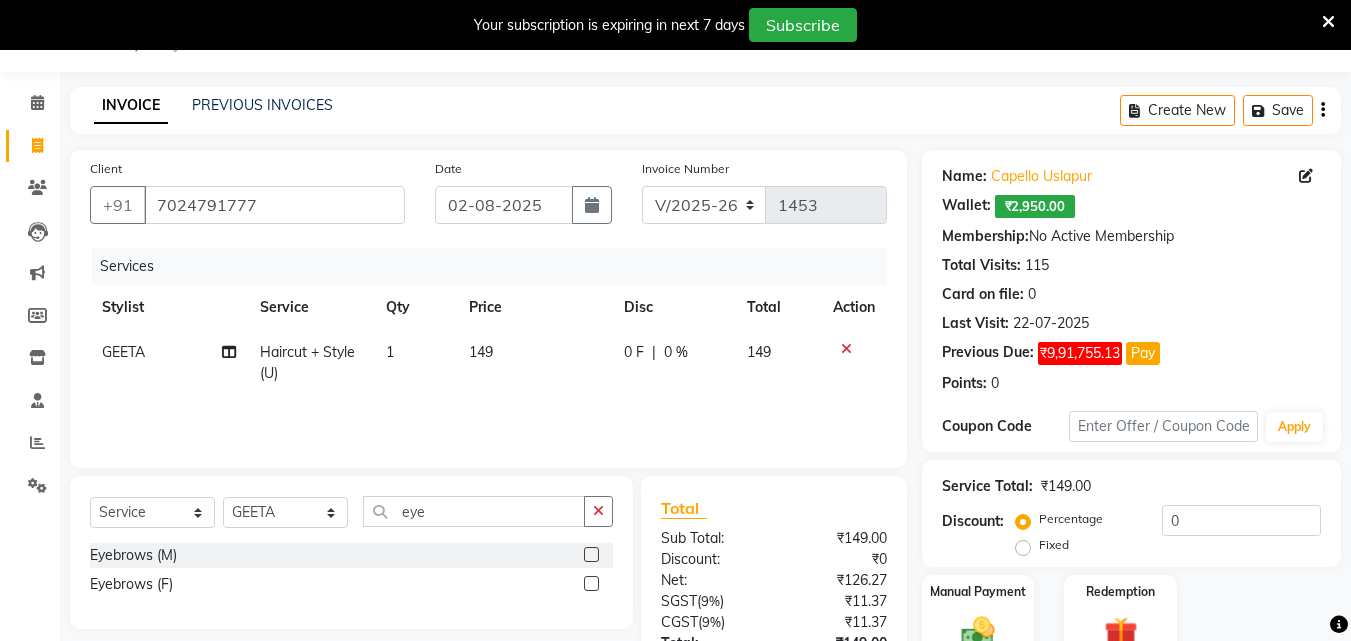 click 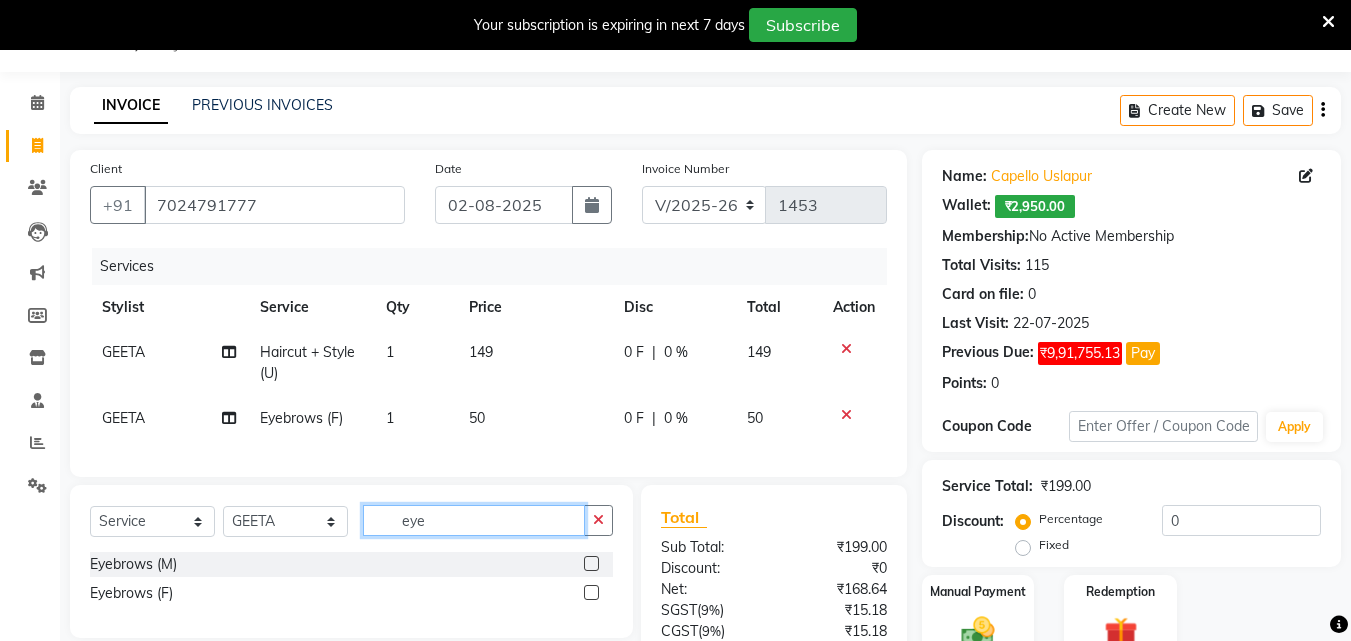 checkbox on "false" 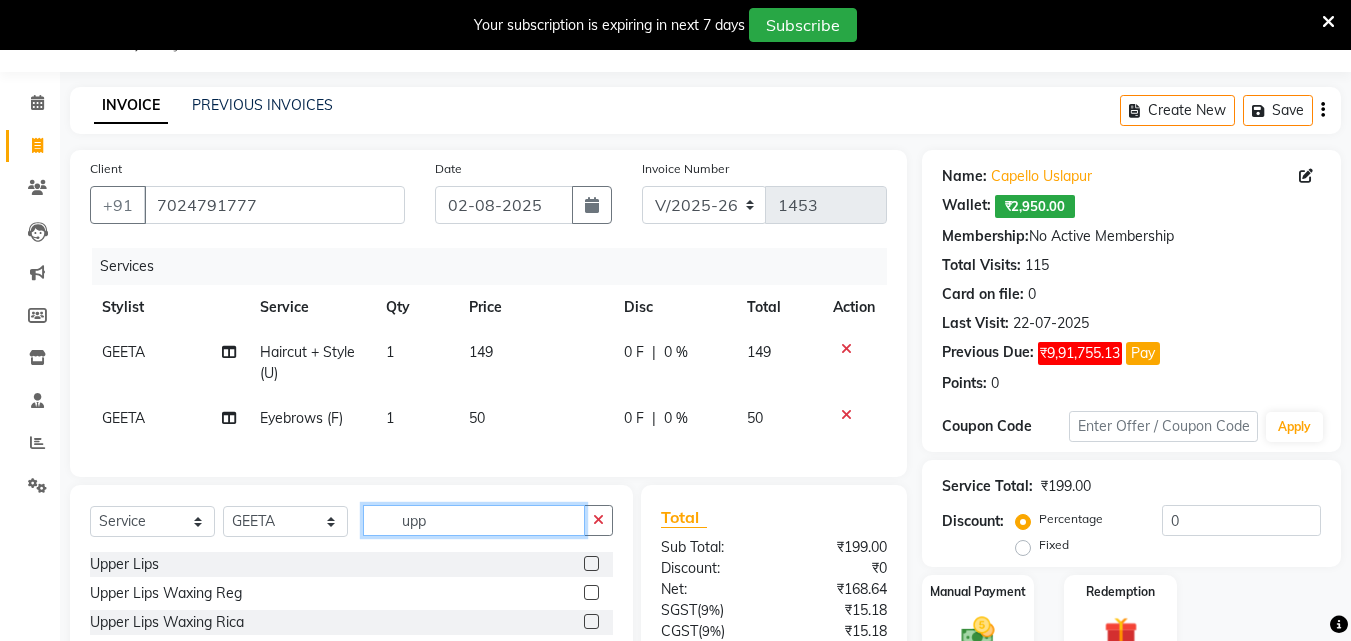 type on "upp" 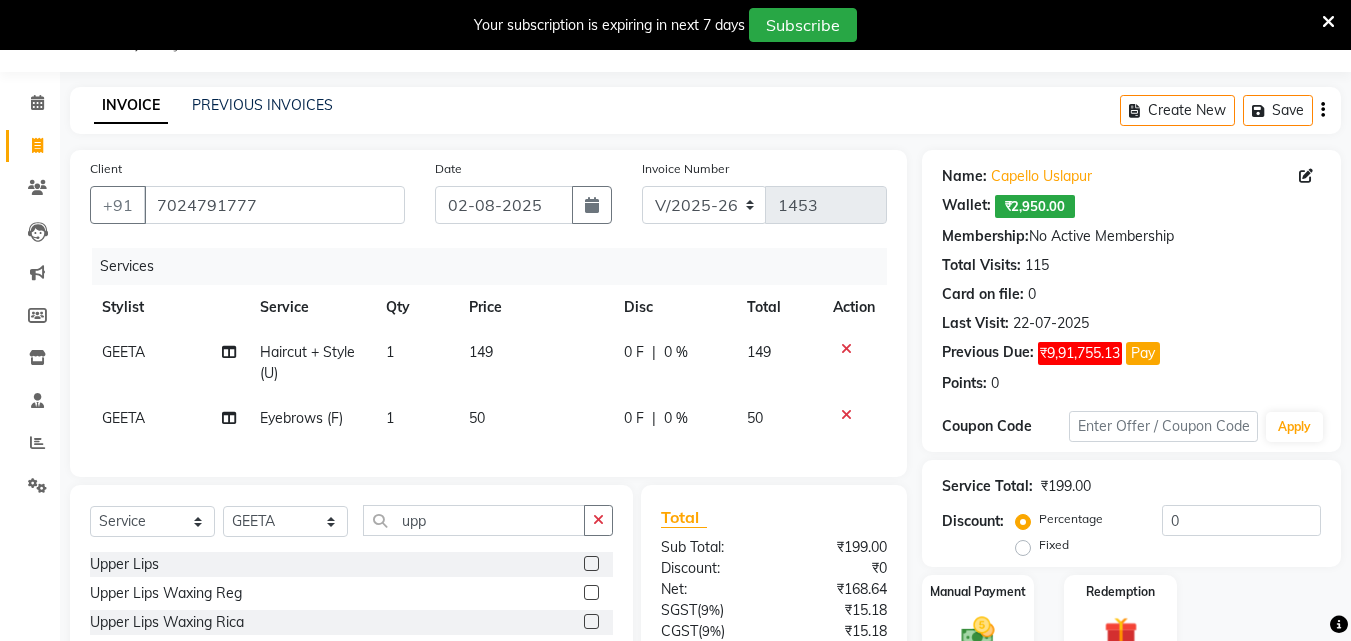 click 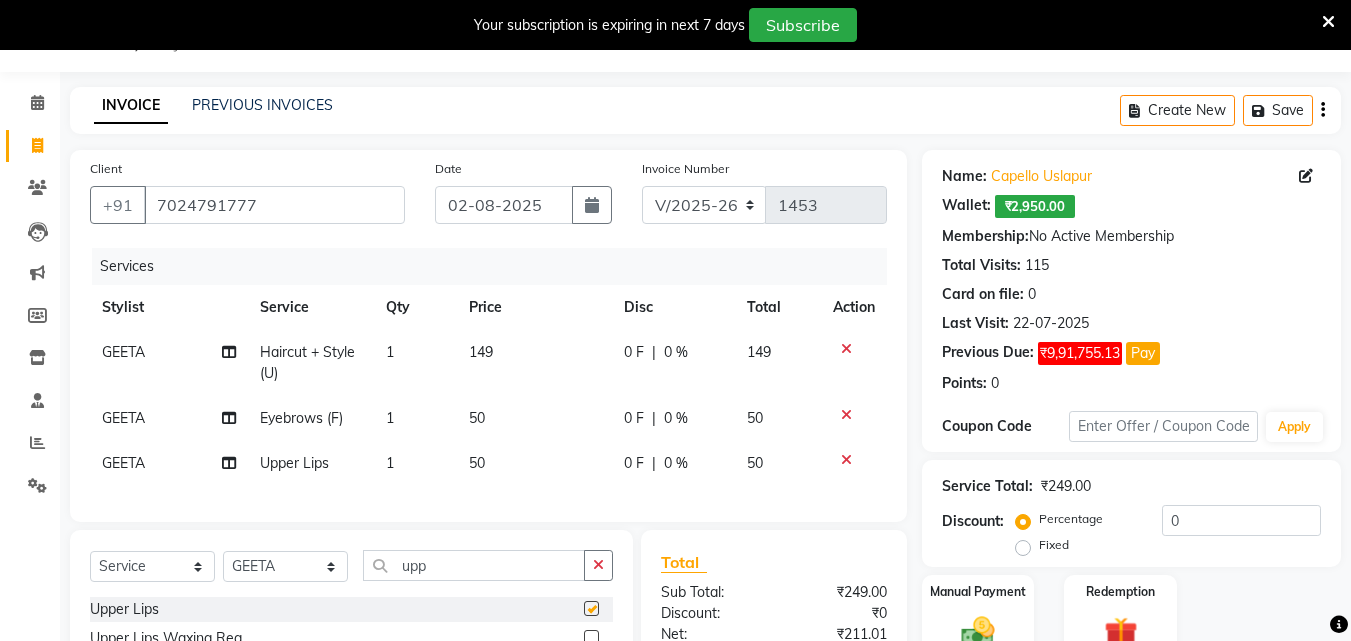 checkbox on "false" 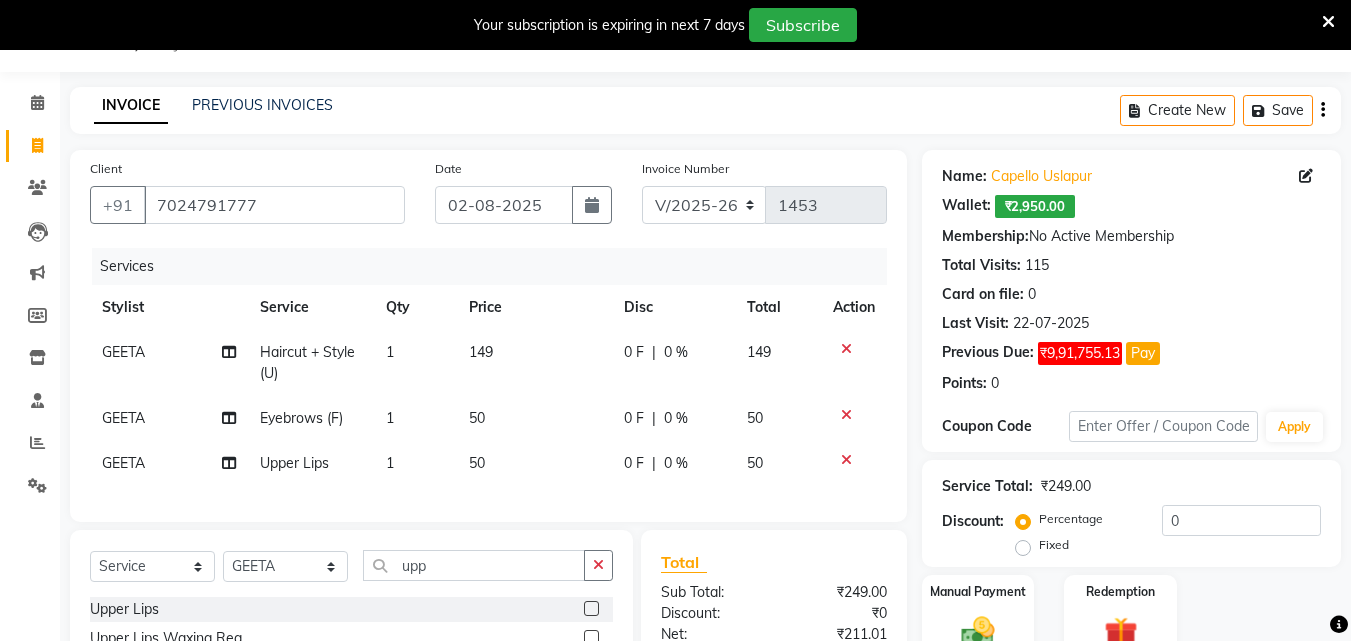 click on "149" 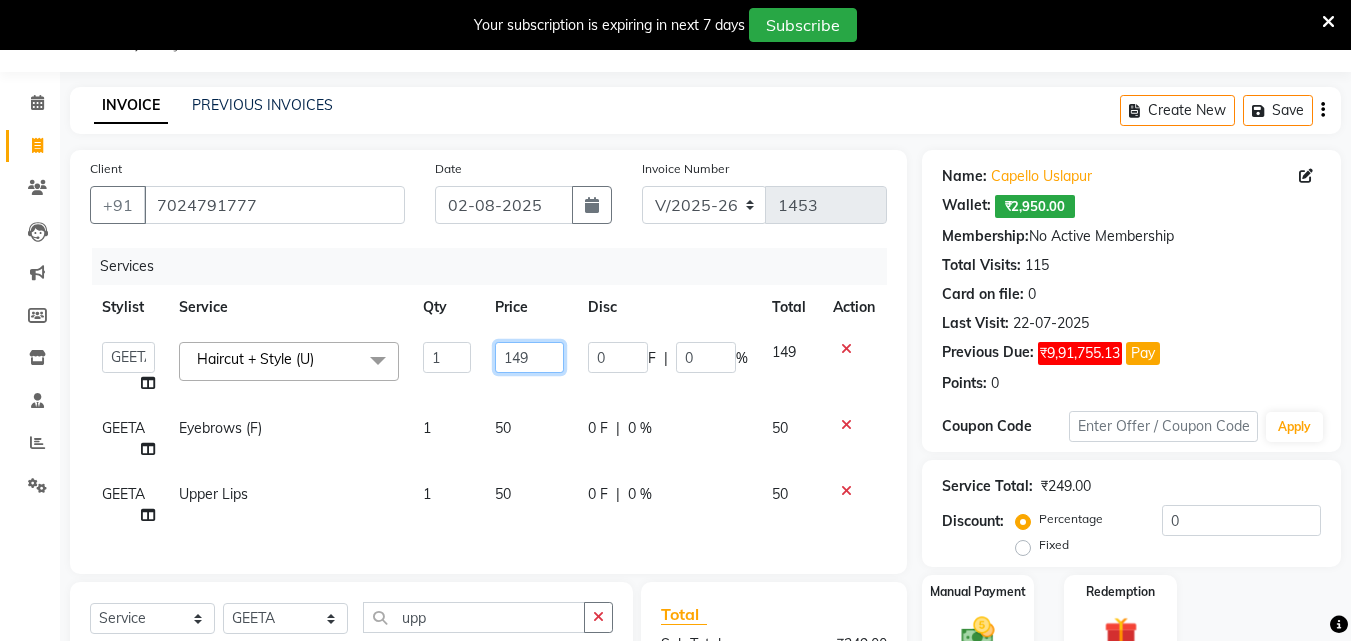 click on "149" 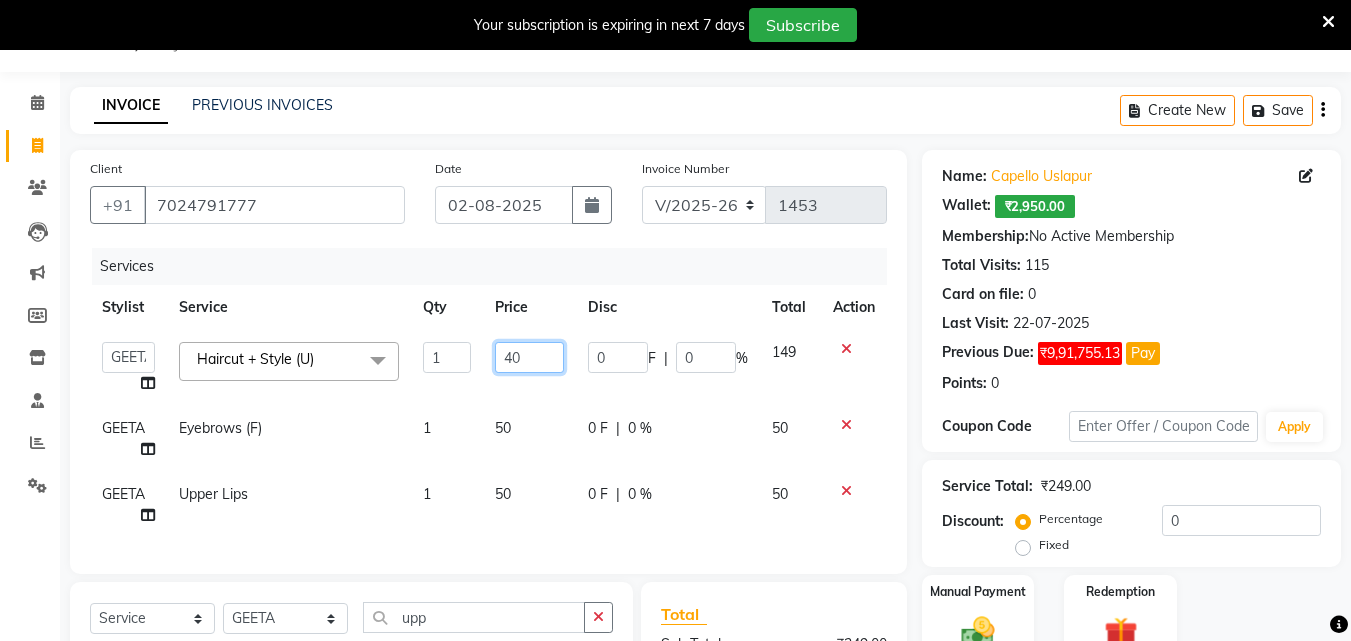 type on "400" 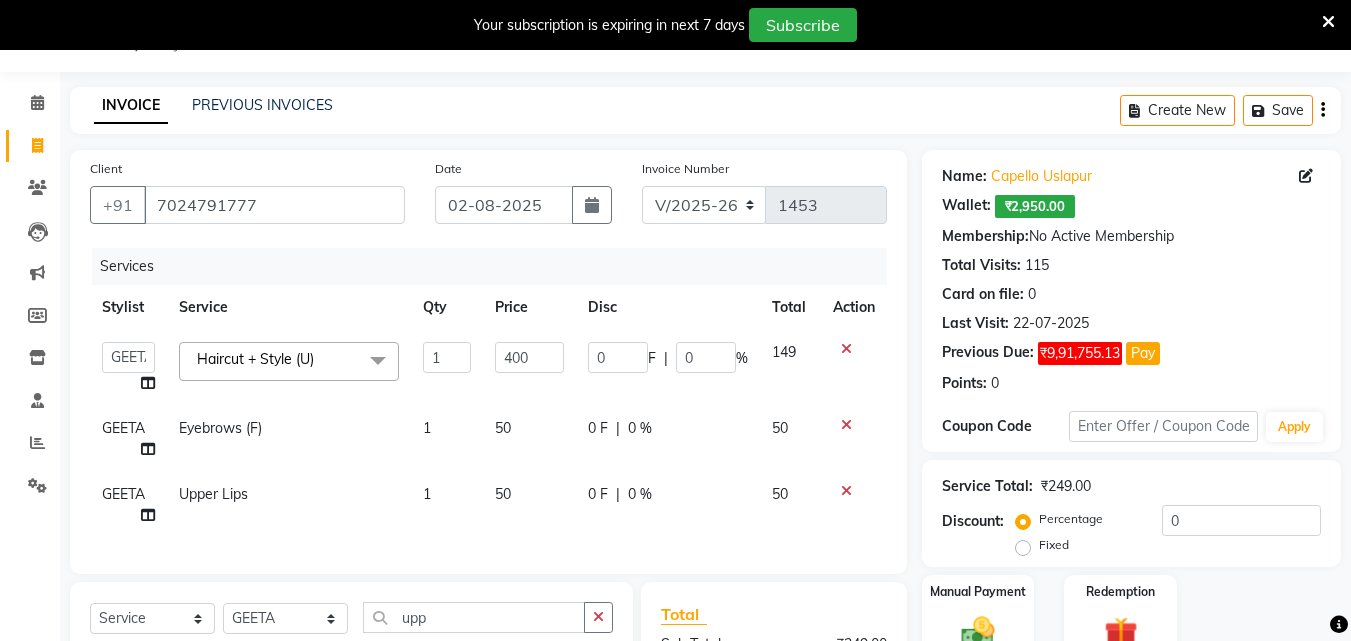click on "Services" 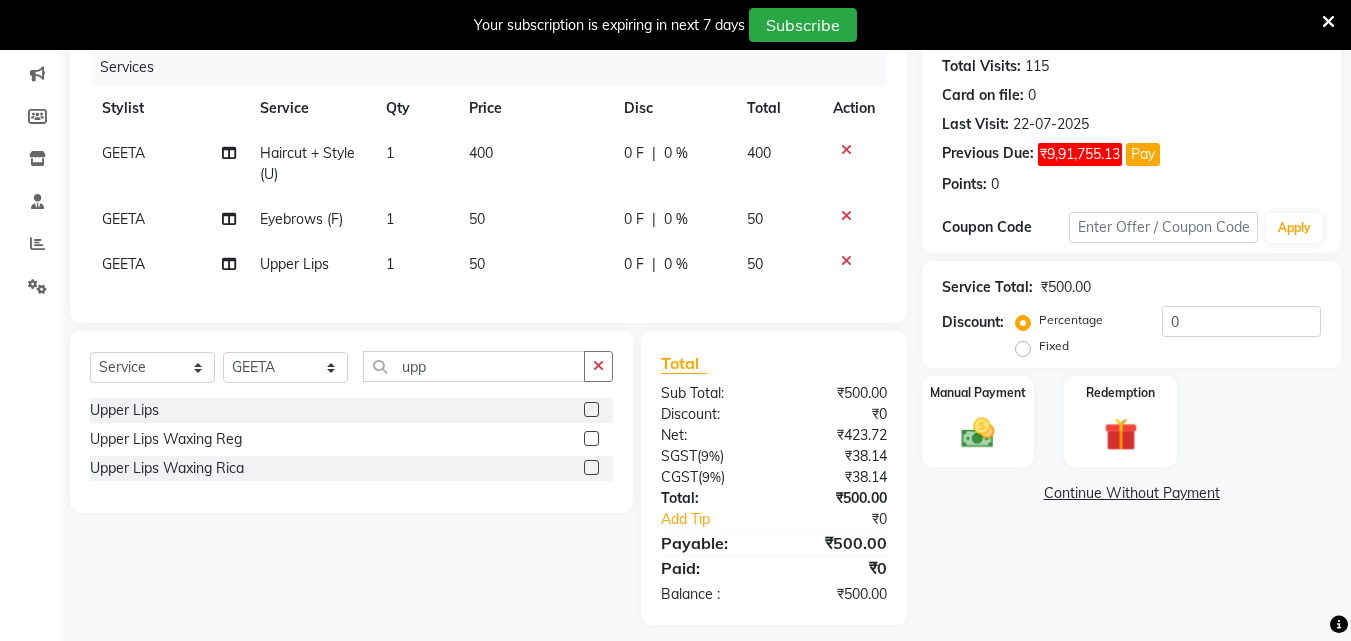 scroll, scrollTop: 250, scrollLeft: 0, axis: vertical 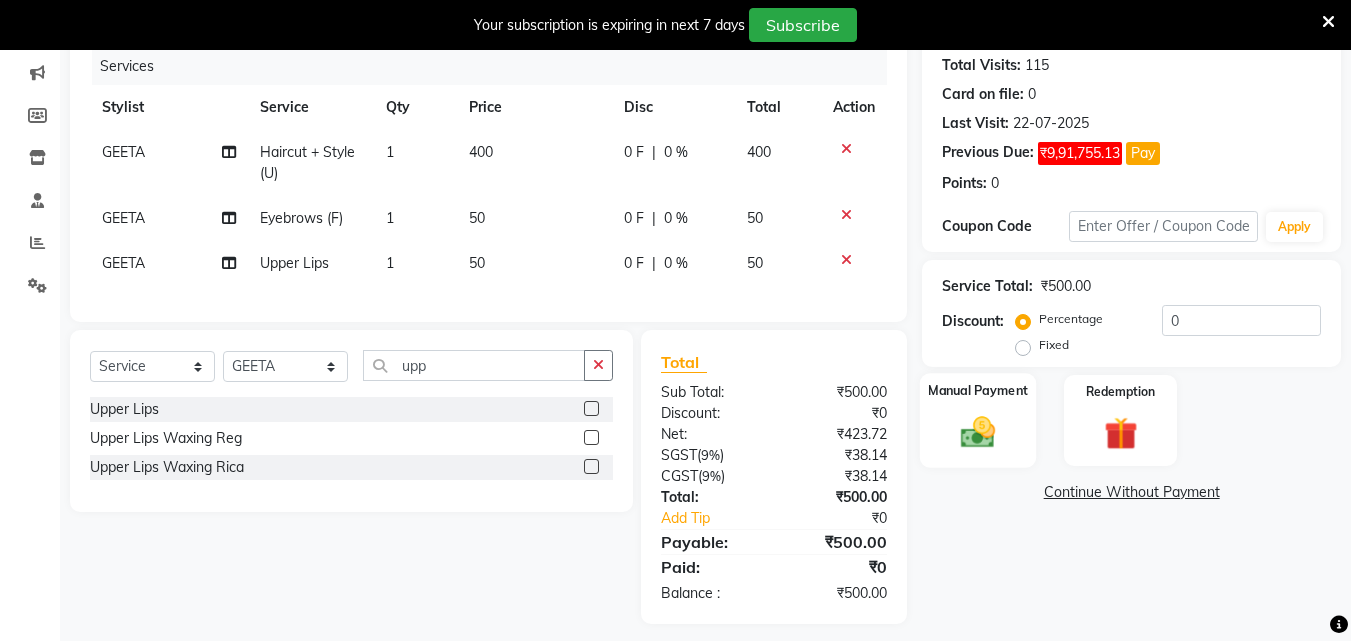 click on "Manual Payment" 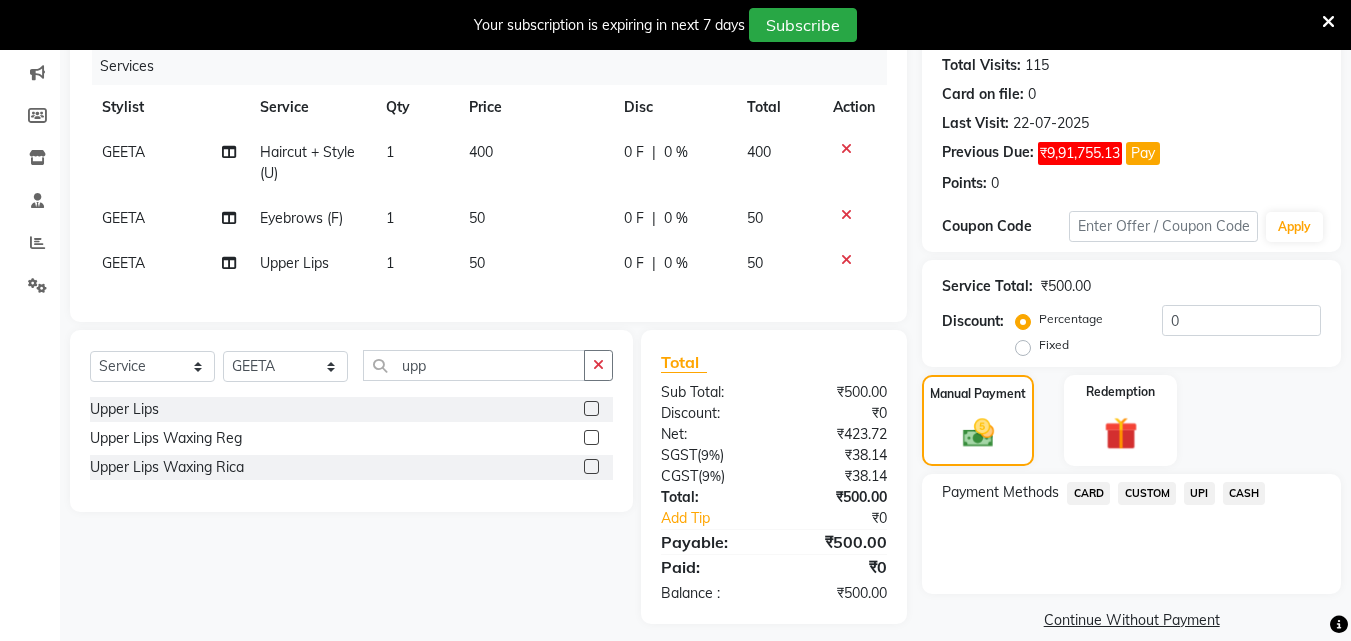 click on "UPI" 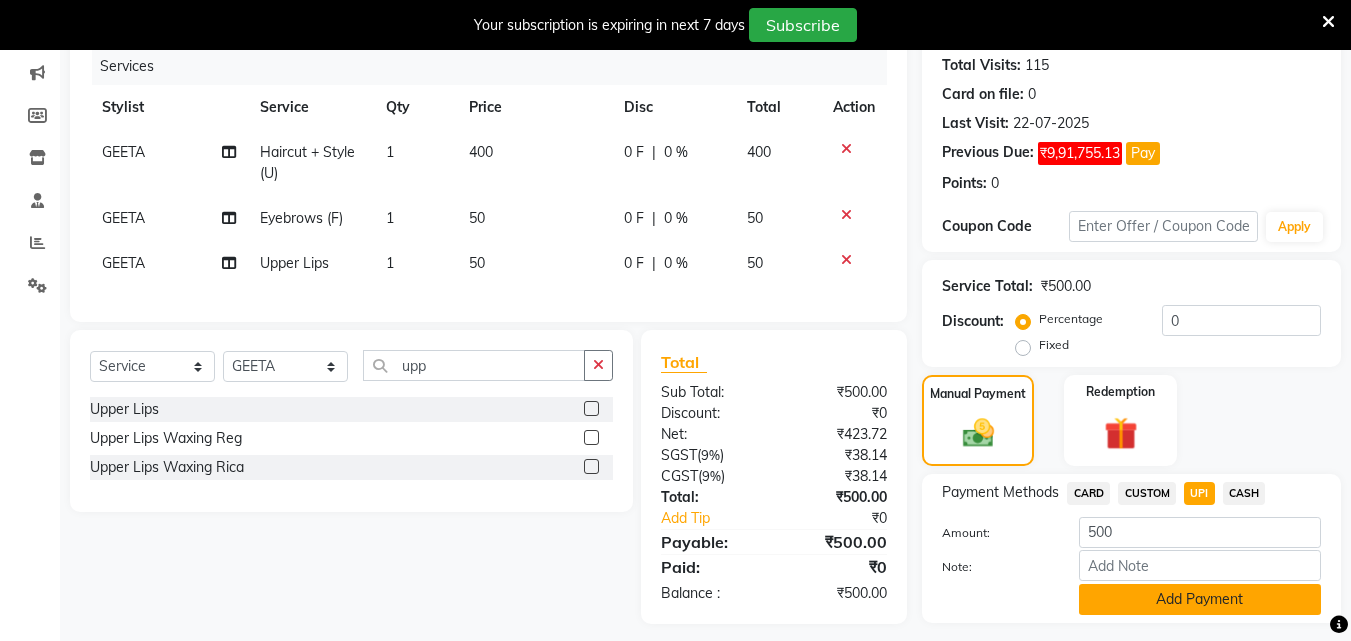 click on "Add Payment" 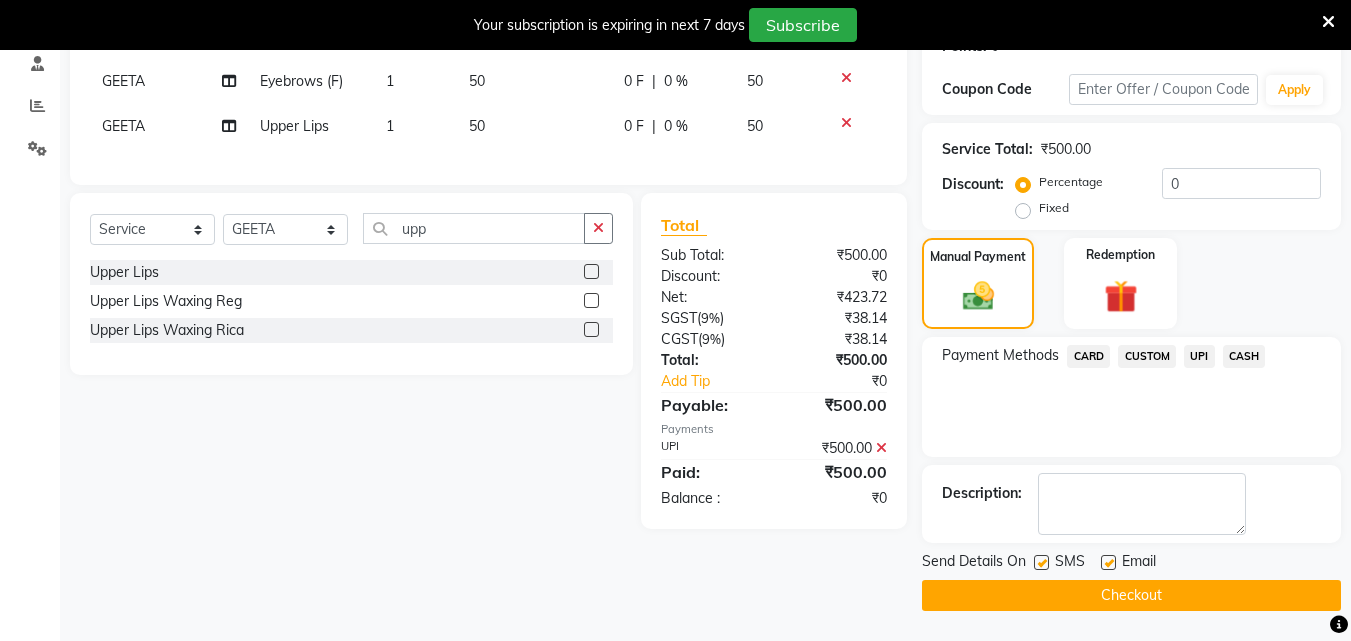 click on "Checkout" 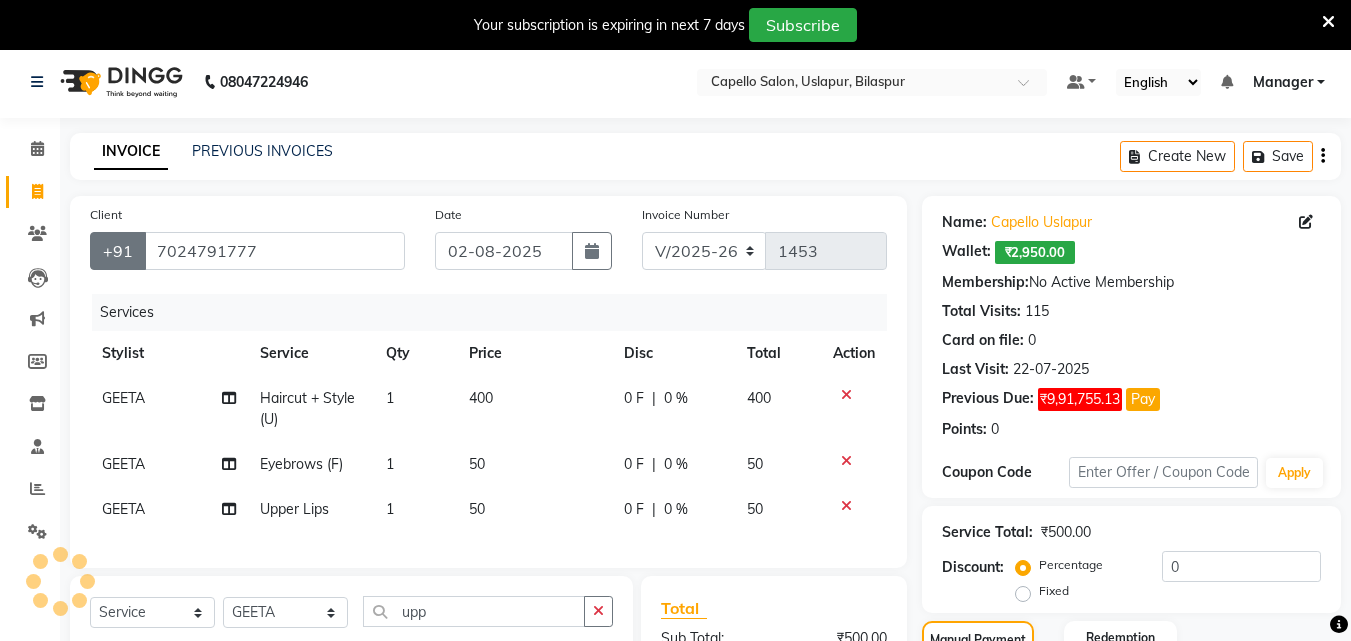 scroll, scrollTop: 0, scrollLeft: 0, axis: both 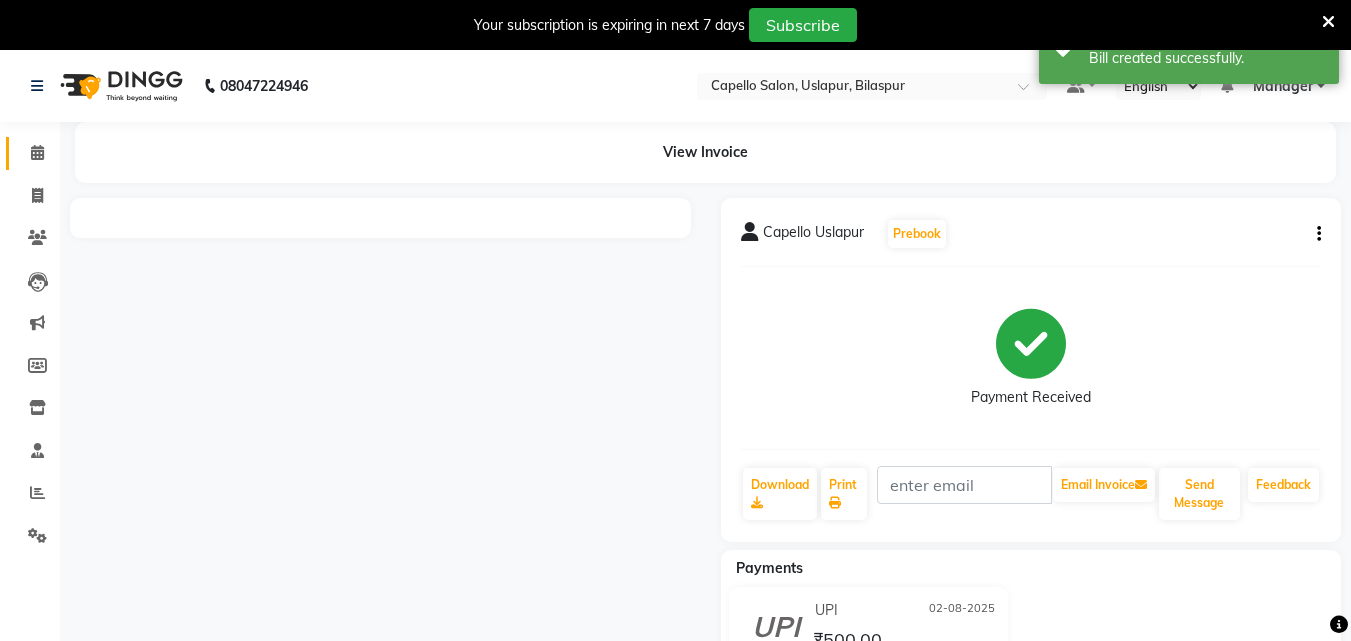 click on "Calendar" 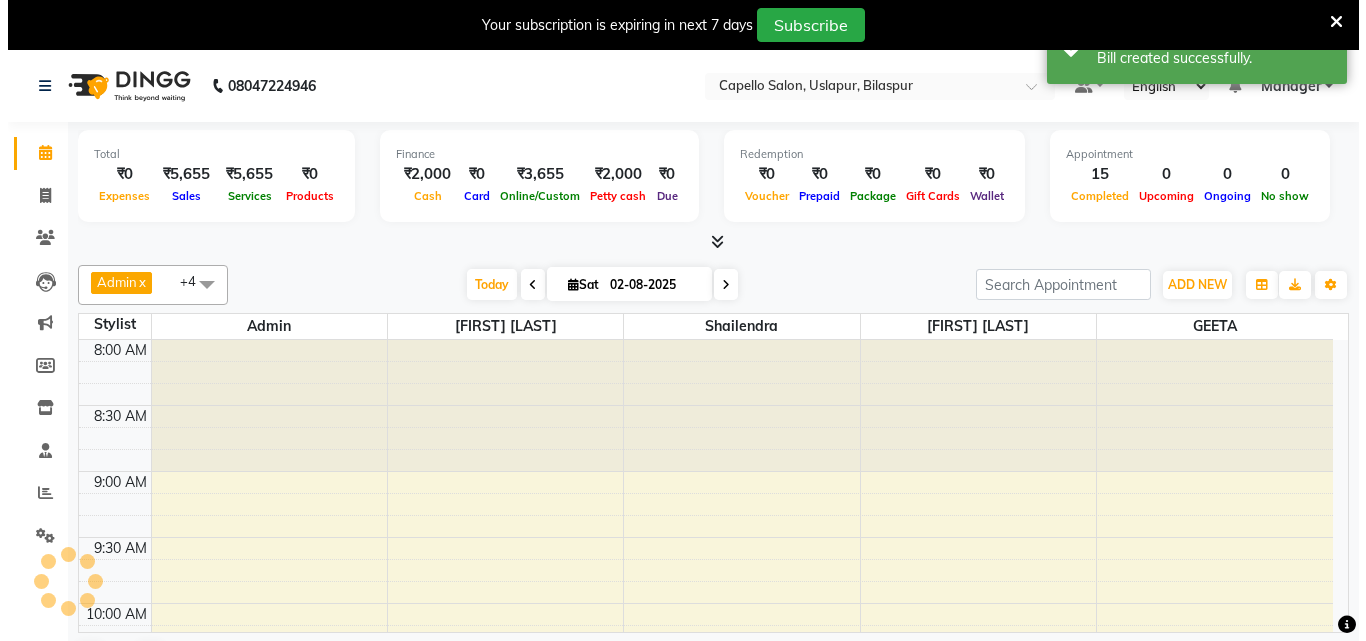 scroll, scrollTop: 0, scrollLeft: 0, axis: both 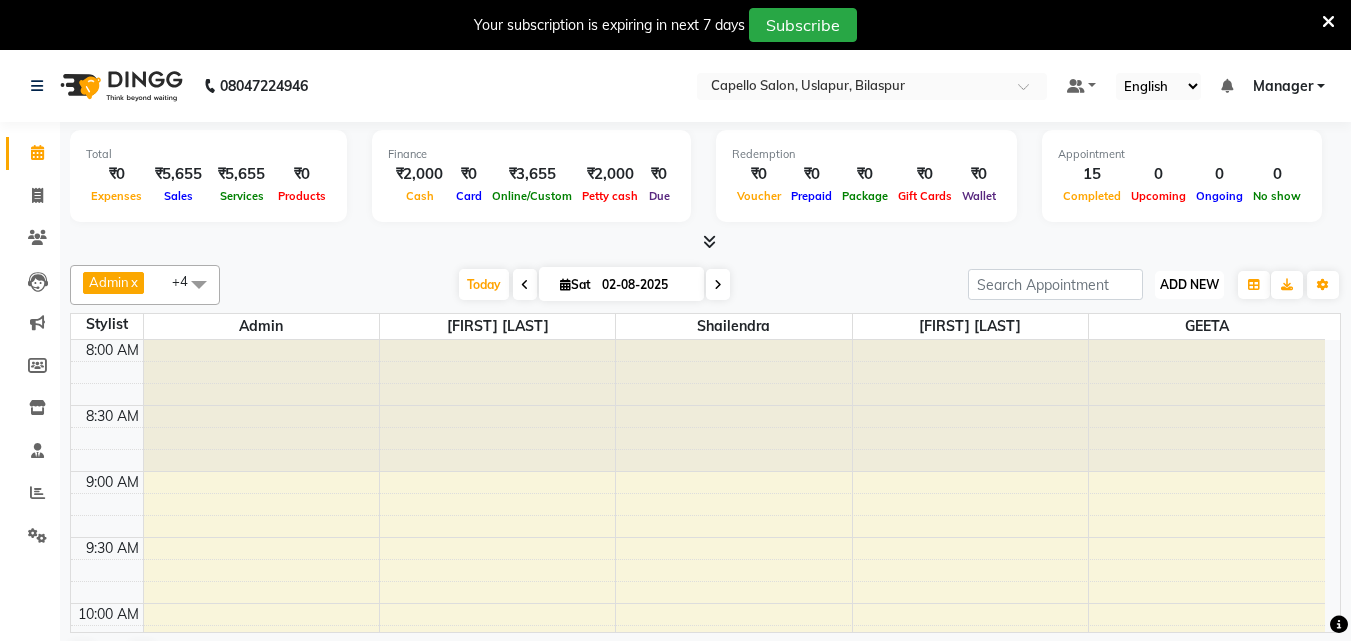click on "ADD NEW" at bounding box center (1189, 284) 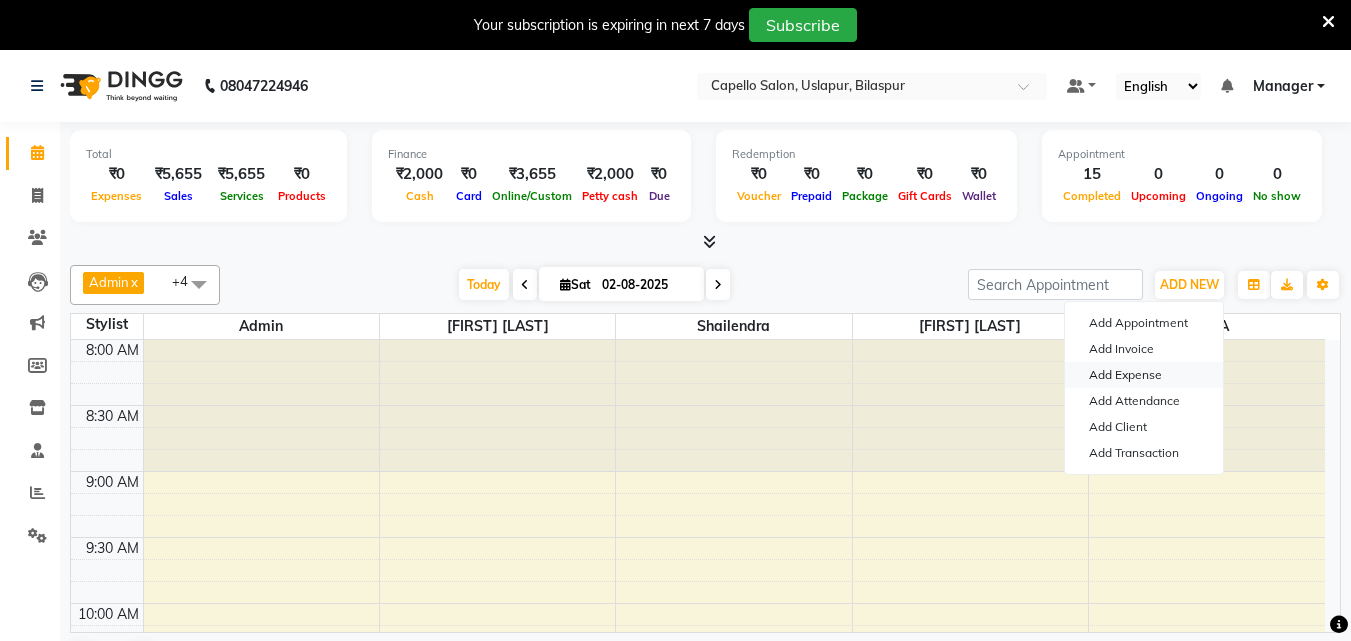 click on "Add Expense" at bounding box center [1144, 375] 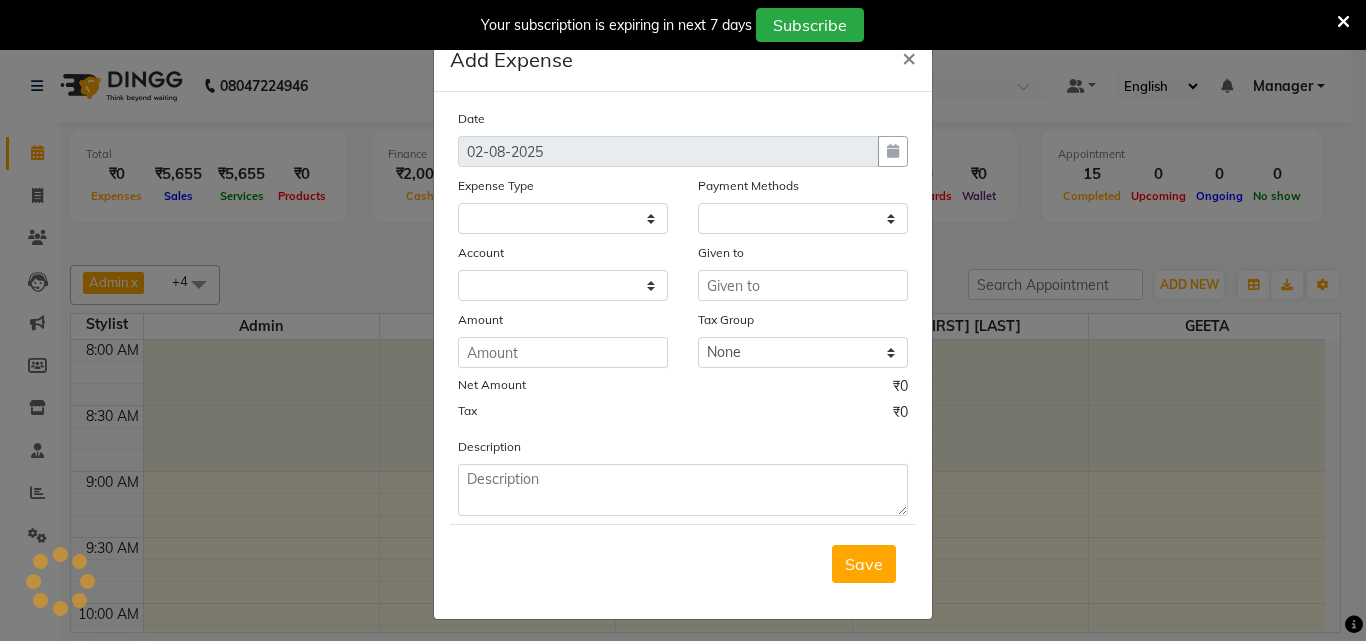 select 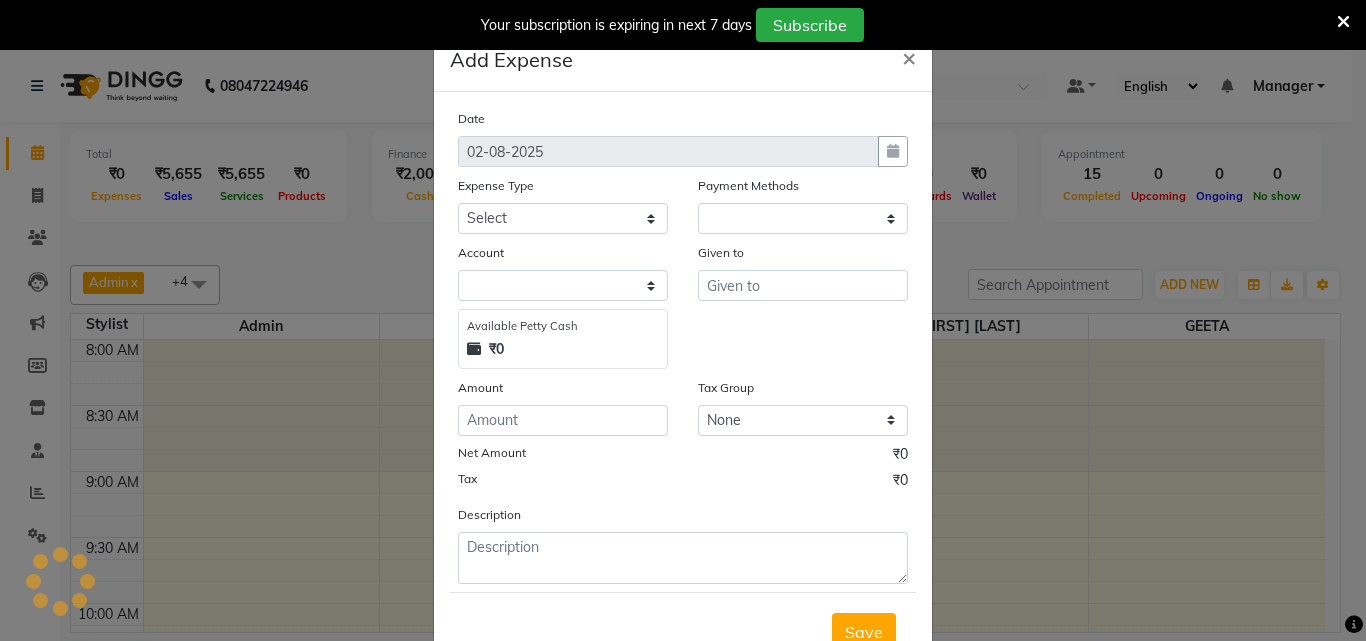 select on "1" 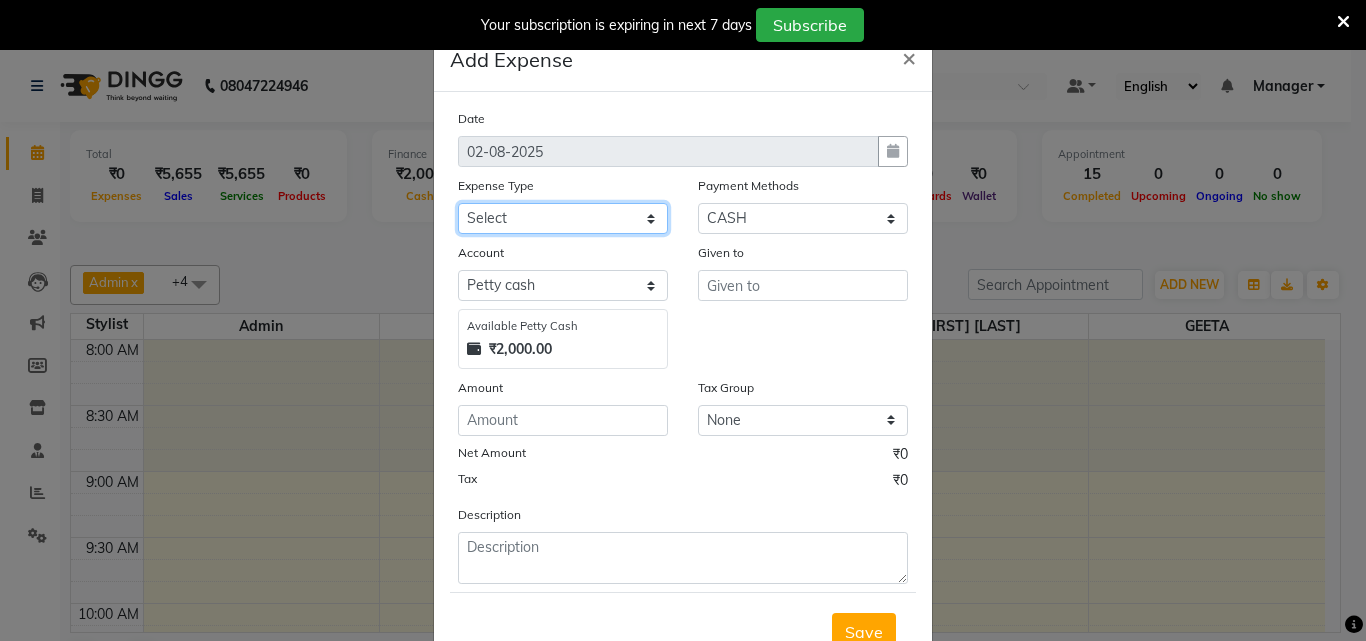 click on "Select Advance Salary Annual Lift Maintenance Charges BUILDING MAINTANANCE EXP Cash transfer to bank Cash Transfer To Ho Cash transfer to hub CLIENT TEA EXP Client tip to staff COFFEE FOR CLIENT ELECTRICITY EXP Equipment FESTIVAL EXPENSES Fuel GARBAGE EXPENSES Hand wash Exp Insurance International purchase LAUNDARY EXPENSES Loan Repayment Maintenance Marketing Miscellaneous Other PETROL EXPENSES Product Salary Staff Incentive Staff Snacks STATIONARY EXP STORE MAINTAINANCE CHARGES Tea & Refreshment Tip For staff TRAVELLING ALLOWANCES Utilities WATER CAN EXP" 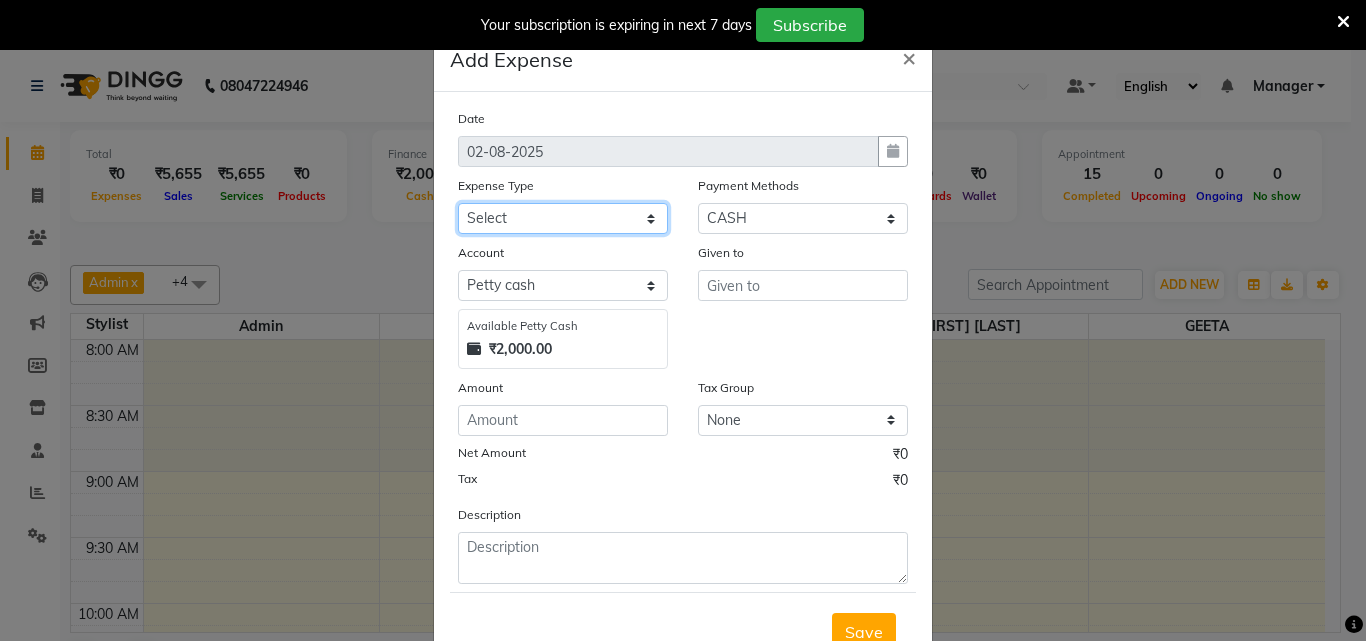 select on "1466" 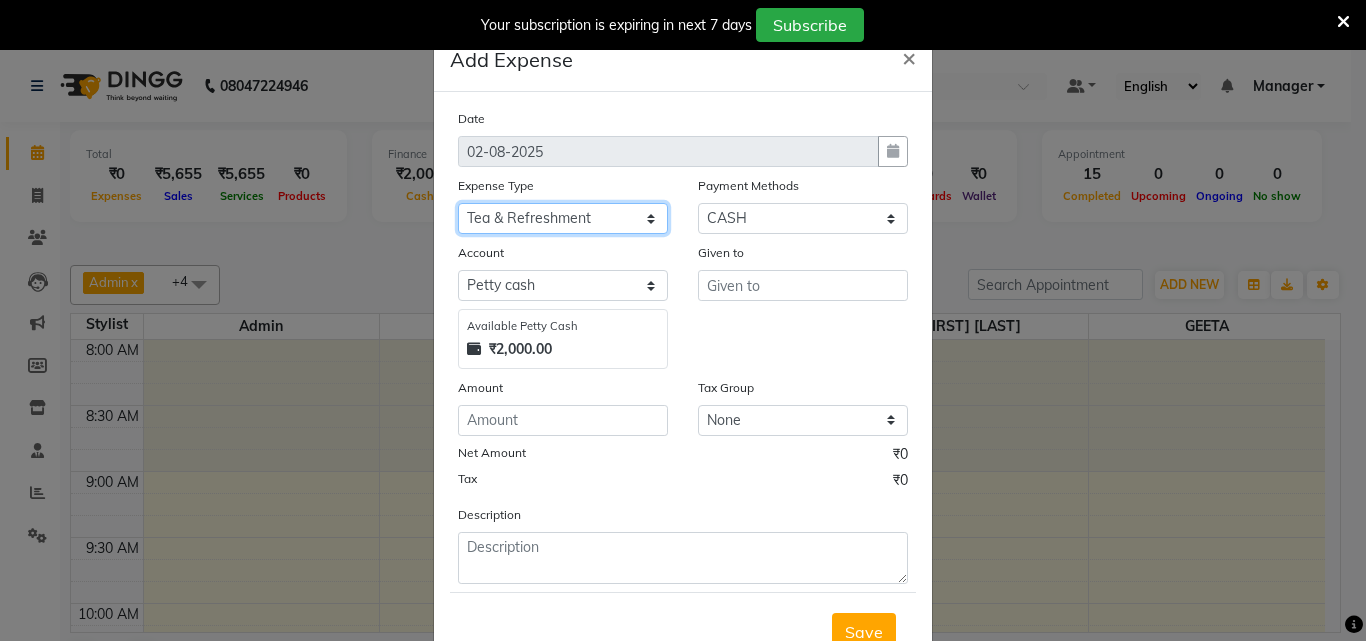 click on "Select Advance Salary Annual Lift Maintenance Charges BUILDING MAINTANANCE EXP Cash transfer to bank Cash Transfer To Ho Cash transfer to hub CLIENT TEA EXP Client tip to staff COFFEE FOR CLIENT ELECTRICITY EXP Equipment FESTIVAL EXPENSES Fuel GARBAGE EXPENSES Hand wash Exp Insurance International purchase LAUNDARY EXPENSES Loan Repayment Maintenance Marketing Miscellaneous Other PETROL EXPENSES Product Salary Staff Incentive Staff Snacks STATIONARY EXP STORE MAINTAINANCE CHARGES Tea & Refreshment Tip For staff TRAVELLING ALLOWANCES Utilities WATER CAN EXP" 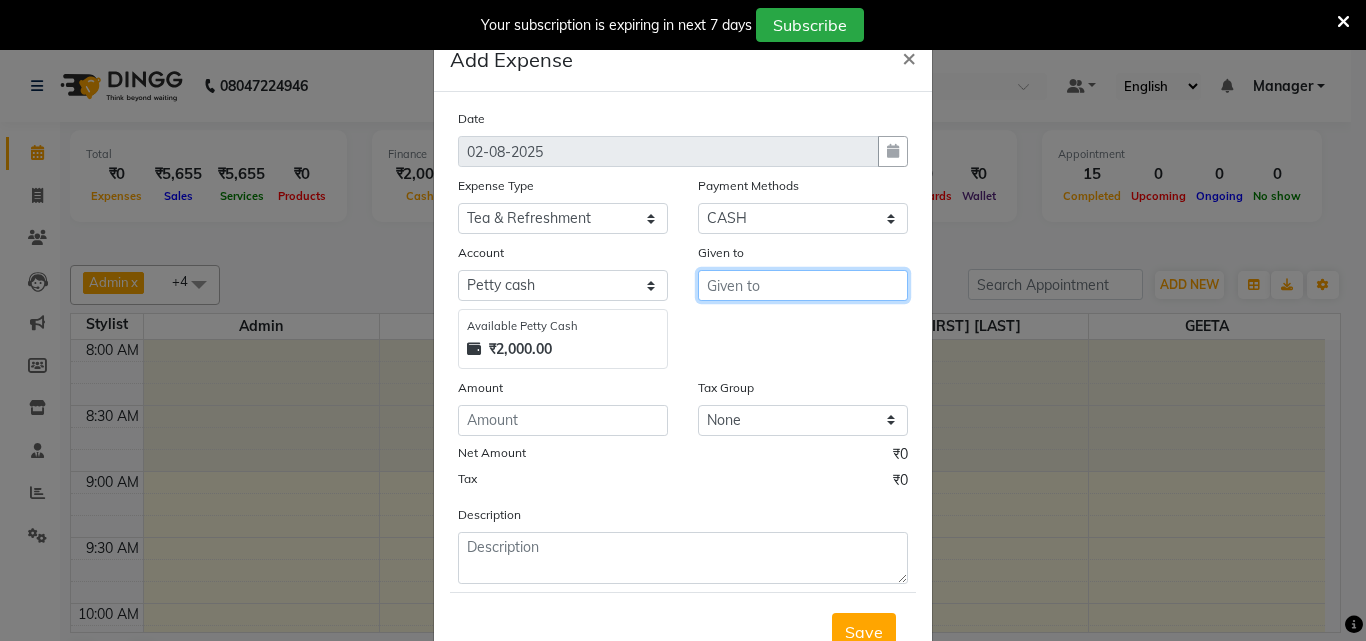 click at bounding box center (803, 285) 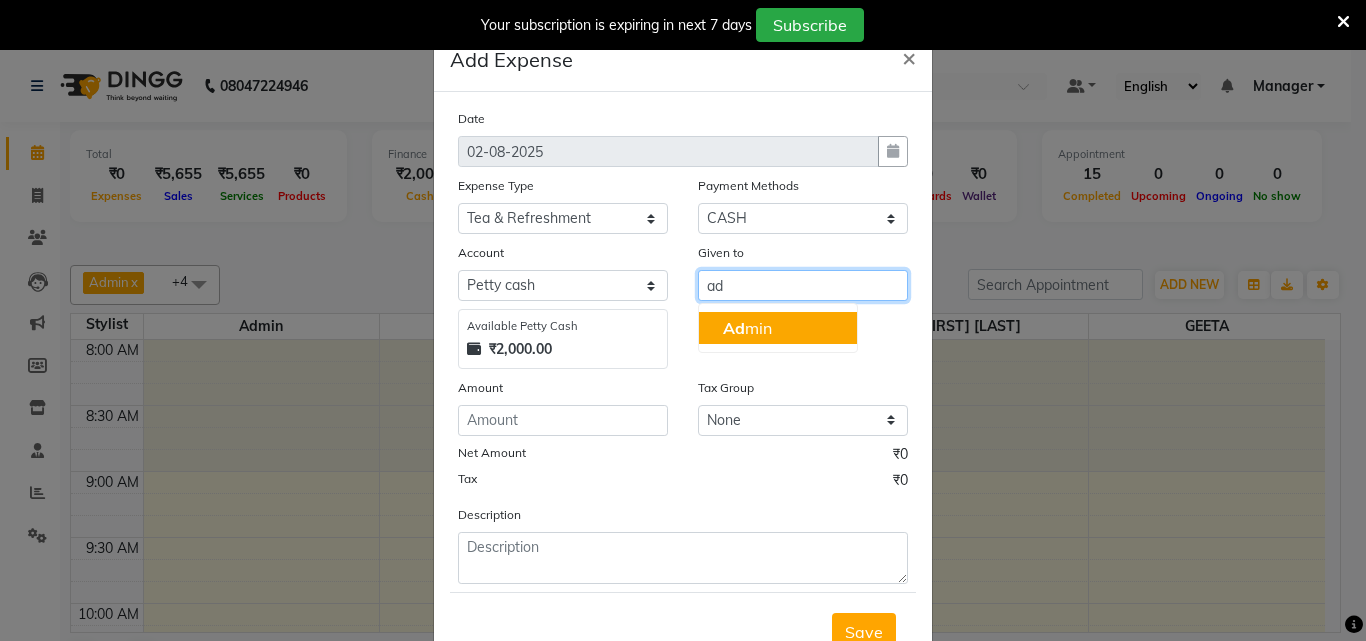 click on "Ad" 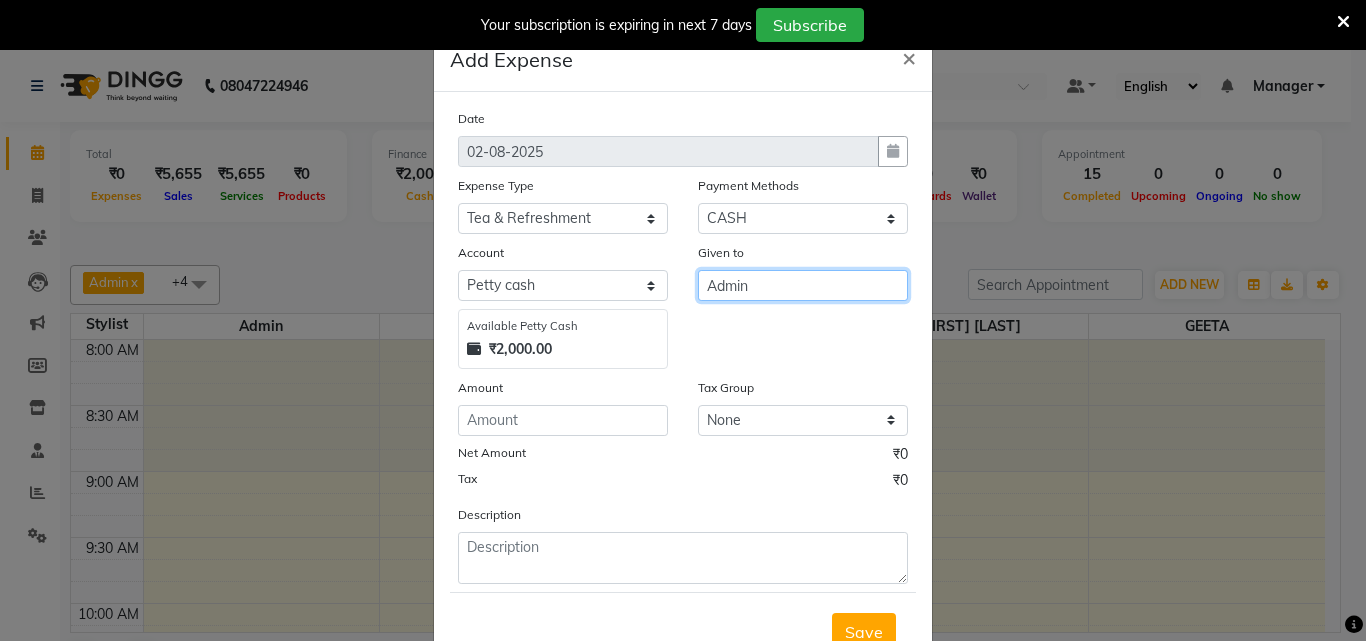 type on "Admin" 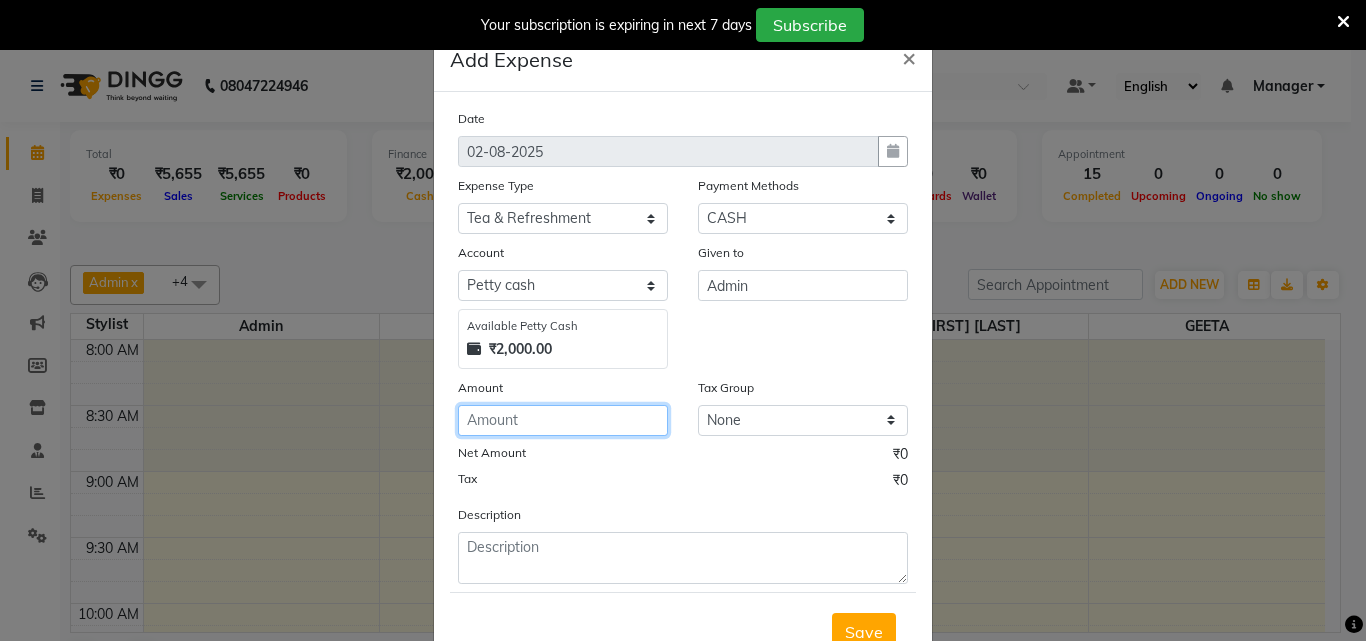 click 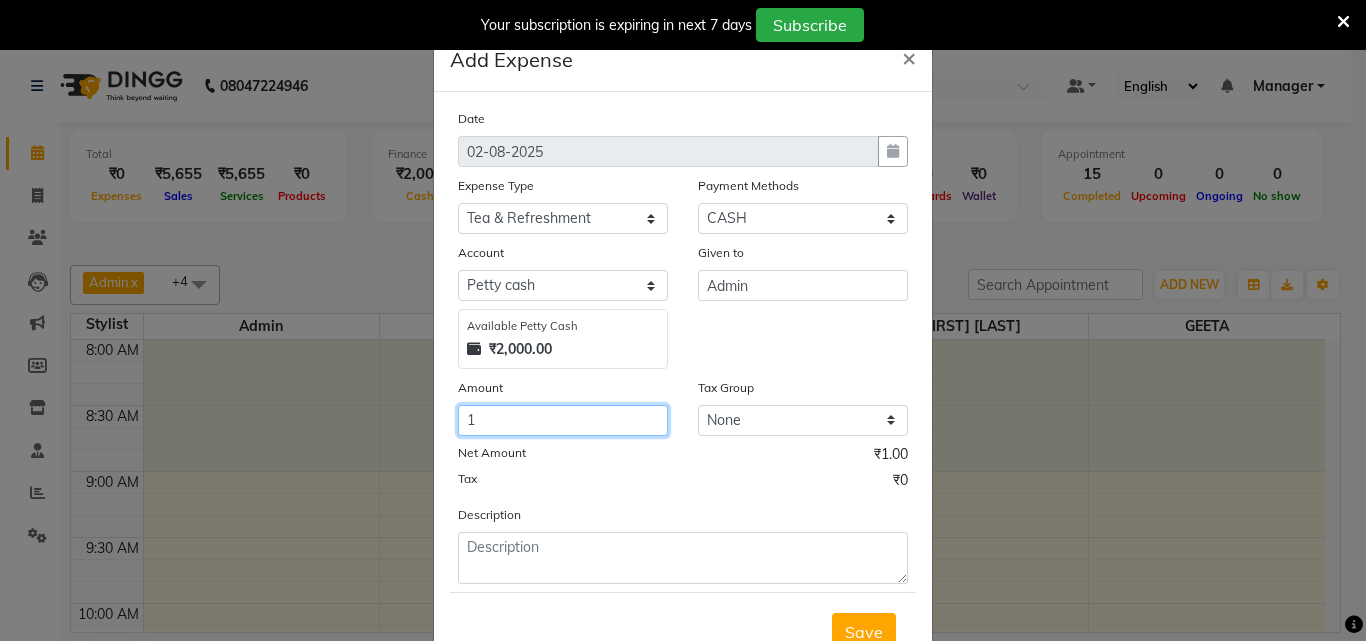 type on "12" 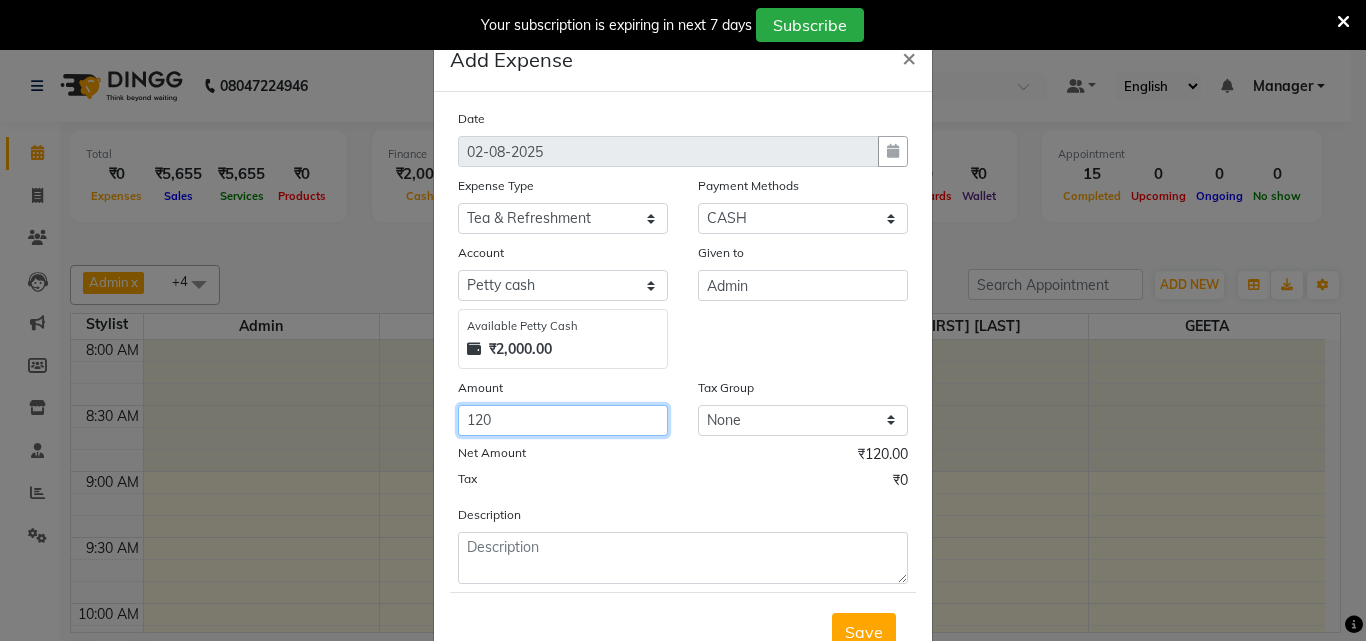 type on "120" 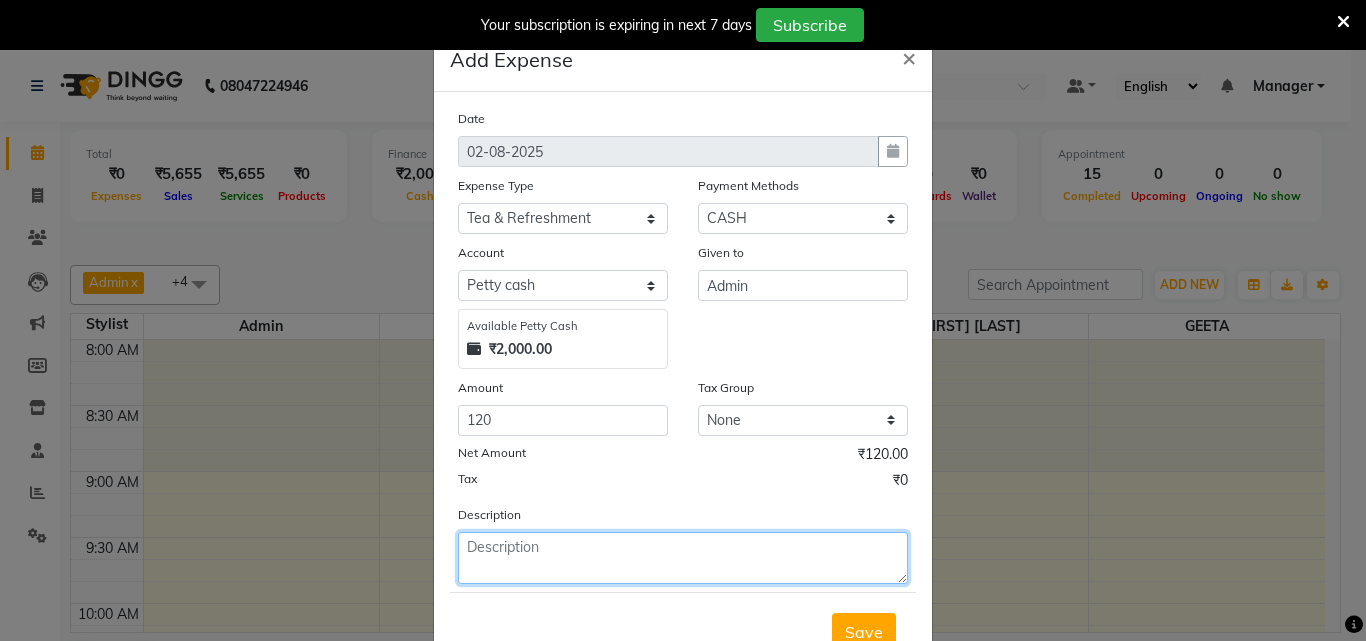 click 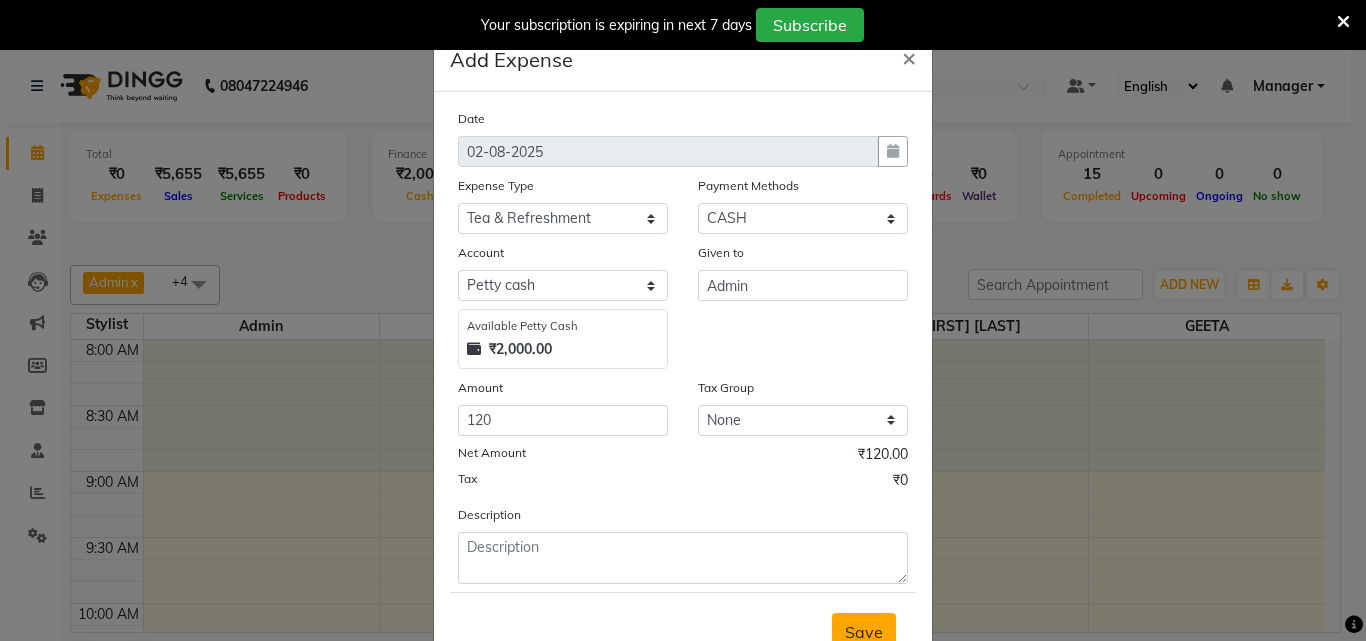 click on "Save" at bounding box center [864, 632] 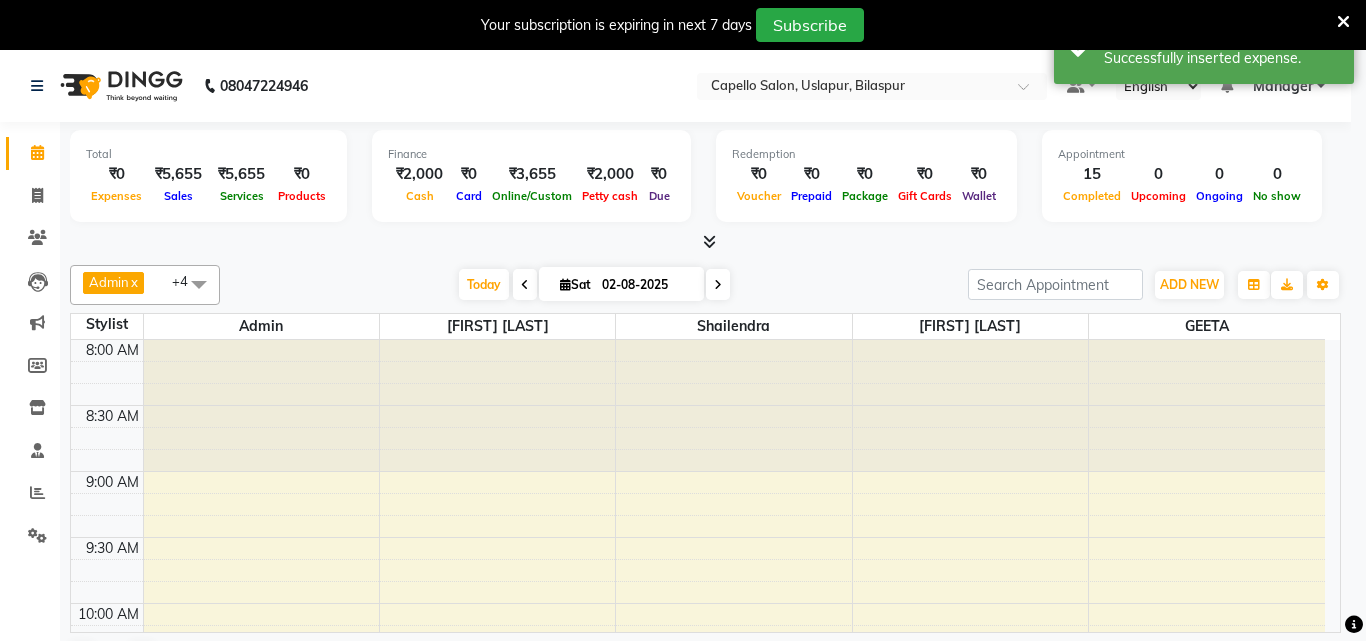 scroll, scrollTop: 75, scrollLeft: 0, axis: vertical 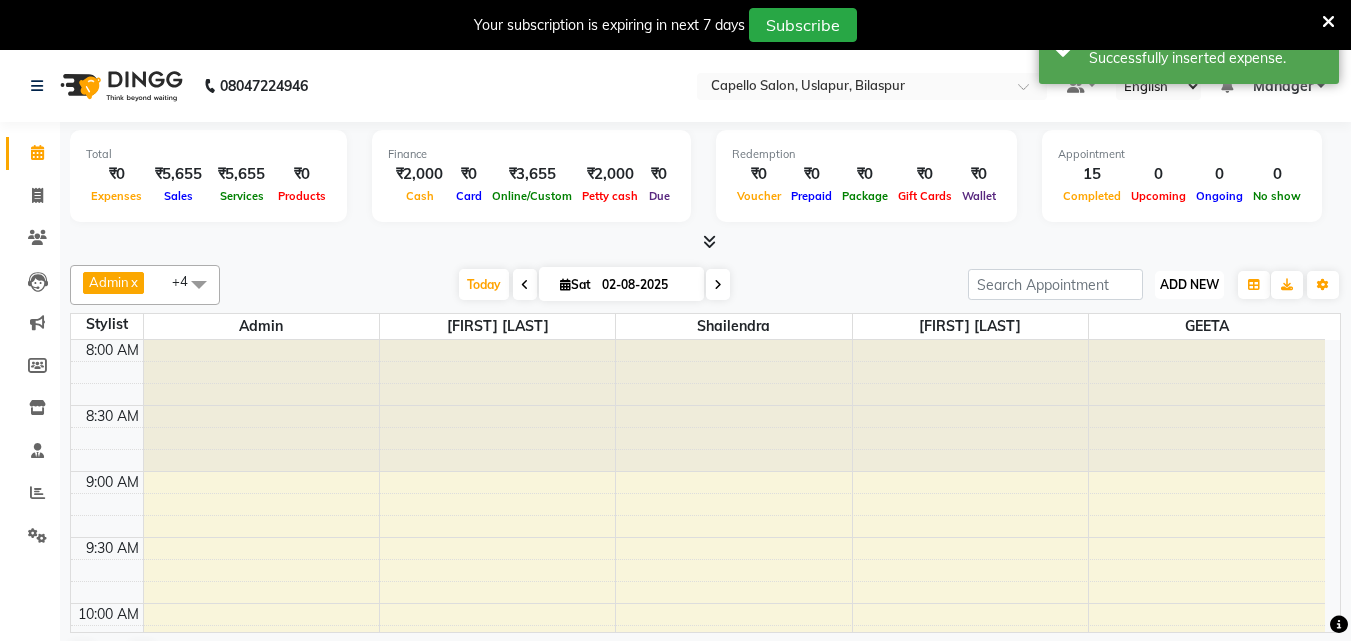 click on "ADD NEW" at bounding box center [1189, 284] 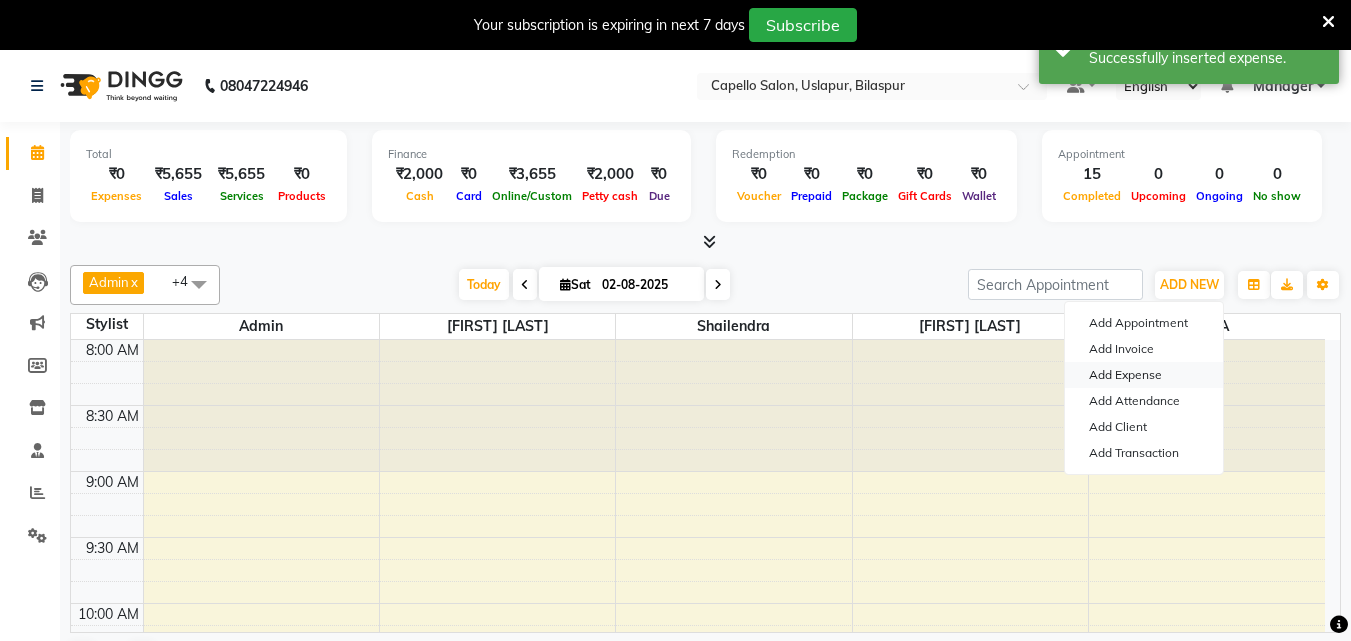 click on "Add Expense" at bounding box center [1144, 375] 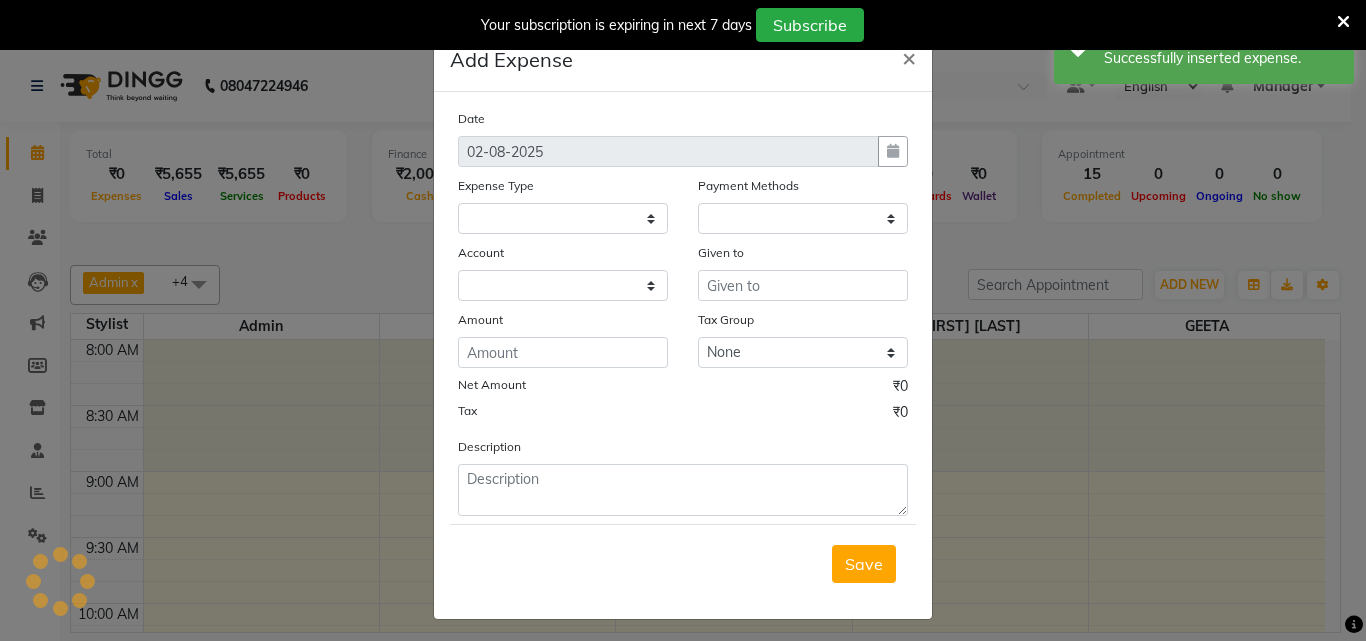 select 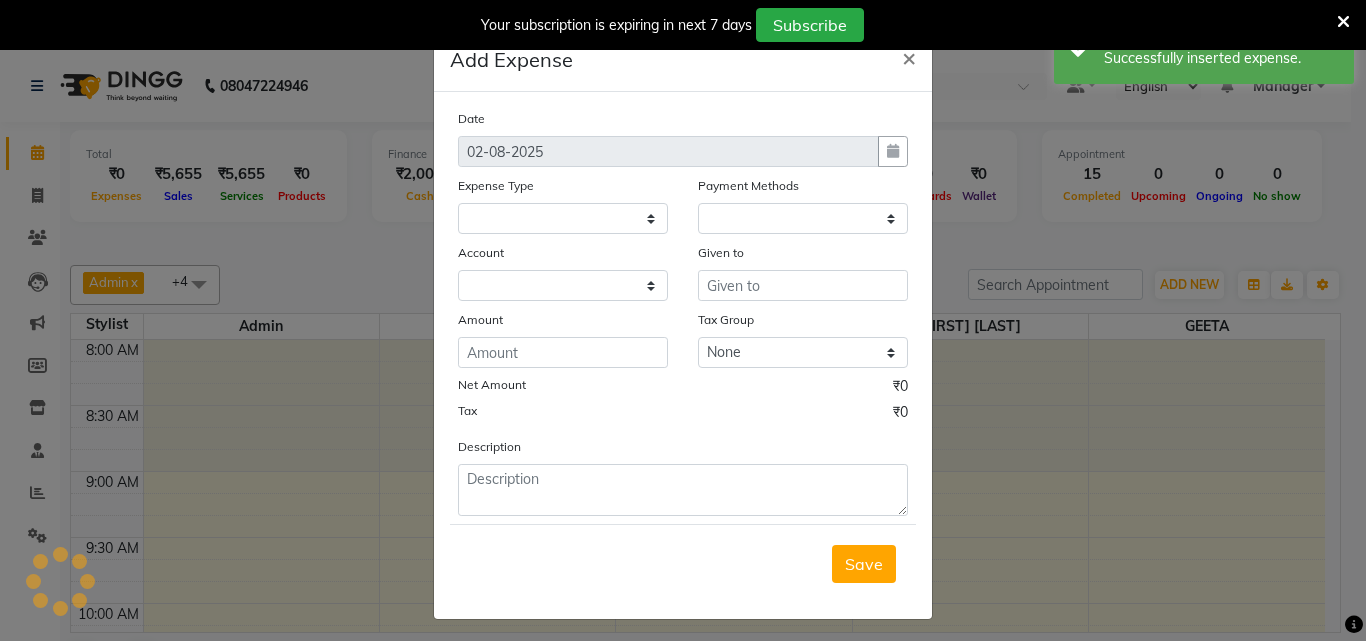 select on "1" 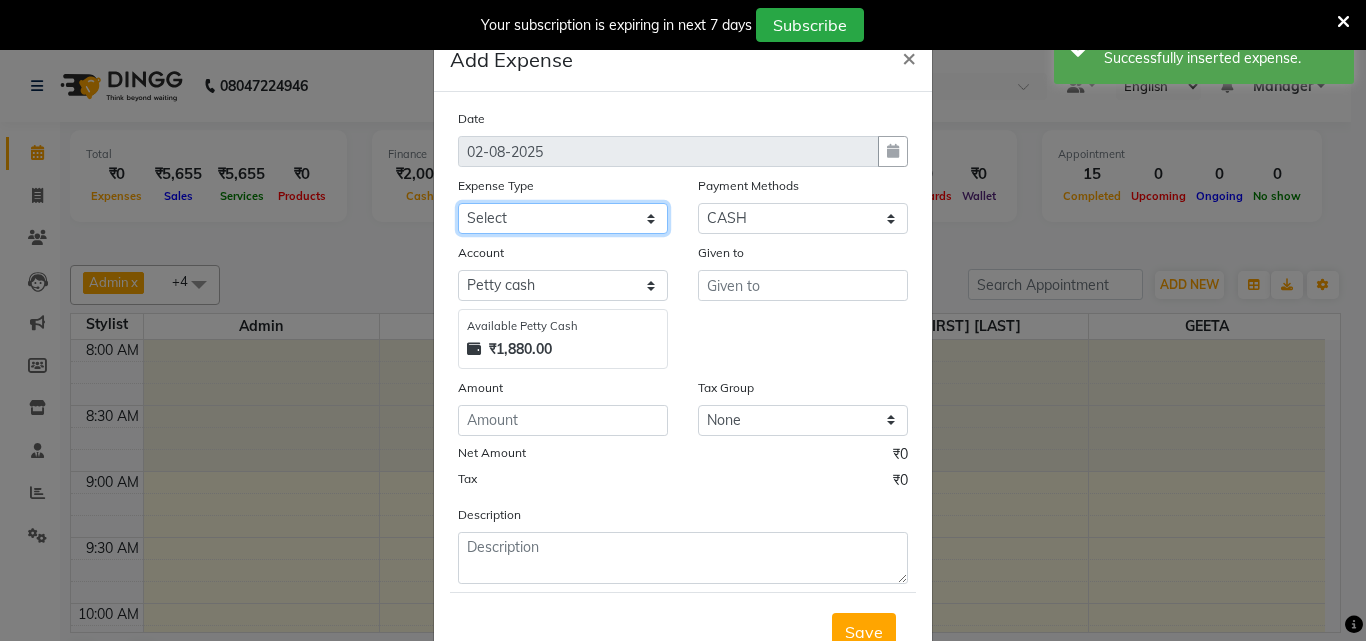 click on "Select Advance Salary Annual Lift Maintenance Charges BUILDING MAINTANANCE EXP Cash transfer to bank Cash Transfer To Ho Cash transfer to hub CLIENT TEA EXP Client tip to staff COFFEE FOR CLIENT ELECTRICITY EXP Equipment FESTIVAL EXPENSES Fuel GARBAGE EXPENSES Hand wash Exp Insurance International purchase LAUNDARY EXPENSES Loan Repayment Maintenance Marketing Miscellaneous Other PETROL EXPENSES Product Salary Staff Incentive Staff Snacks STATIONARY EXP STORE MAINTAINANCE CHARGES Tea & Refreshment Tip For staff TRAVELLING ALLOWANCES Utilities WATER CAN EXP" 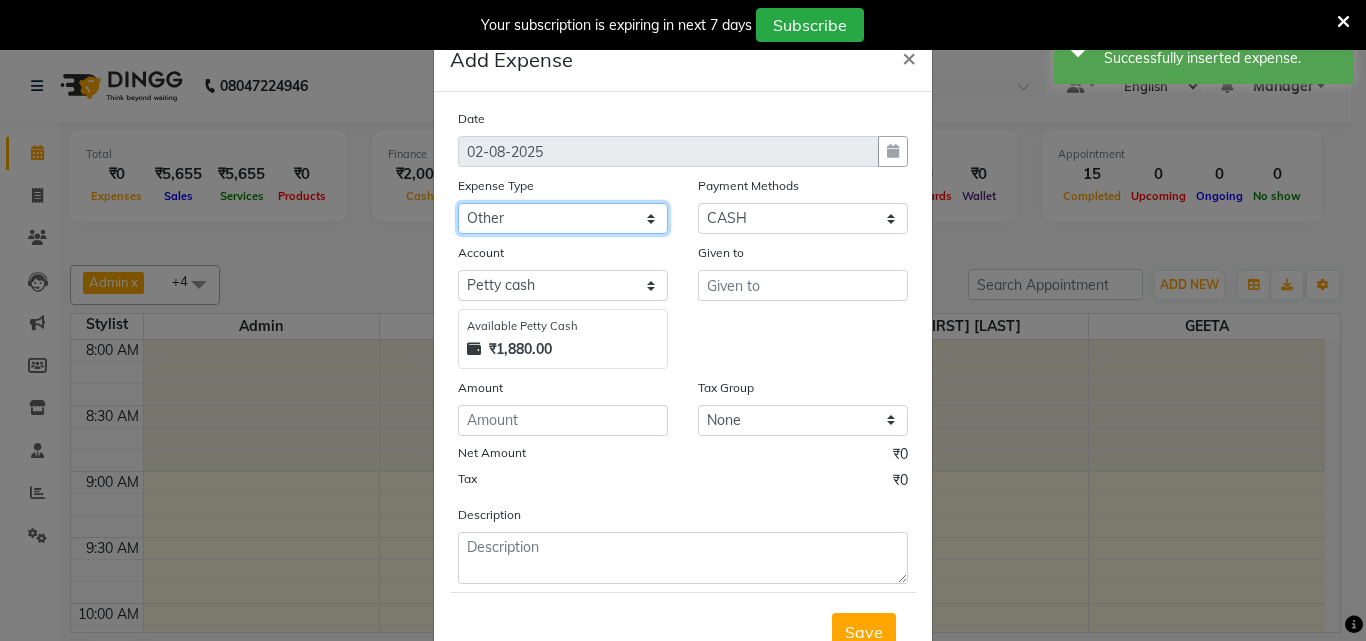 click on "Select Advance Salary Annual Lift Maintenance Charges BUILDING MAINTANANCE EXP Cash transfer to bank Cash Transfer To Ho Cash transfer to hub CLIENT TEA EXP Client tip to staff COFFEE FOR CLIENT ELECTRICITY EXP Equipment FESTIVAL EXPENSES Fuel GARBAGE EXPENSES Hand wash Exp Insurance International purchase LAUNDARY EXPENSES Loan Repayment Maintenance Marketing Miscellaneous Other PETROL EXPENSES Product Salary Staff Incentive Staff Snacks STATIONARY EXP STORE MAINTAINANCE CHARGES Tea & Refreshment Tip For staff TRAVELLING ALLOWANCES Utilities WATER CAN EXP" 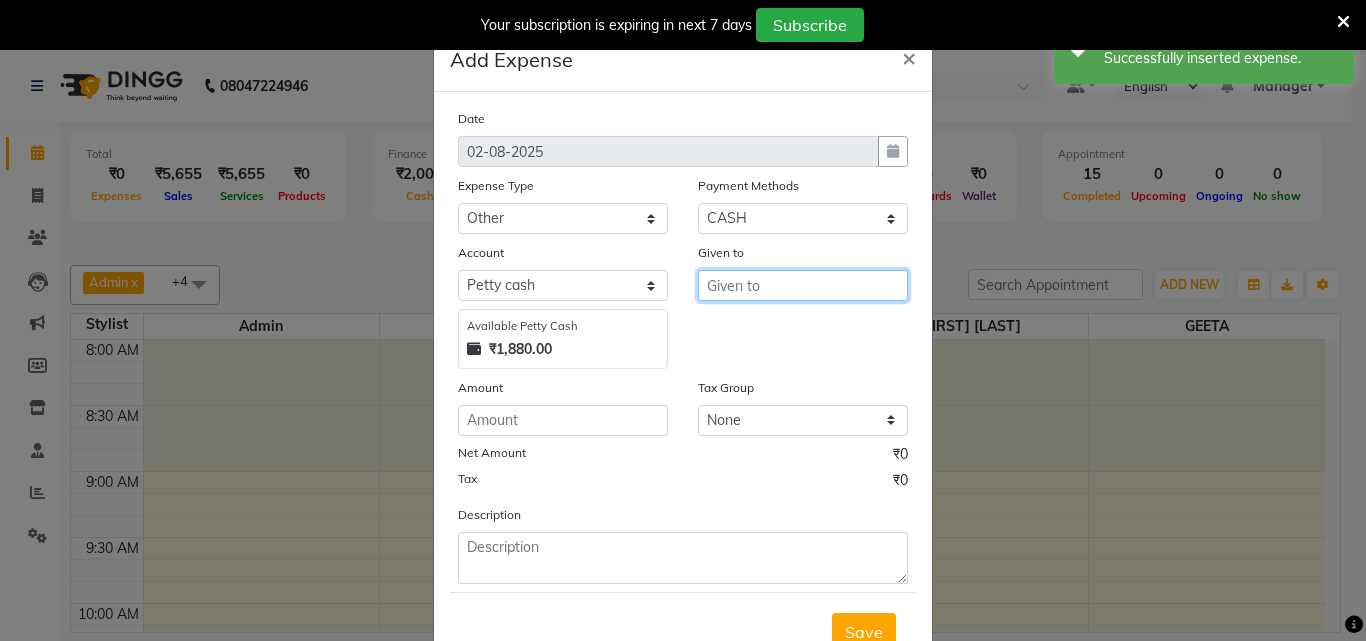 click at bounding box center [803, 285] 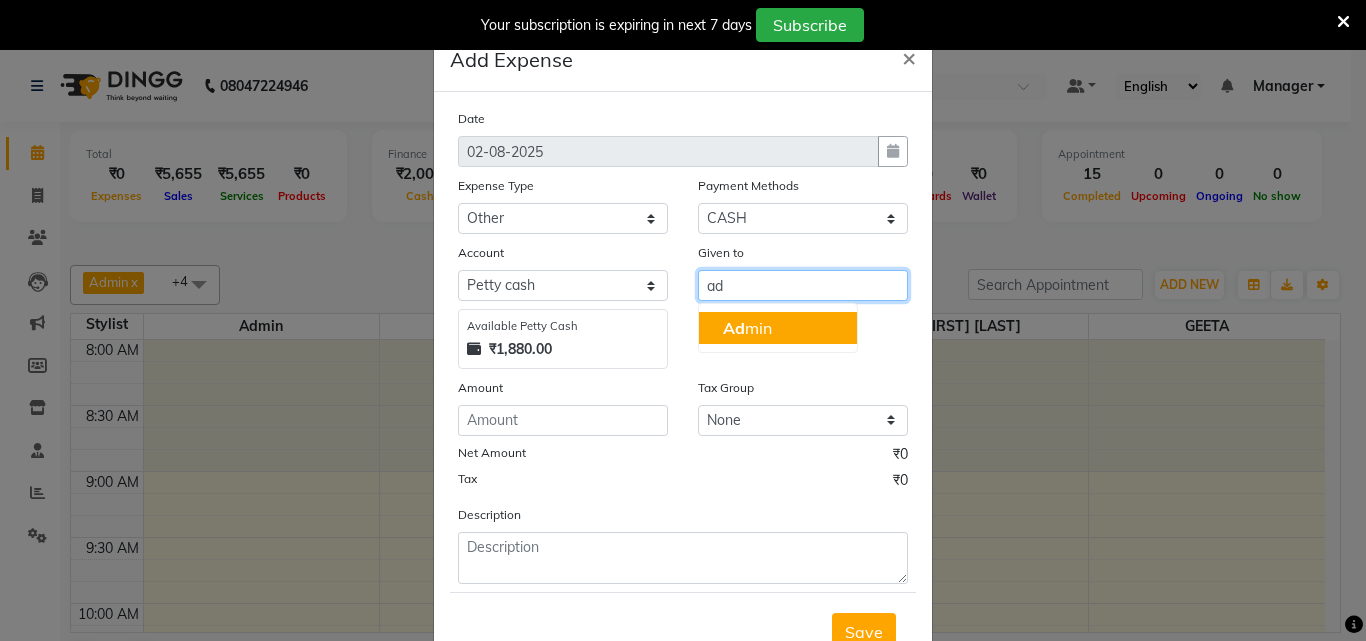 click on "Ad min" at bounding box center [778, 328] 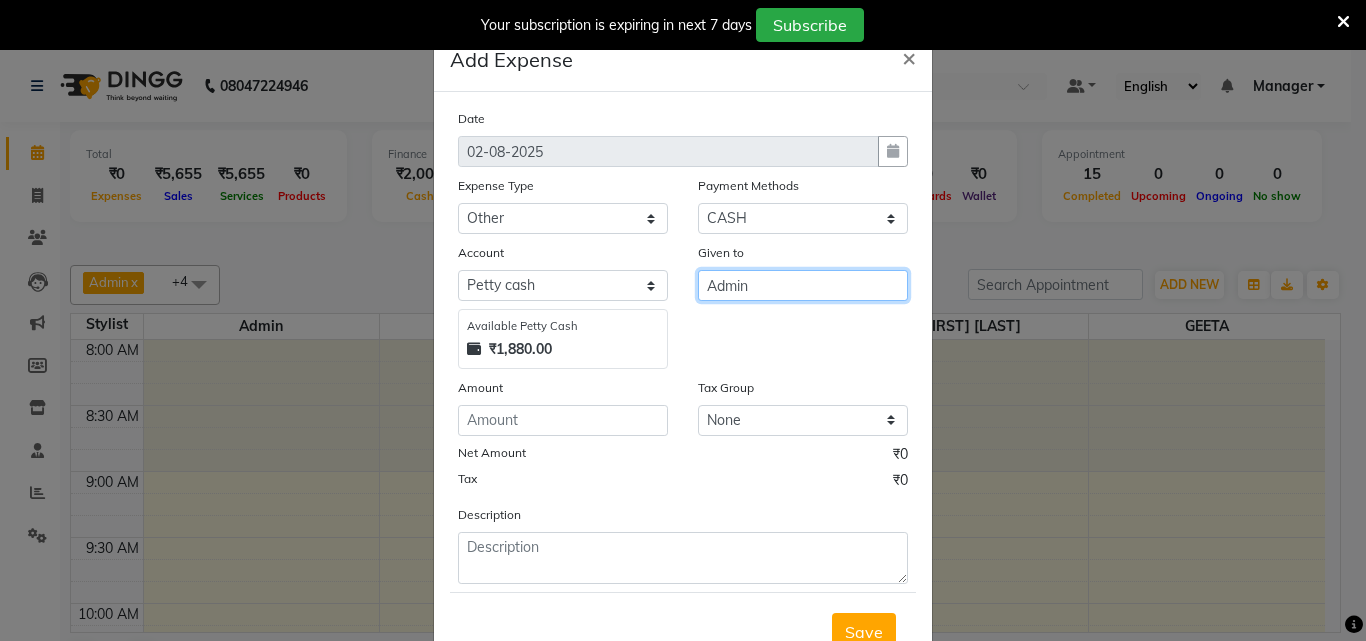 type on "Admin" 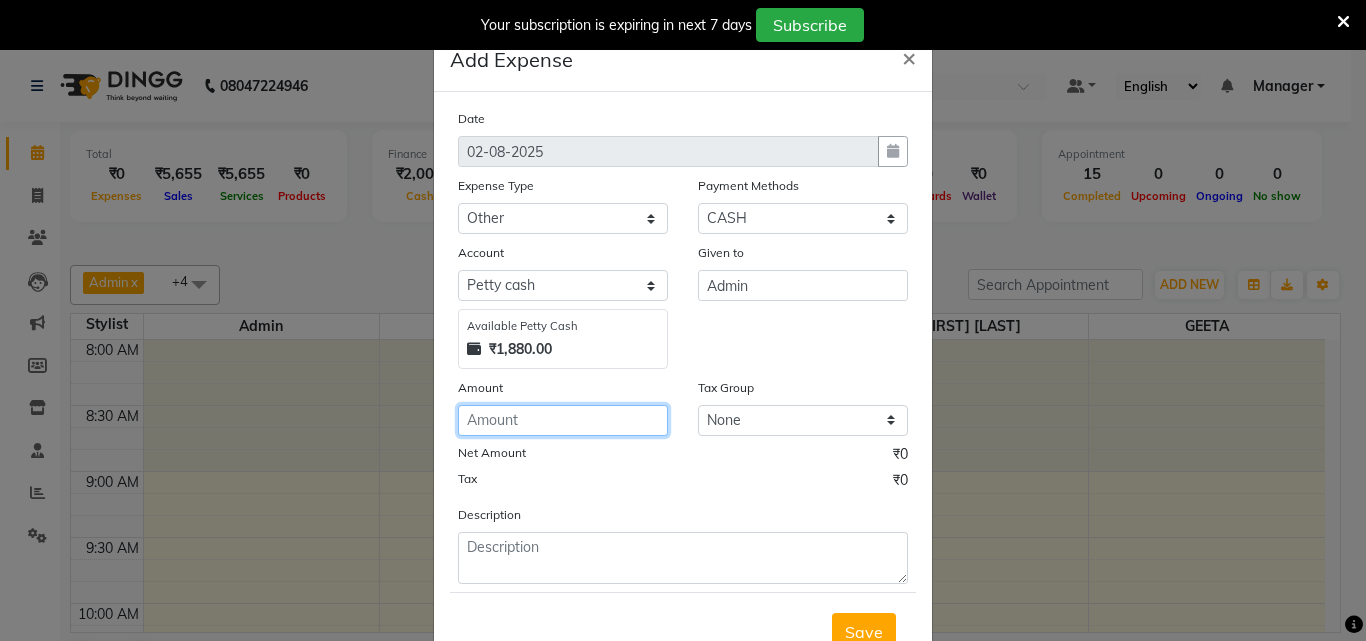 click 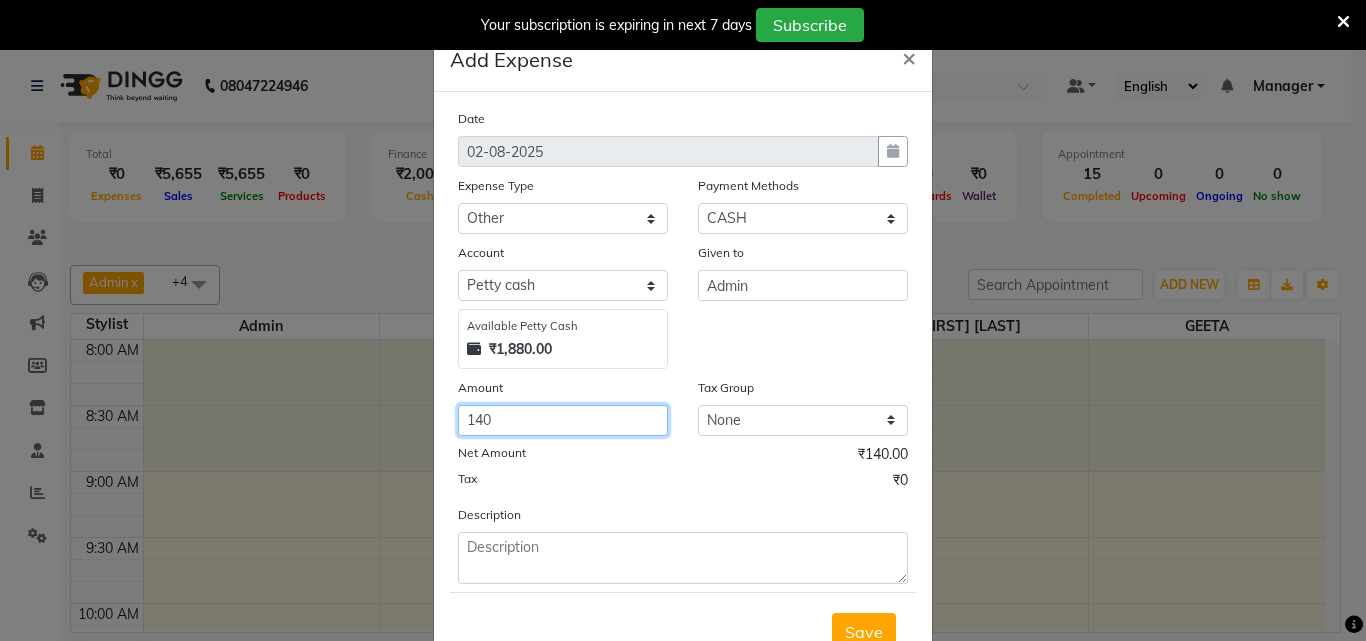 type on "140" 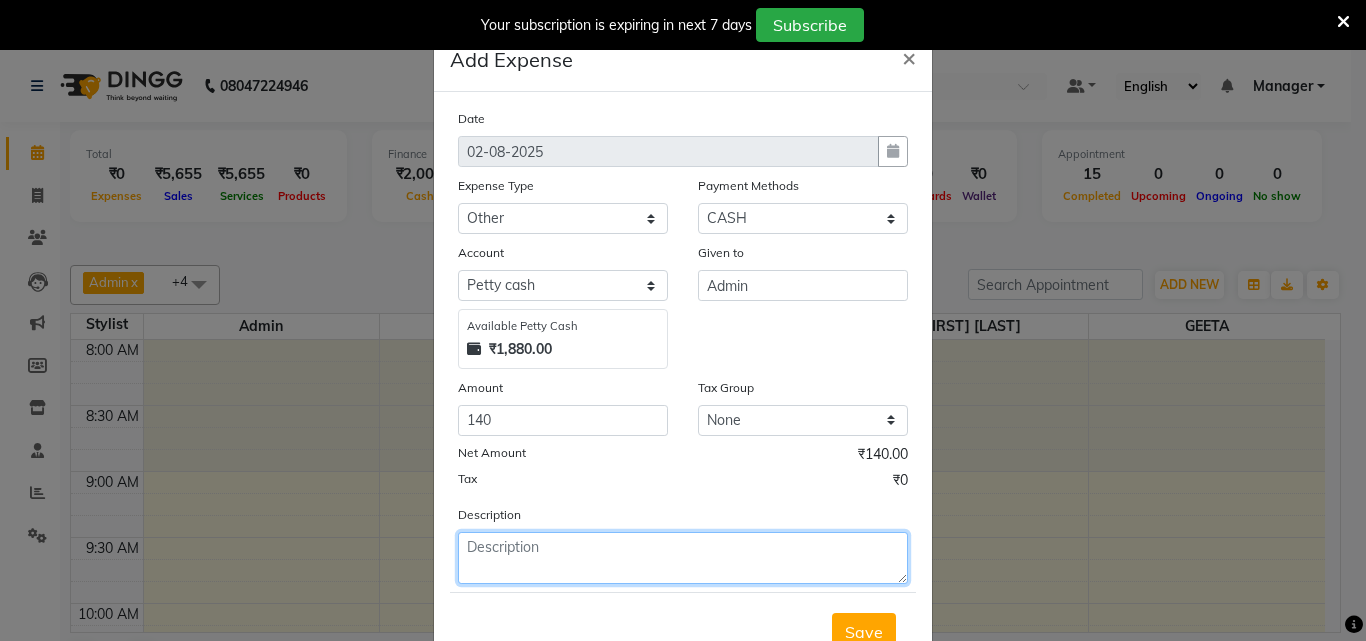 click 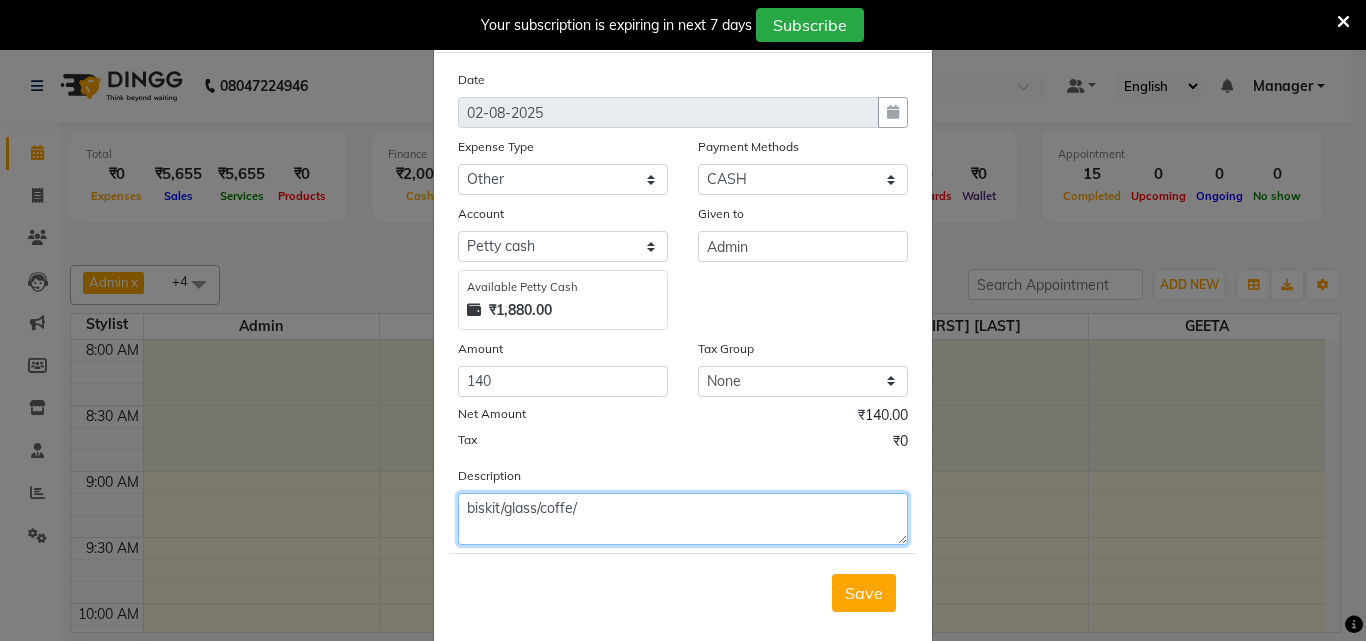 scroll, scrollTop: 75, scrollLeft: 0, axis: vertical 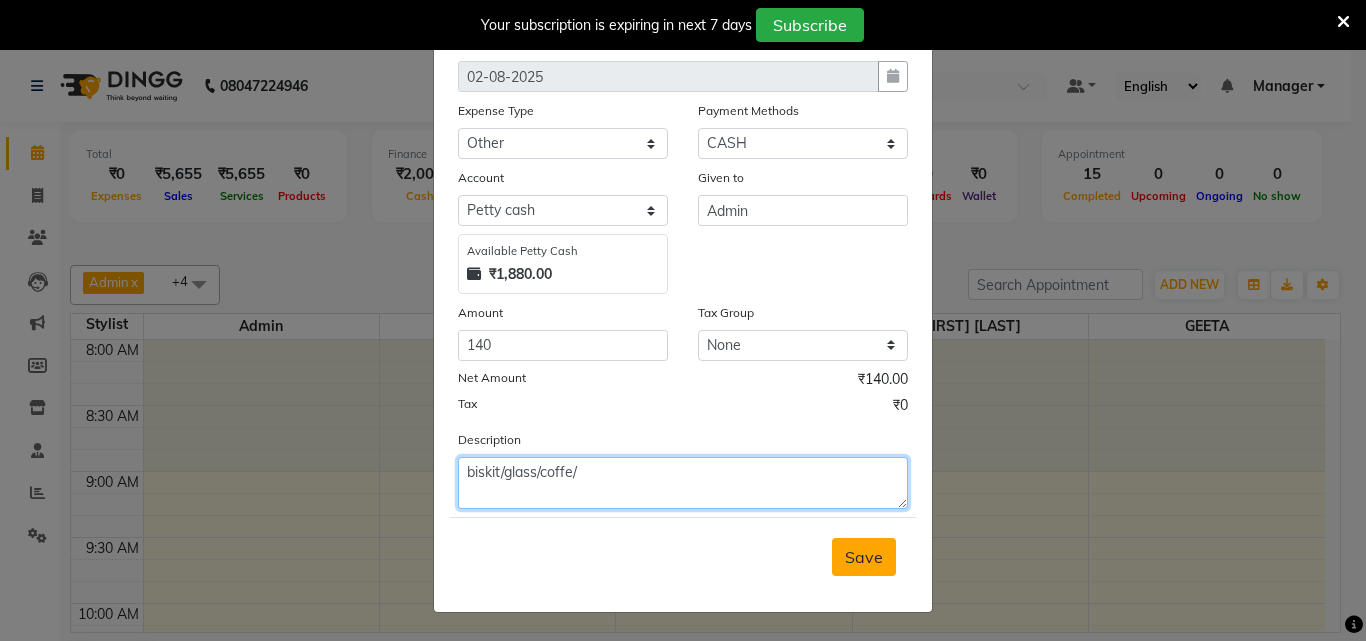 type on "biskit/glass/coffe/" 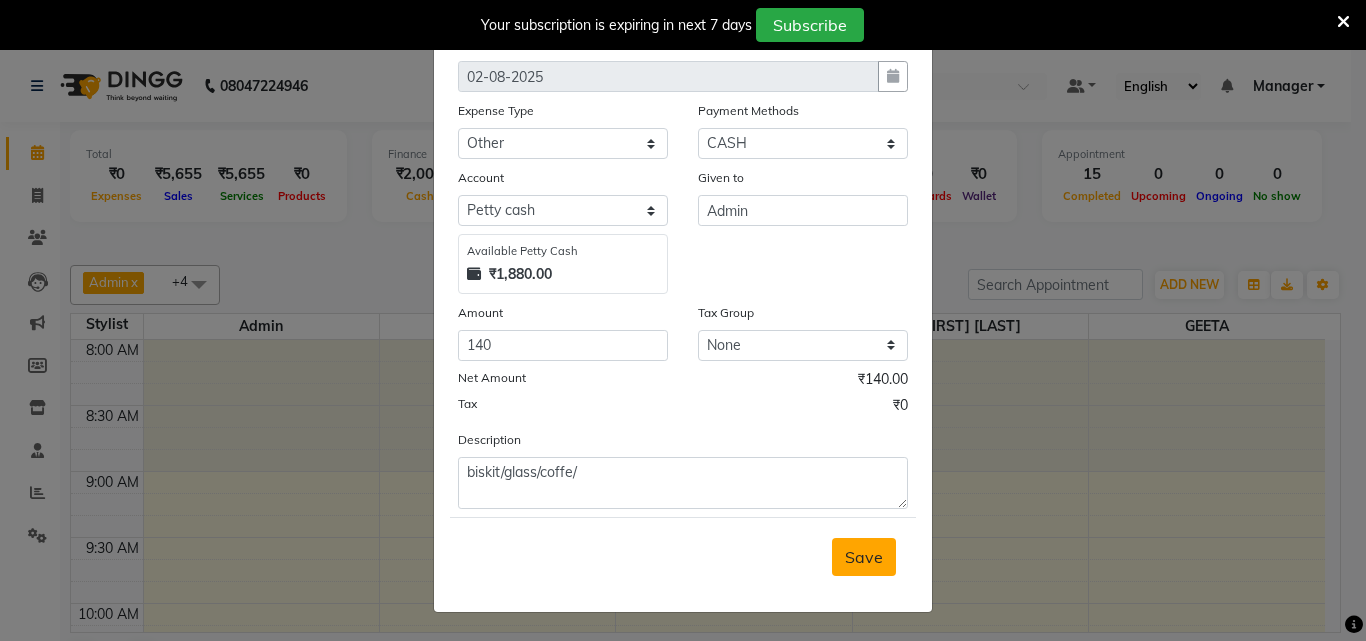 click on "Save" at bounding box center (864, 557) 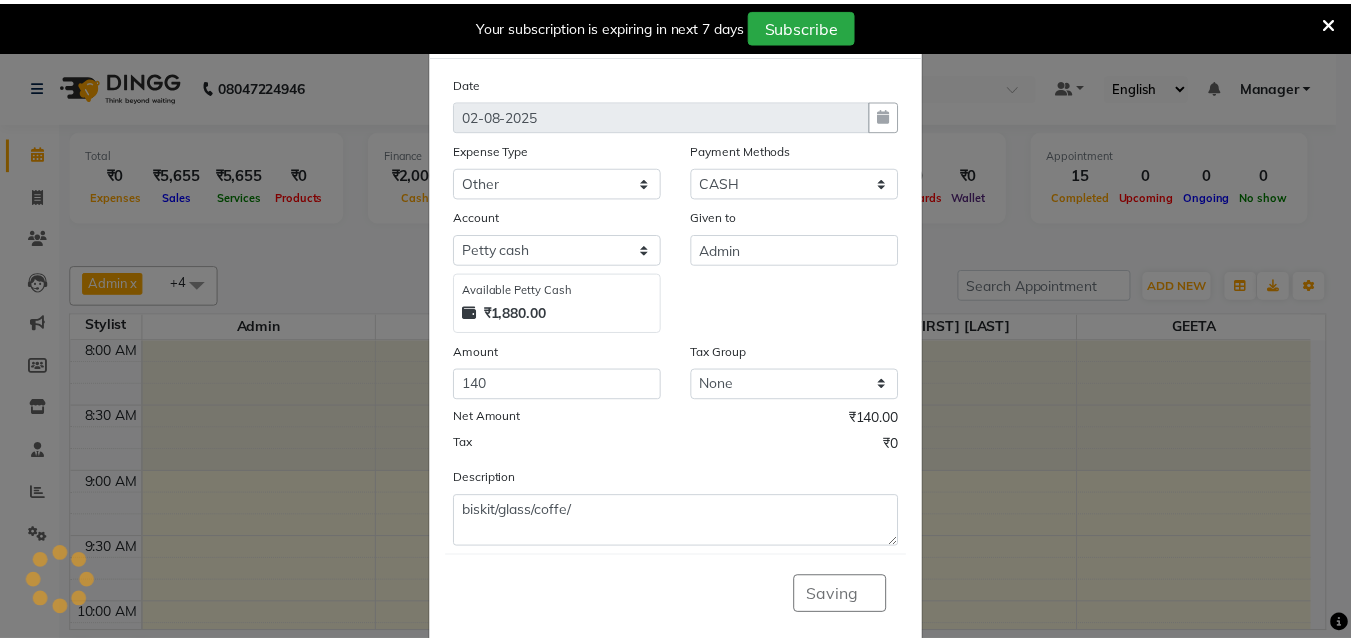 scroll, scrollTop: 0, scrollLeft: 0, axis: both 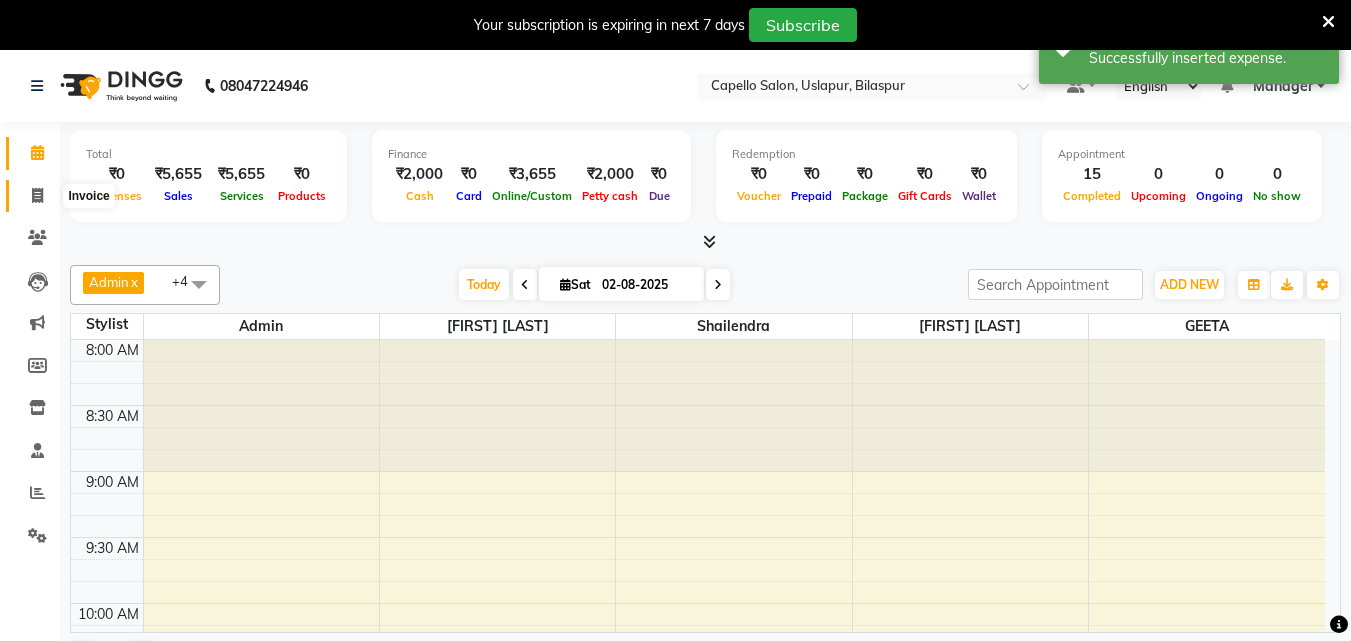click 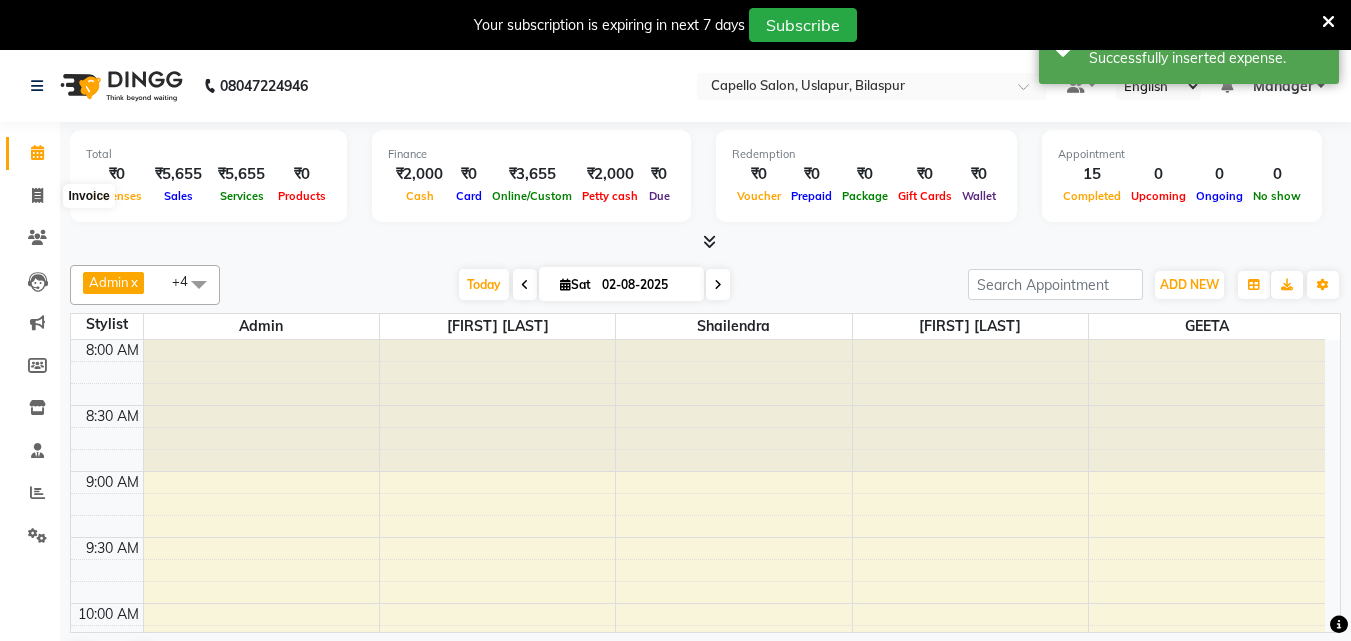 select on "service" 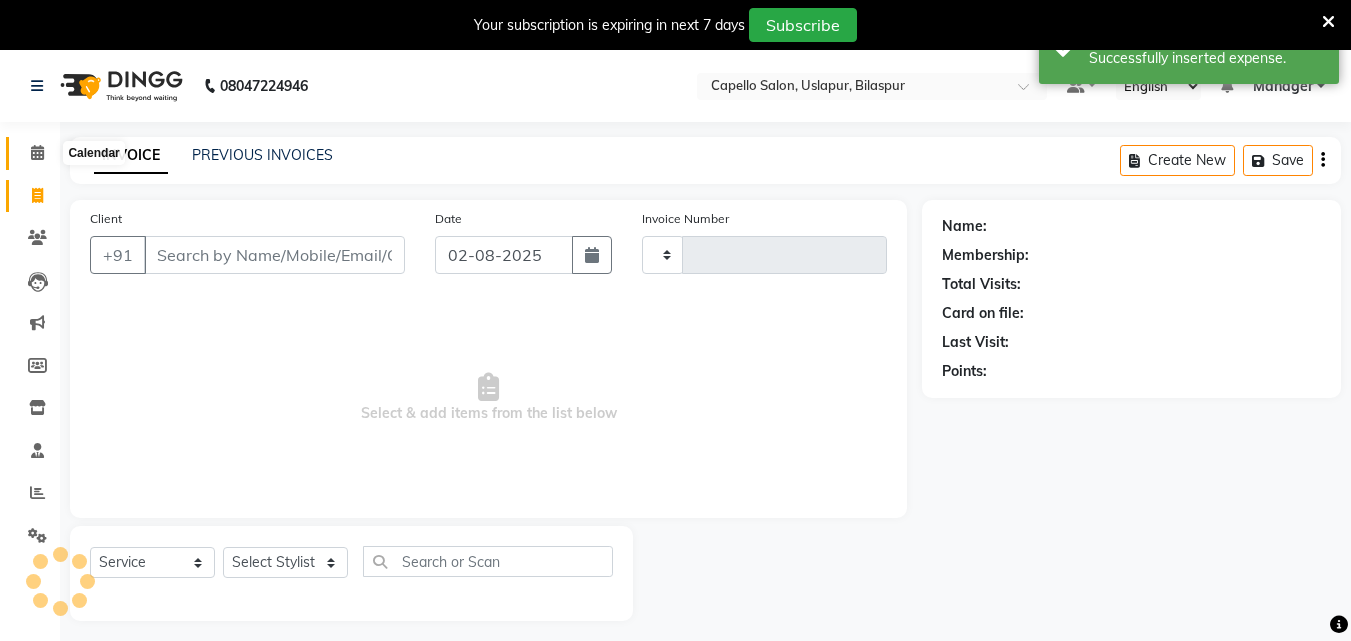 click 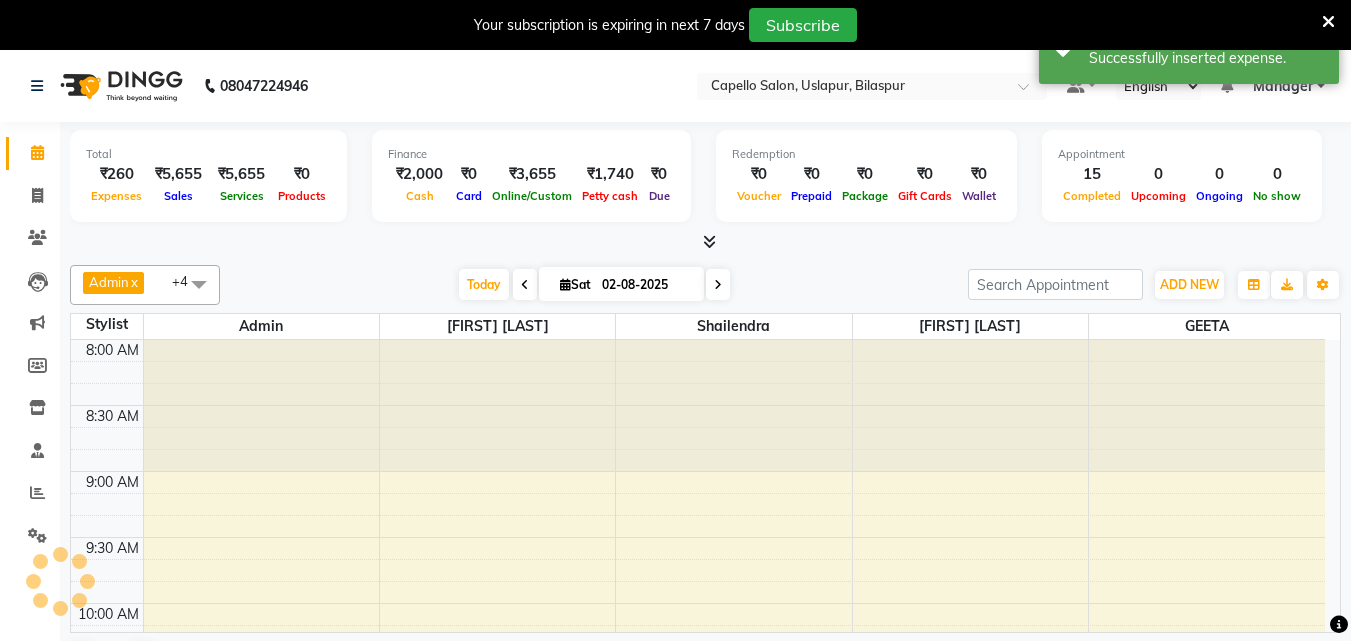 scroll, scrollTop: 0, scrollLeft: 0, axis: both 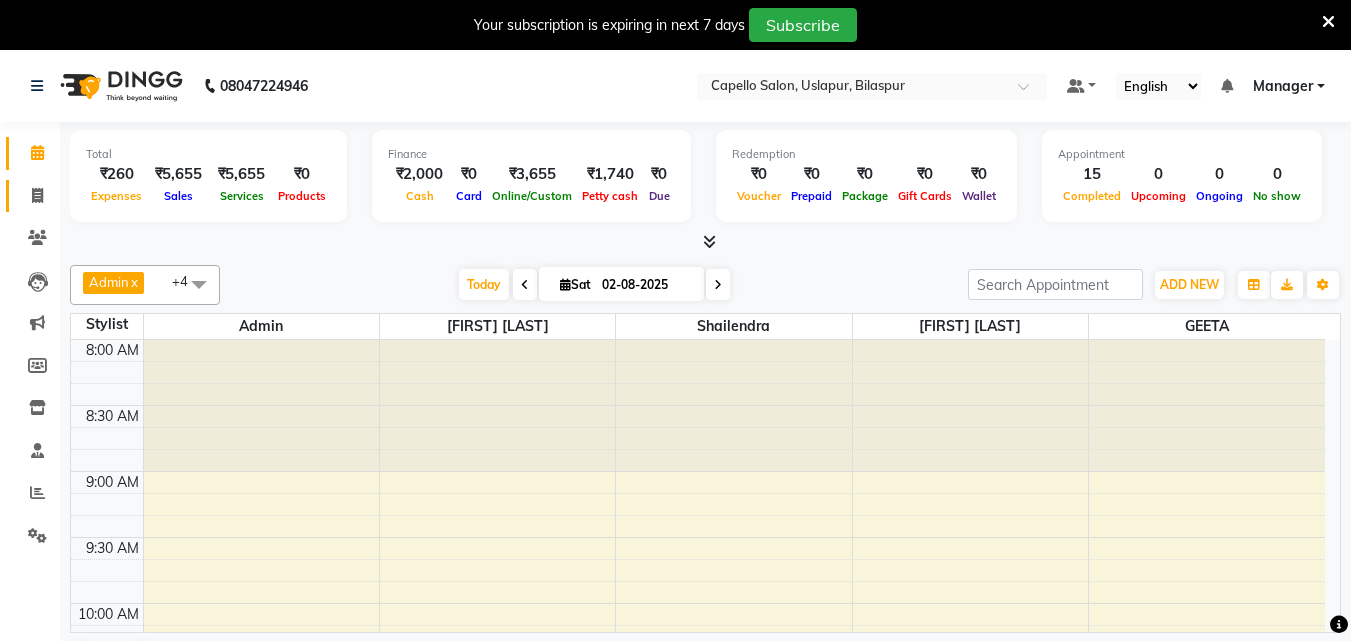 click 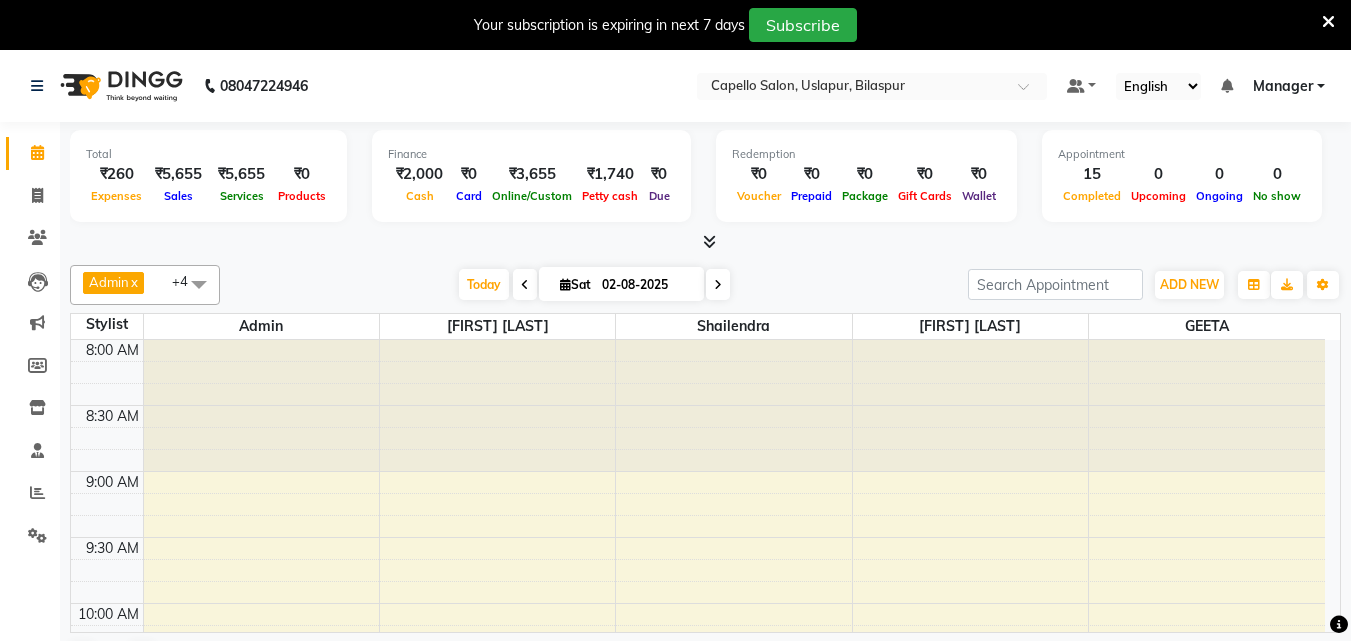 select on "service" 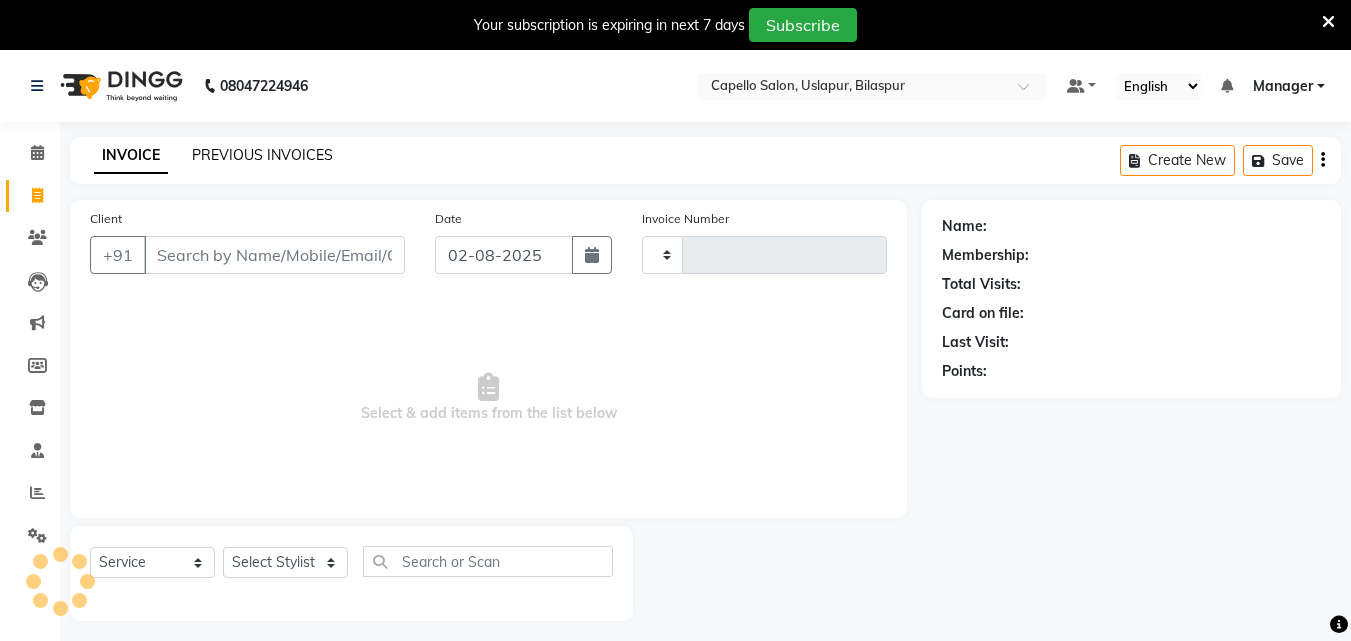 click on "PREVIOUS INVOICES" 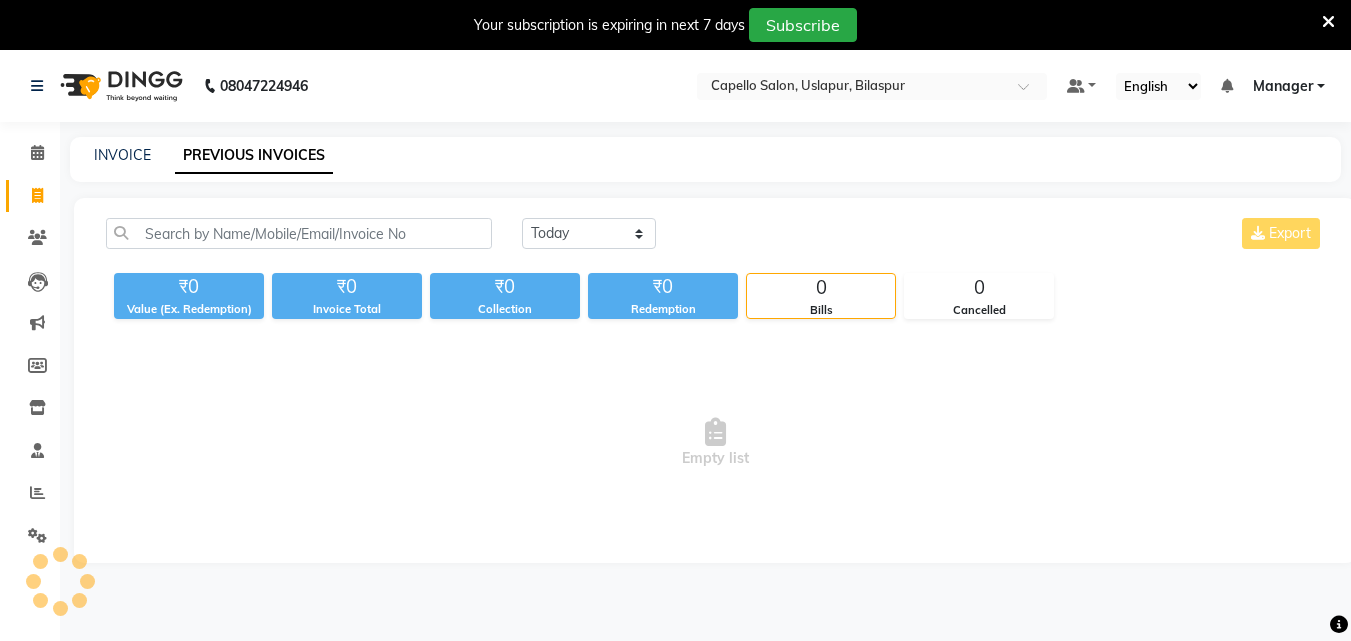 scroll, scrollTop: 50, scrollLeft: 0, axis: vertical 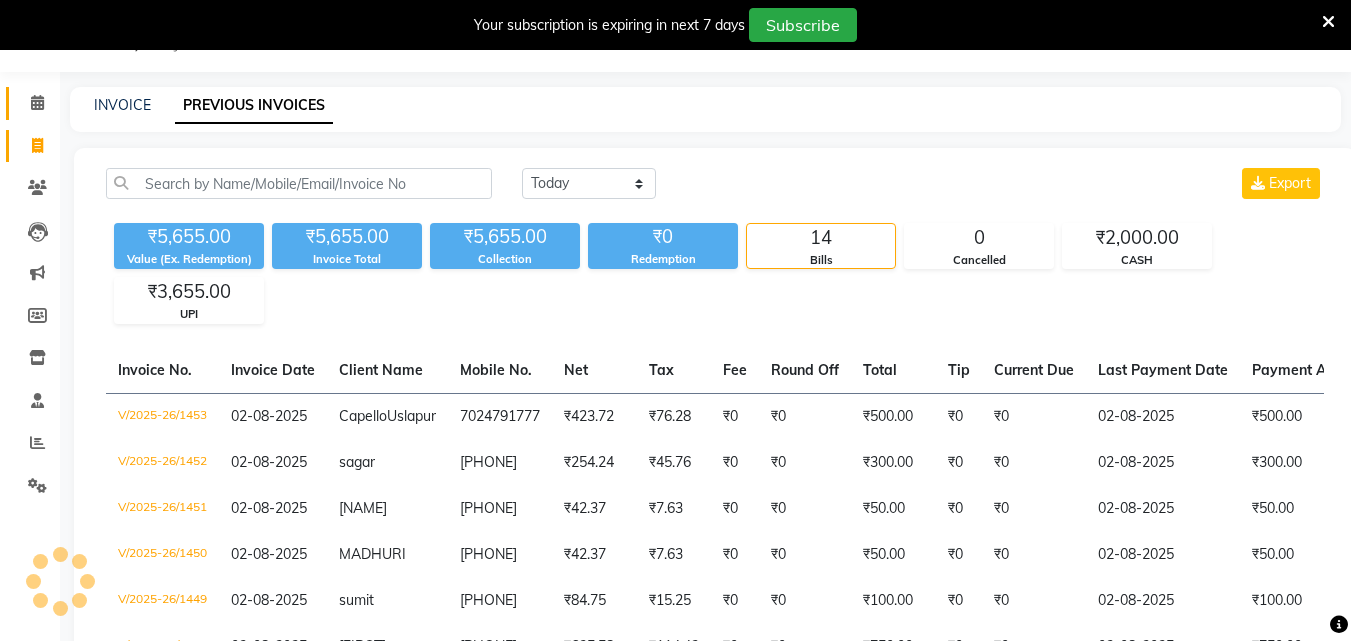 click 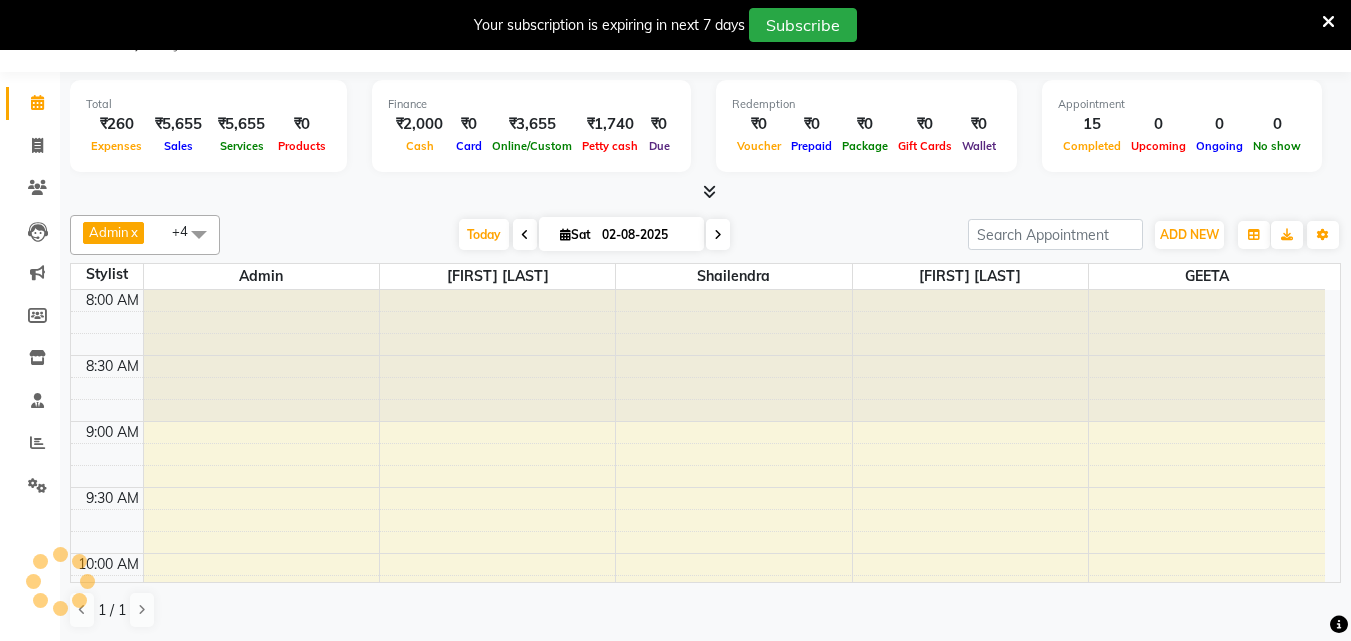 scroll, scrollTop: 0, scrollLeft: 0, axis: both 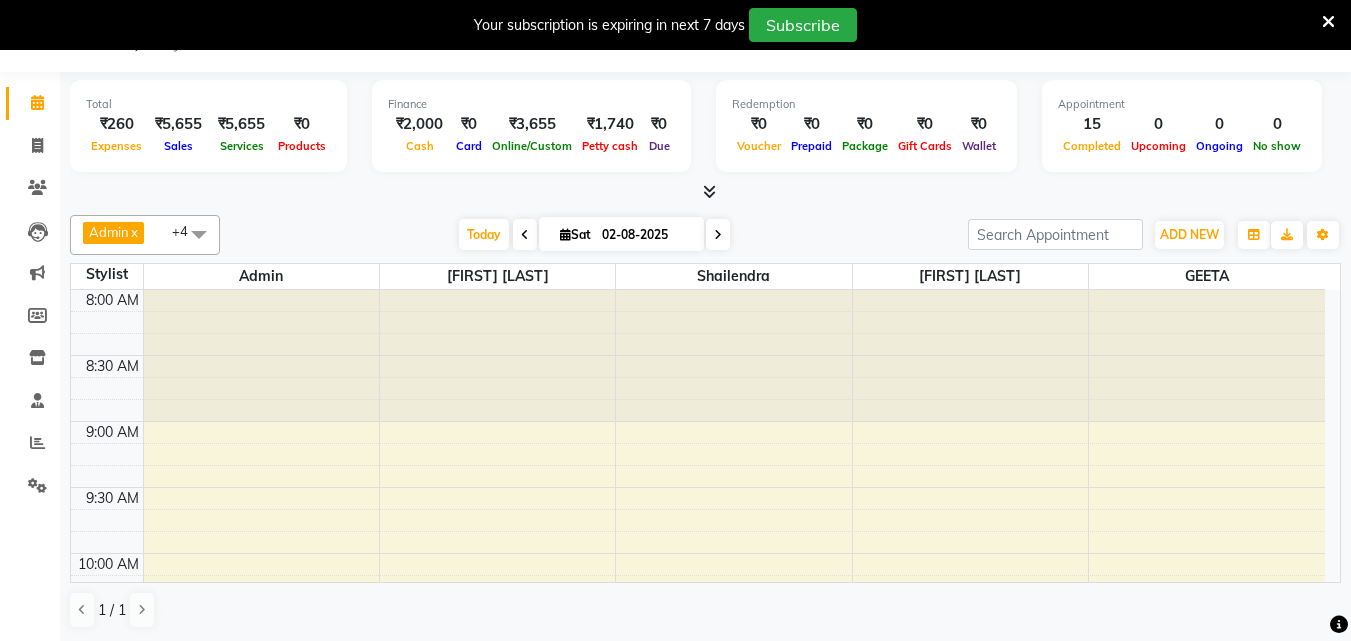 click on "Invoice" 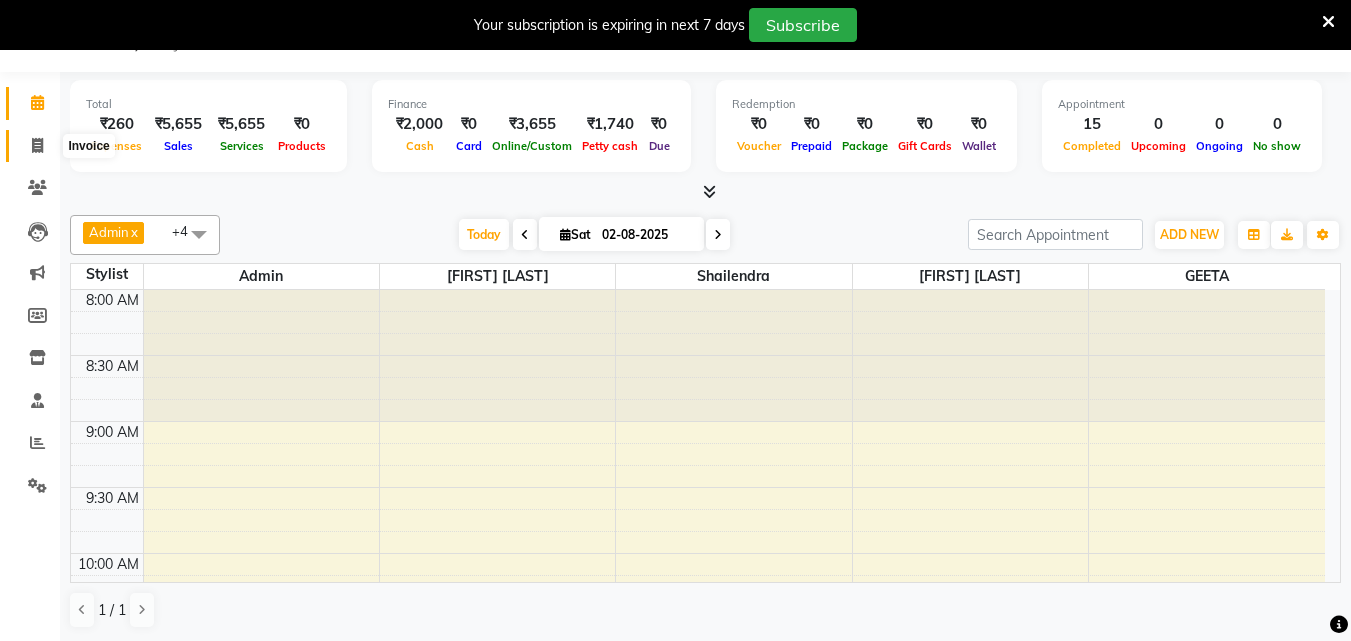 click 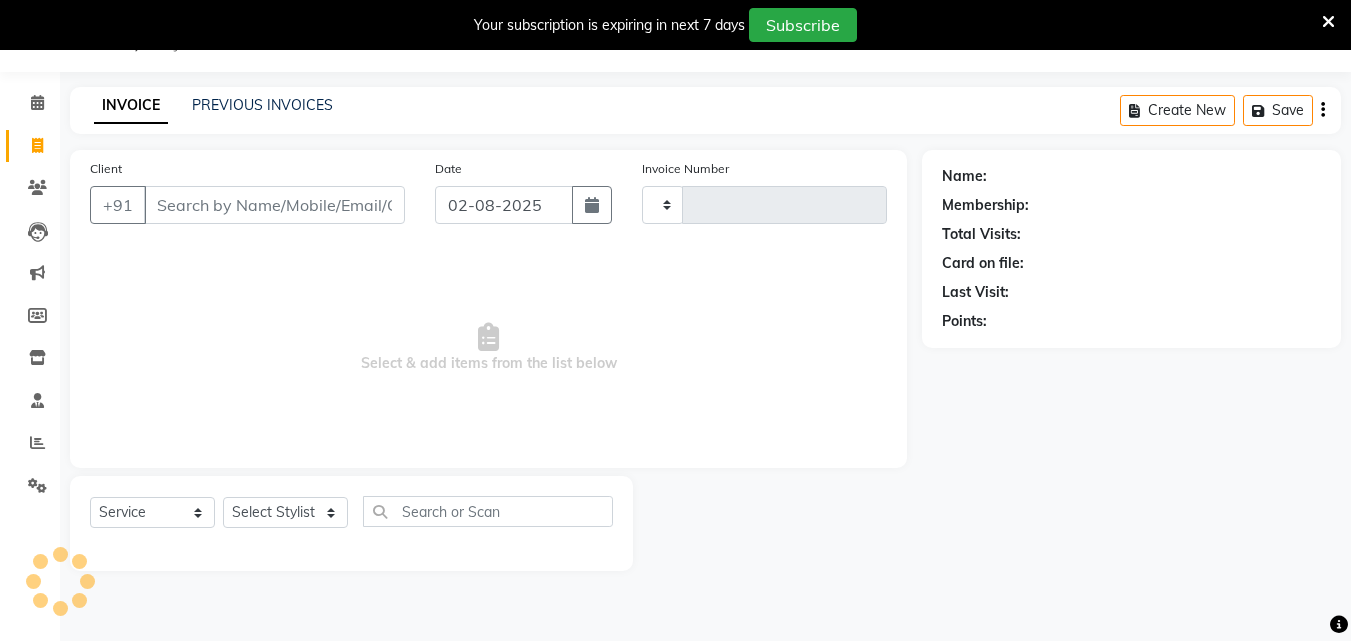 click on "PREVIOUS INVOICES" 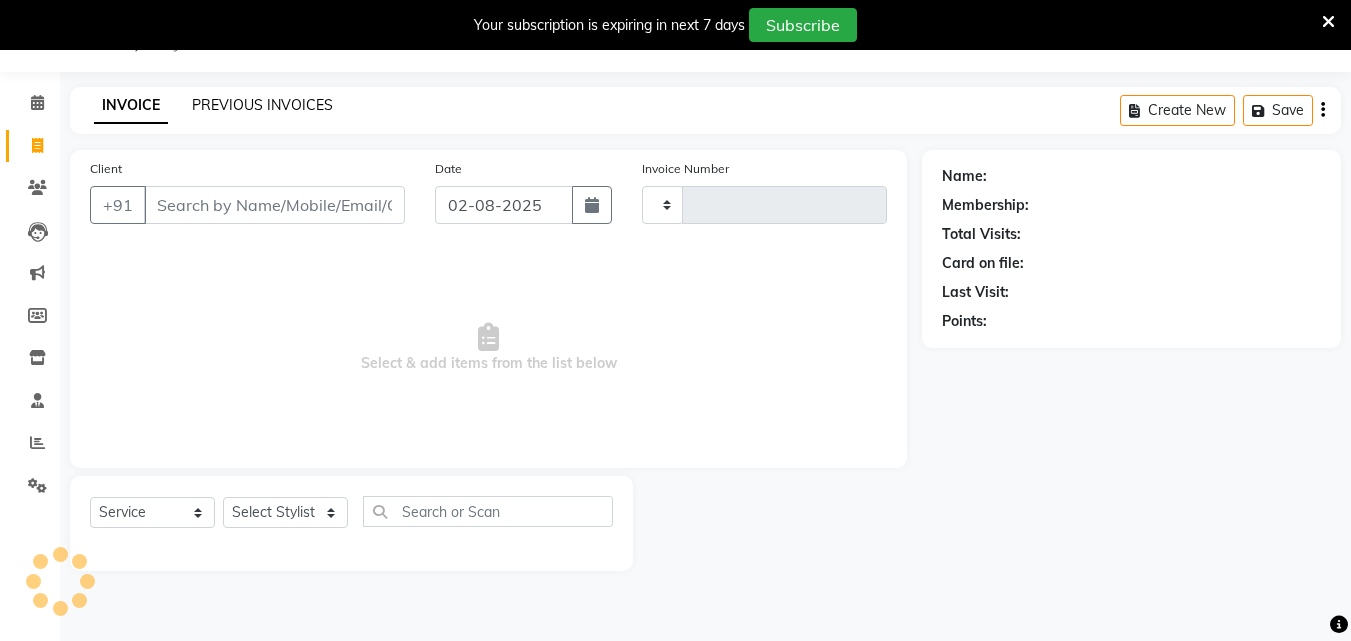 click on "PREVIOUS INVOICES" 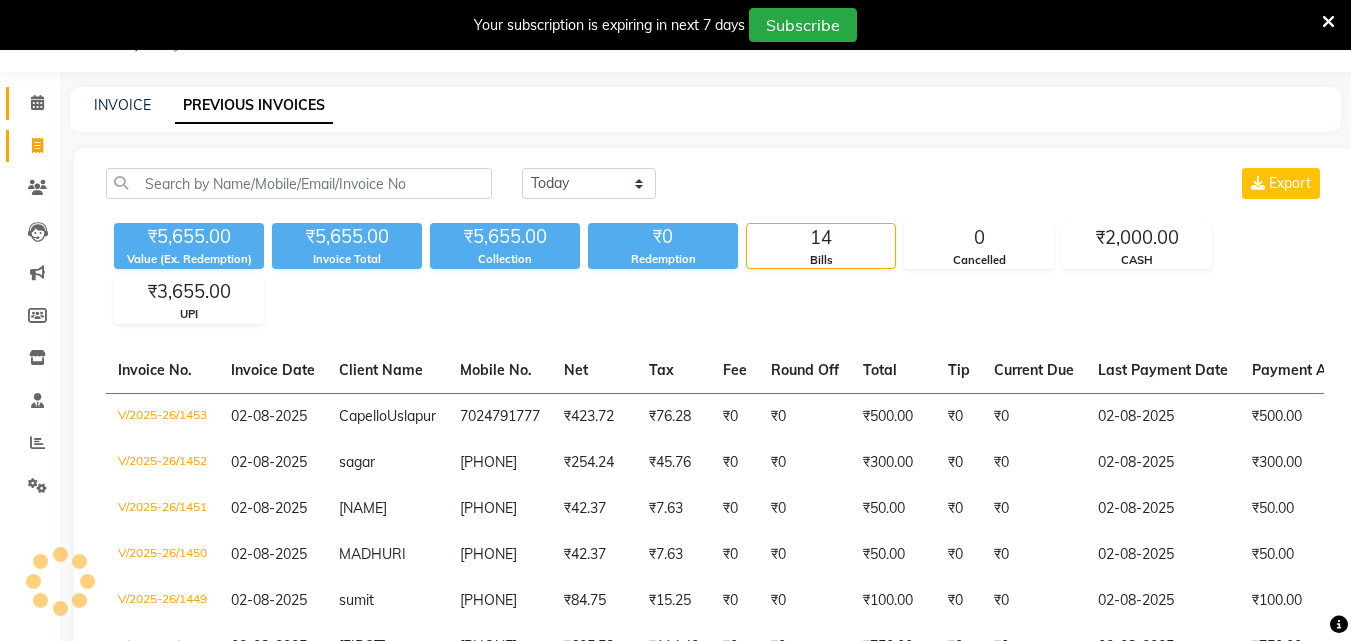 click on "Calendar" 